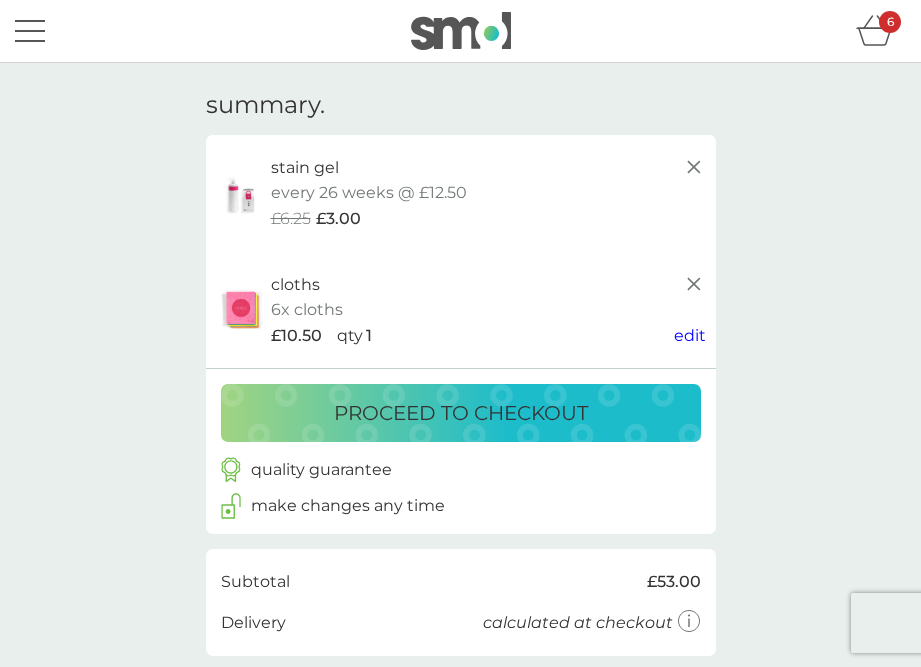 scroll, scrollTop: 0, scrollLeft: 0, axis: both 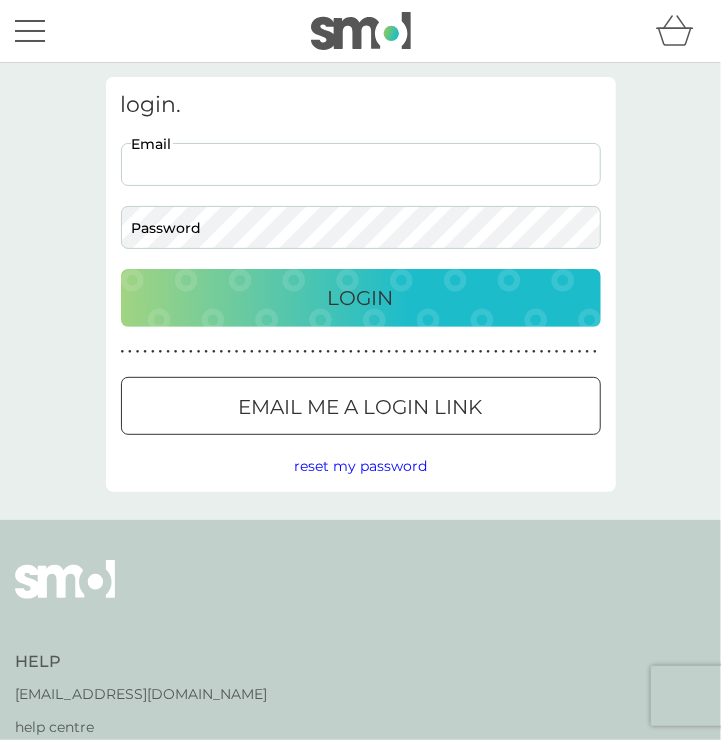 click on "Email" at bounding box center [361, 164] 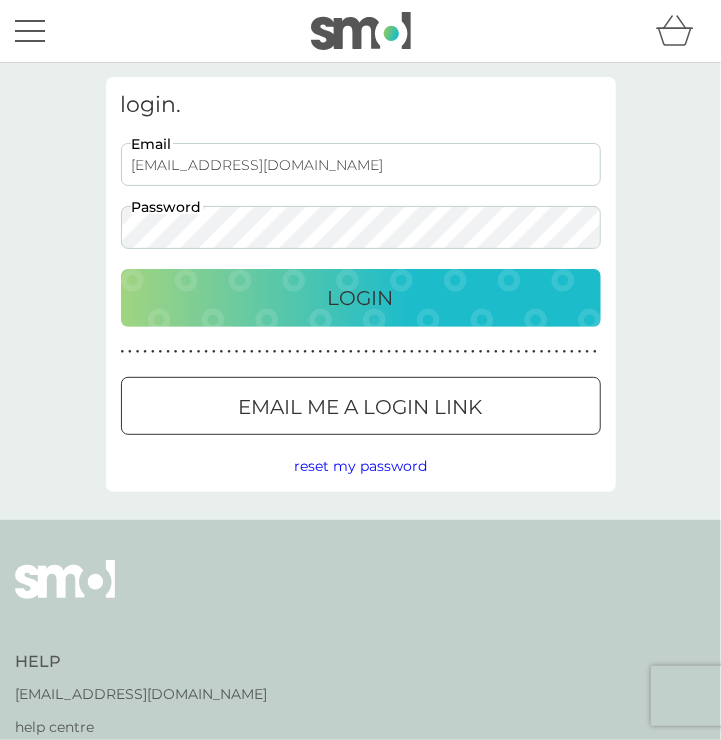 click on "elisha+3007iv@smolproducts.com" at bounding box center (361, 164) 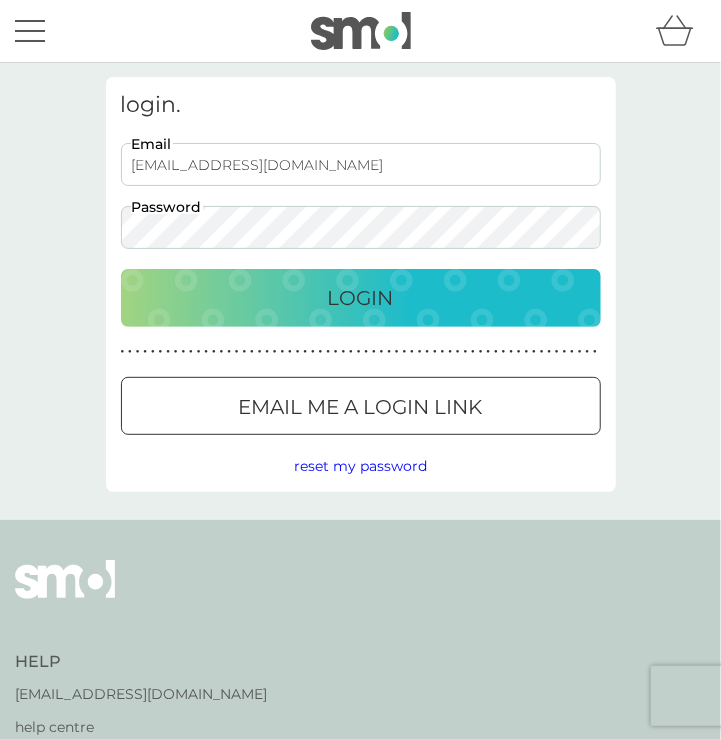 click on "Login" at bounding box center (361, 298) 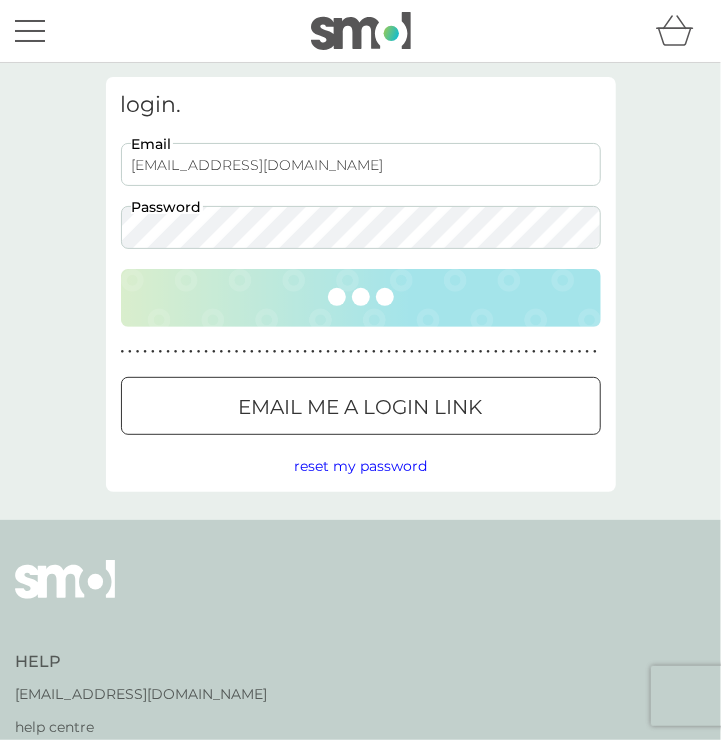 click on "elisha+u3007iv@smolproducts.com" at bounding box center (361, 164) 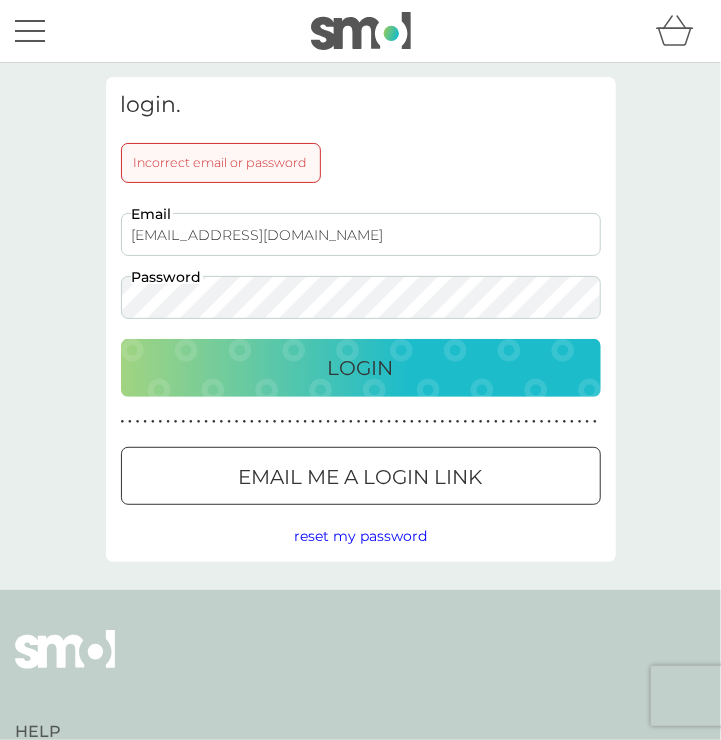 click on "Login" at bounding box center [361, 368] 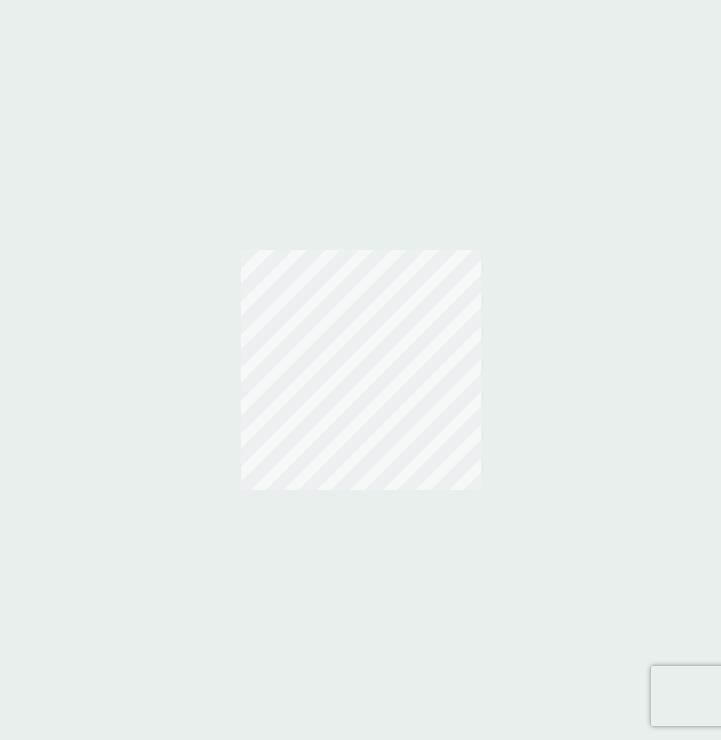 scroll, scrollTop: 0, scrollLeft: 0, axis: both 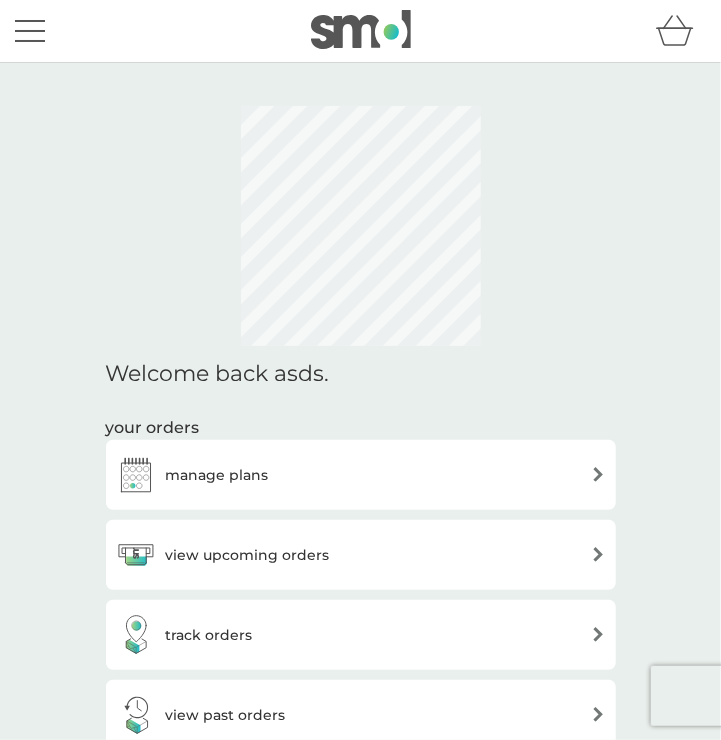 click on "manage plans" at bounding box center [361, 475] 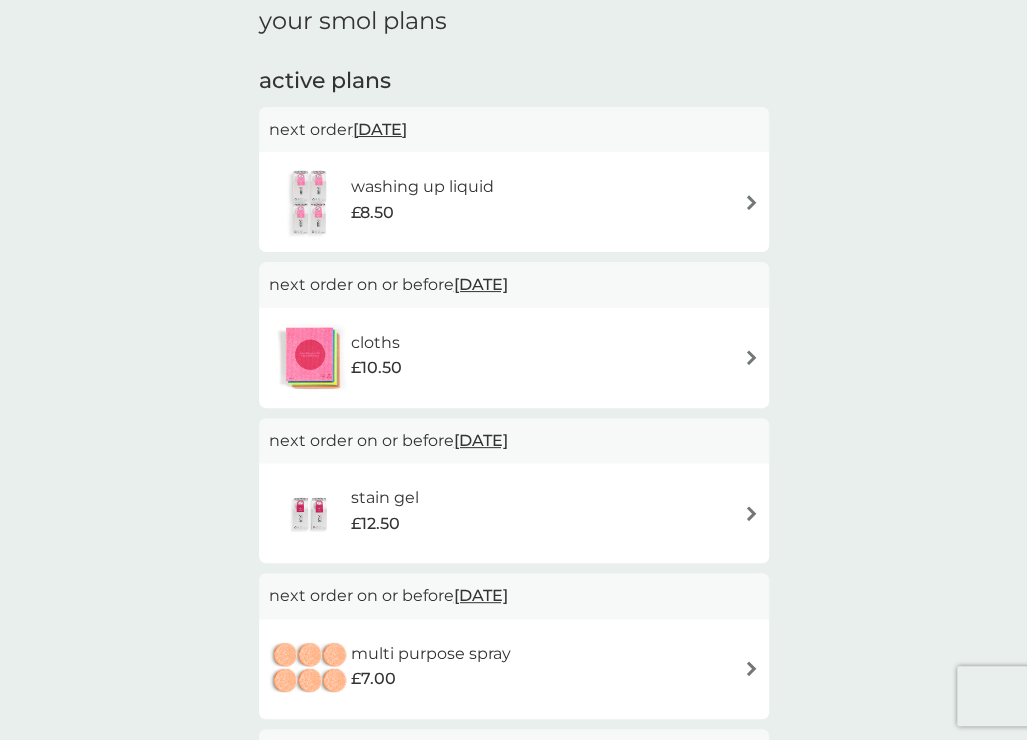 scroll, scrollTop: 0, scrollLeft: 0, axis: both 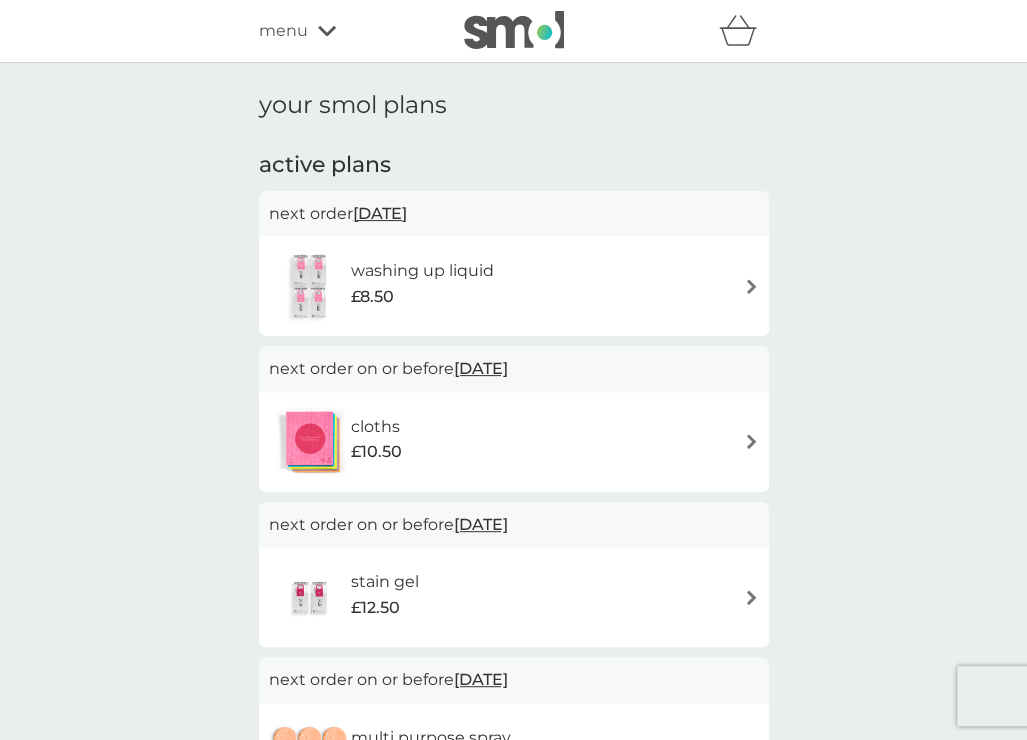 click 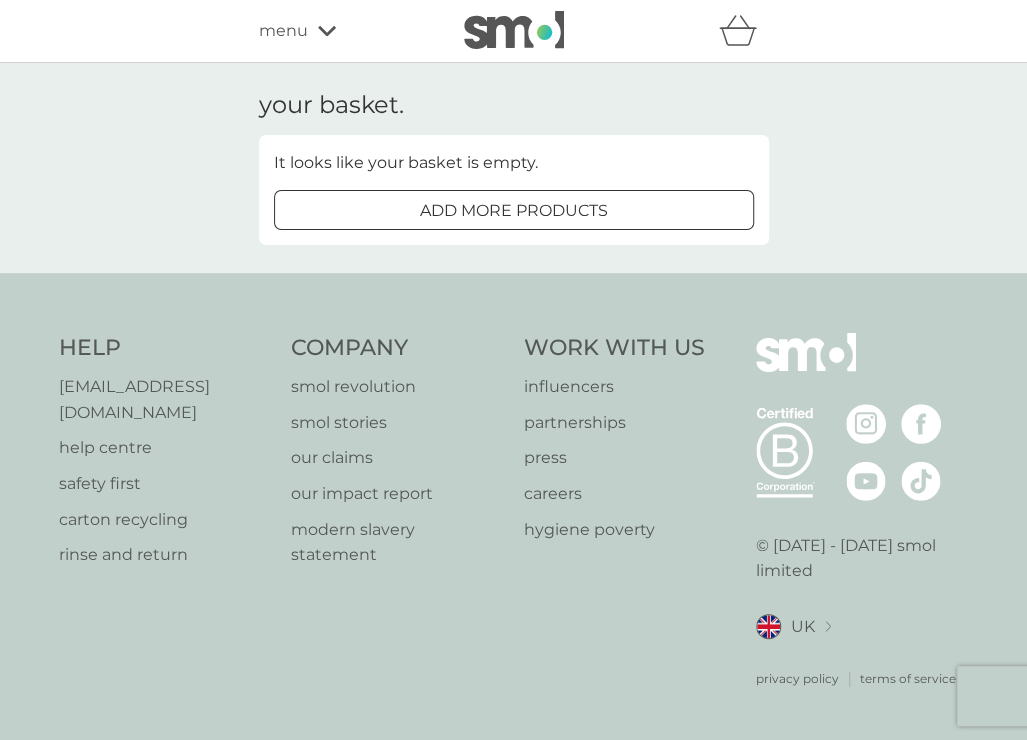 click at bounding box center [514, 30] 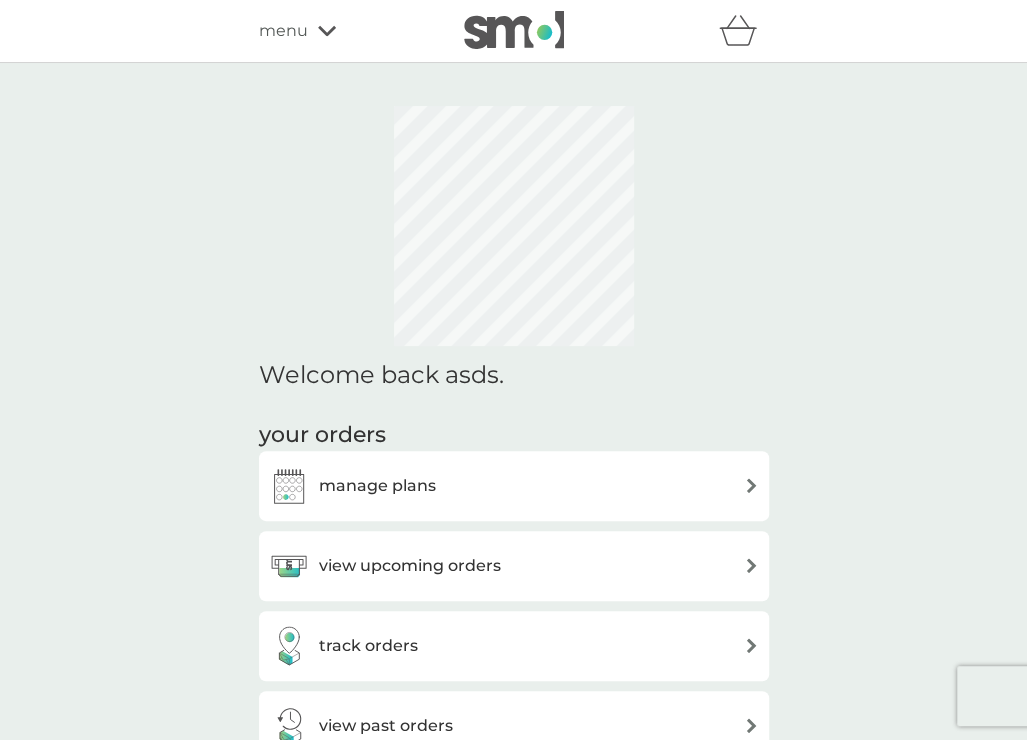 click on "manage plans" at bounding box center (377, 486) 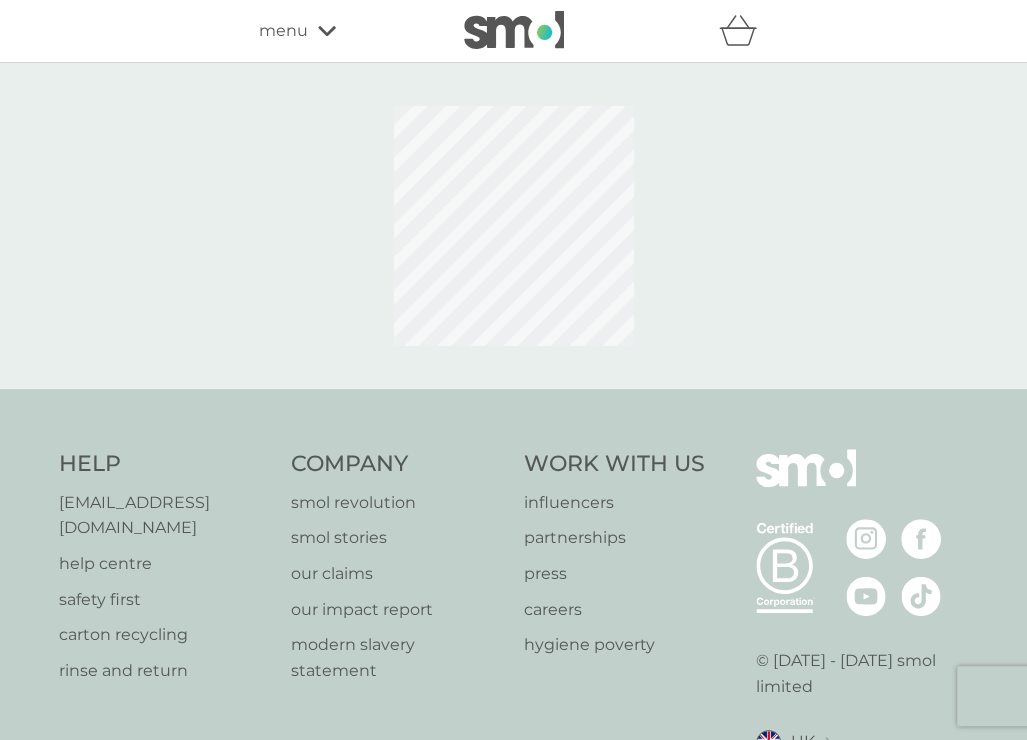 click on "menu" at bounding box center (283, 31) 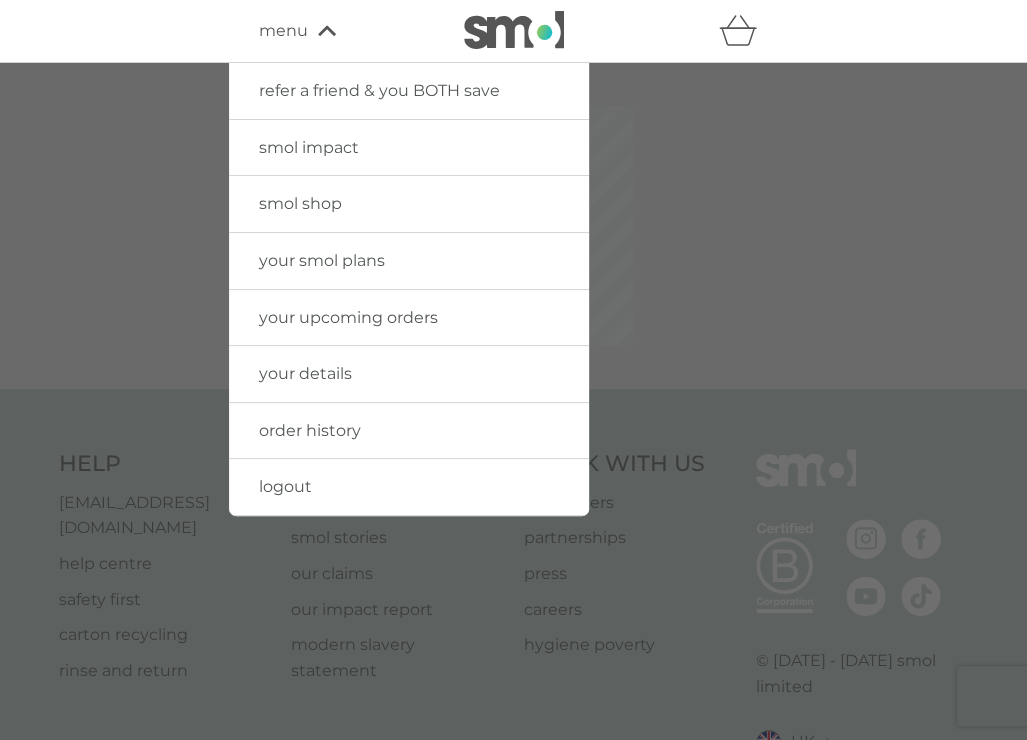 click on "your details" at bounding box center [409, 374] 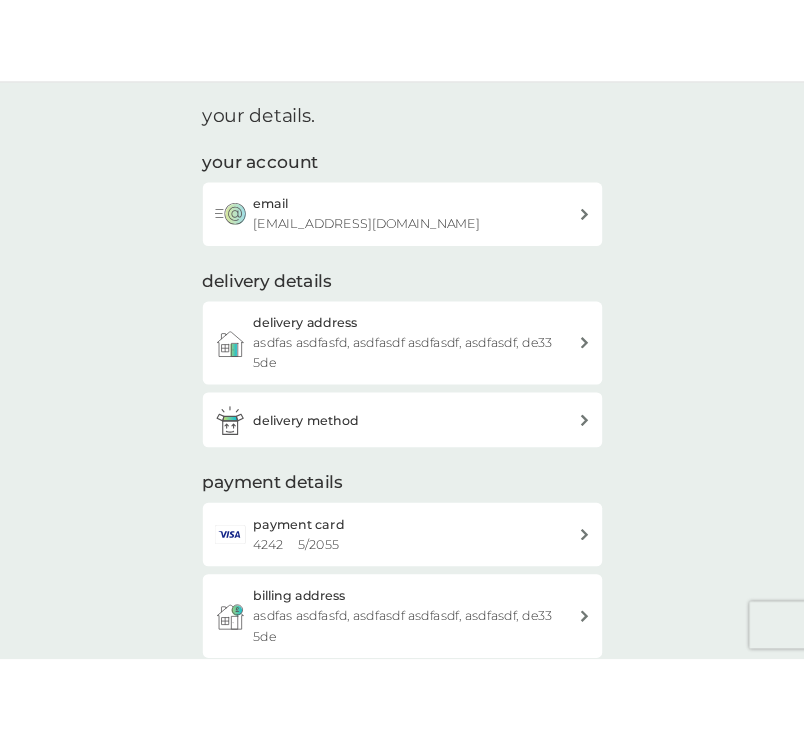 scroll, scrollTop: 54, scrollLeft: 0, axis: vertical 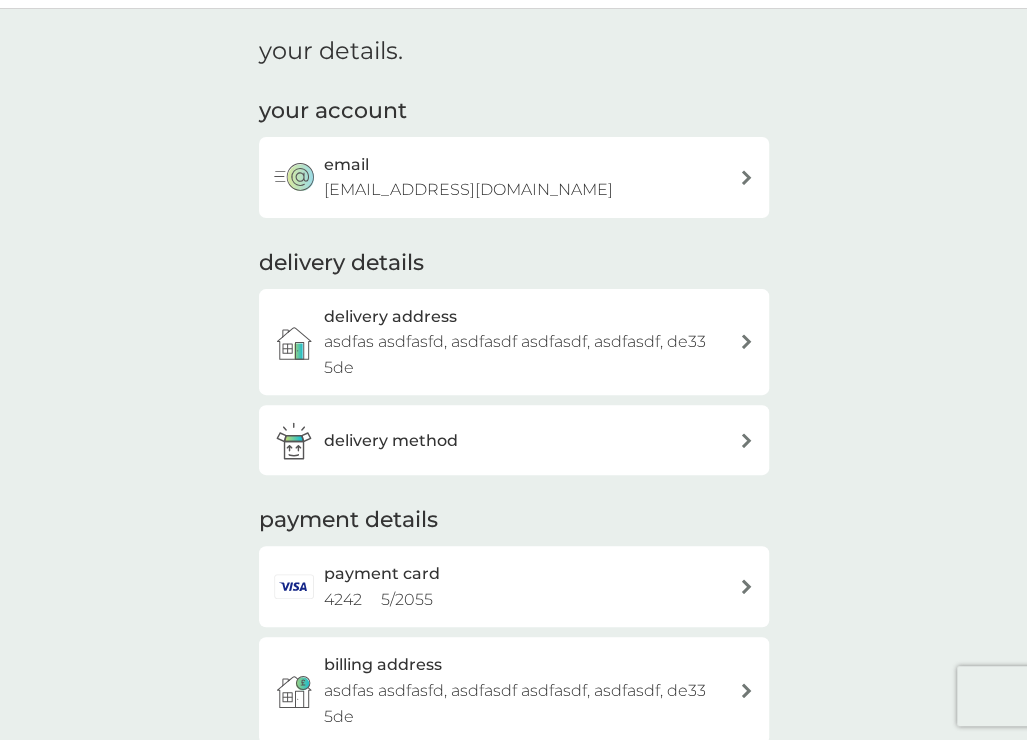 click on "[EMAIL_ADDRESS][DOMAIN_NAME]" at bounding box center (468, 190) 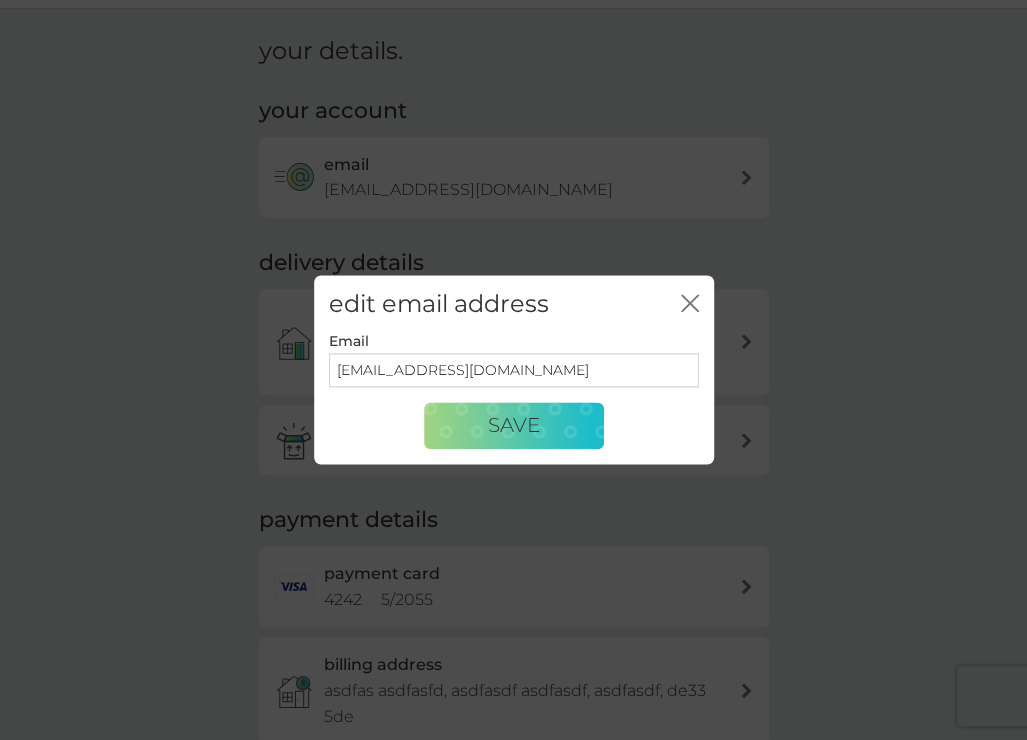 click on "Email elisha+3007iv@smolproducts.com" at bounding box center [513, 368] 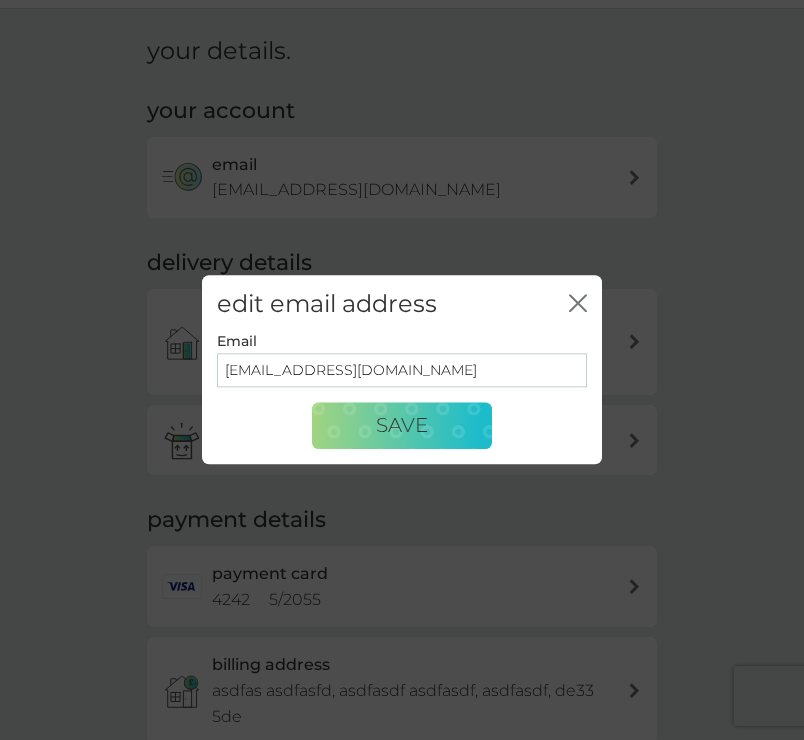 click on "close" 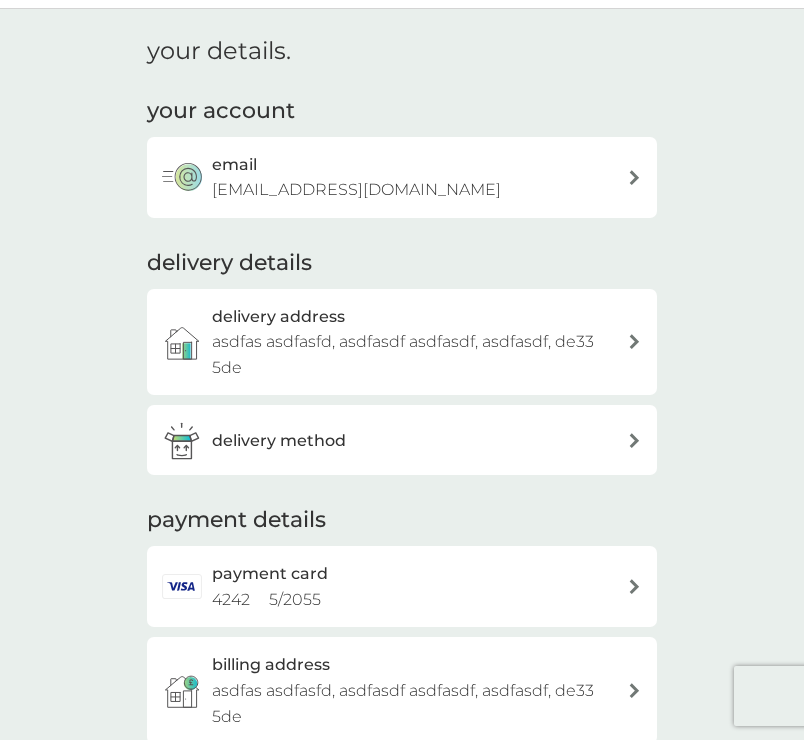 scroll, scrollTop: 0, scrollLeft: 0, axis: both 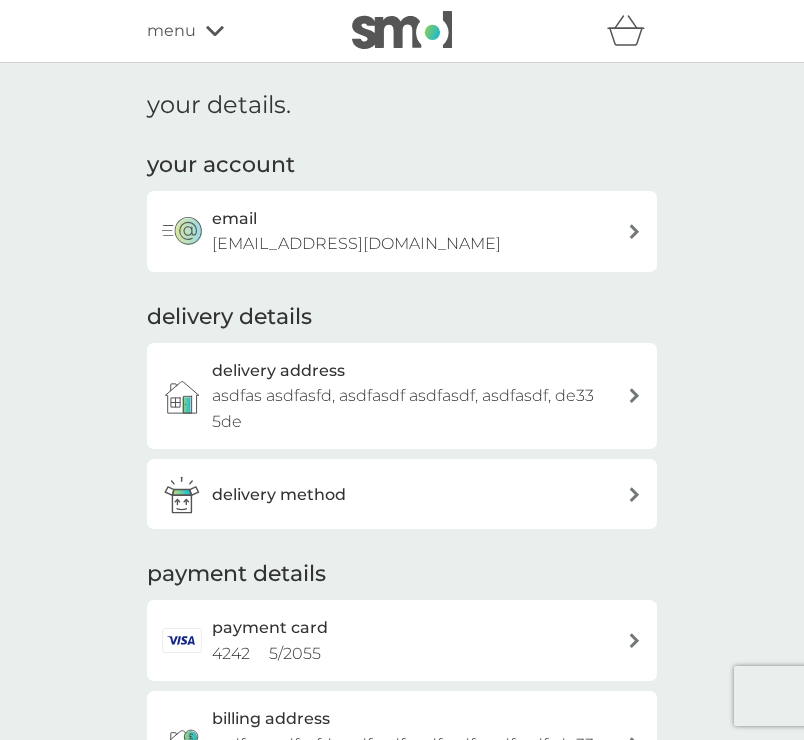 click at bounding box center [402, 30] 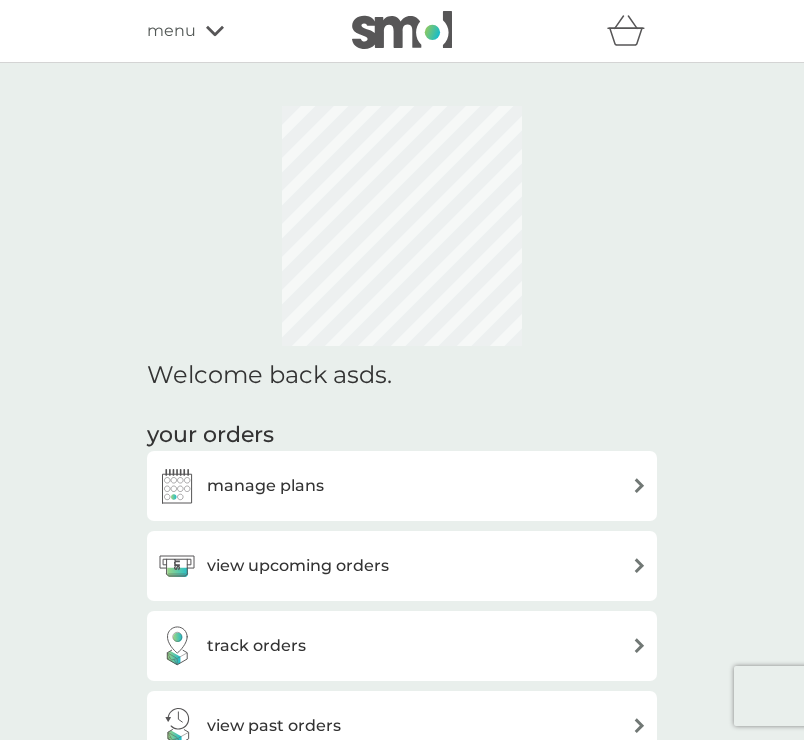 click 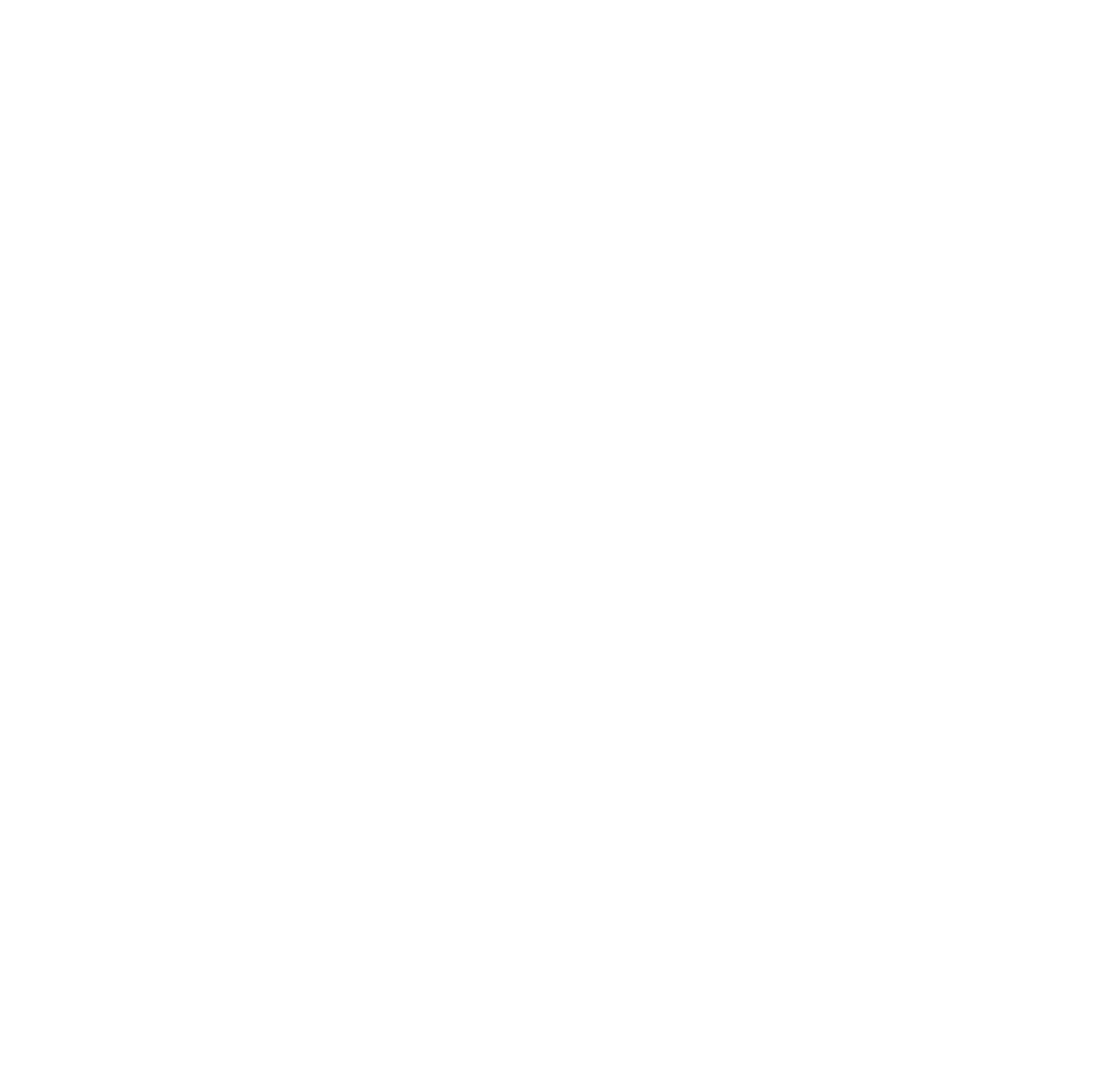 scroll, scrollTop: 0, scrollLeft: 0, axis: both 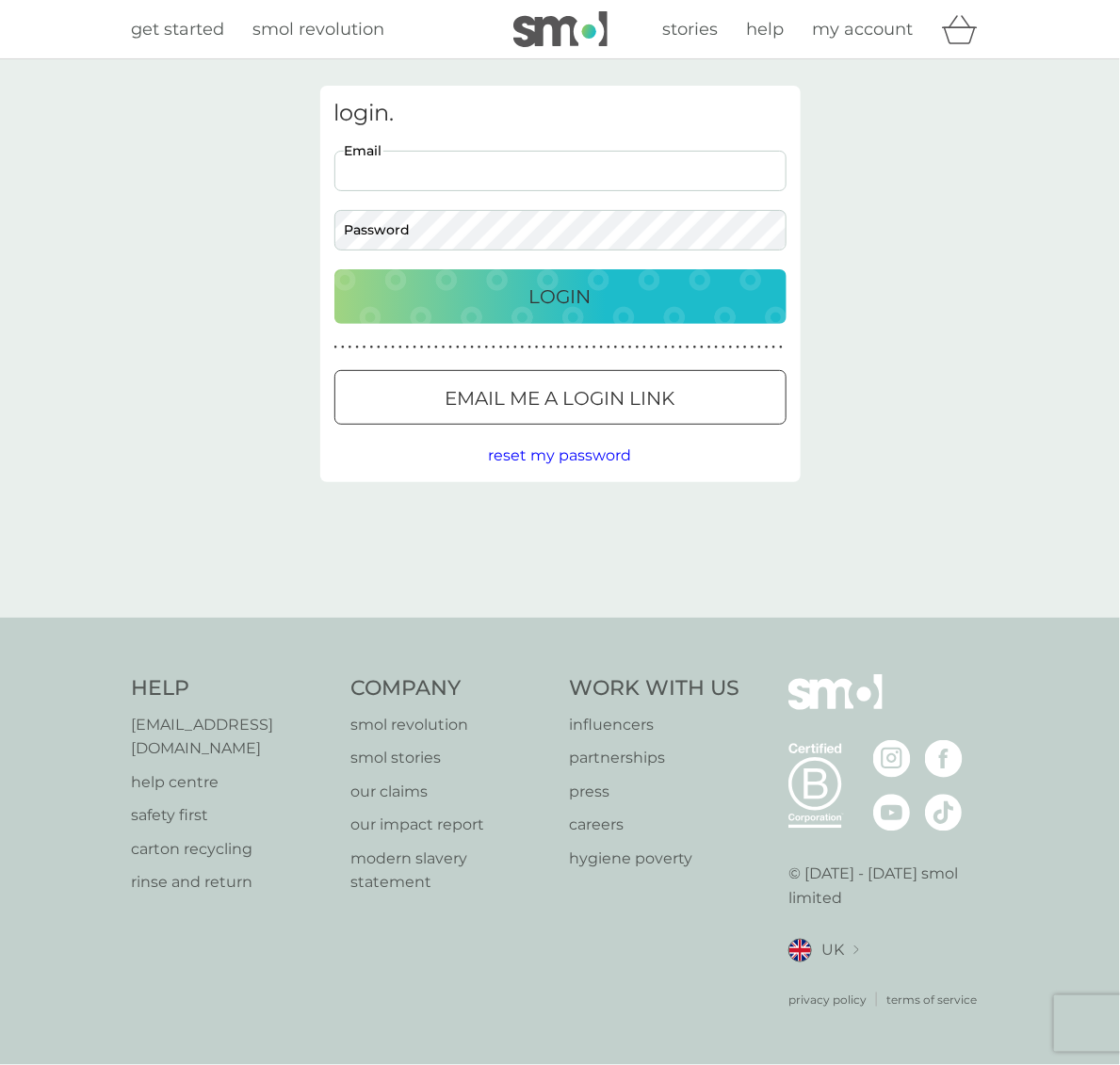 click on "Email" at bounding box center (560, 170) 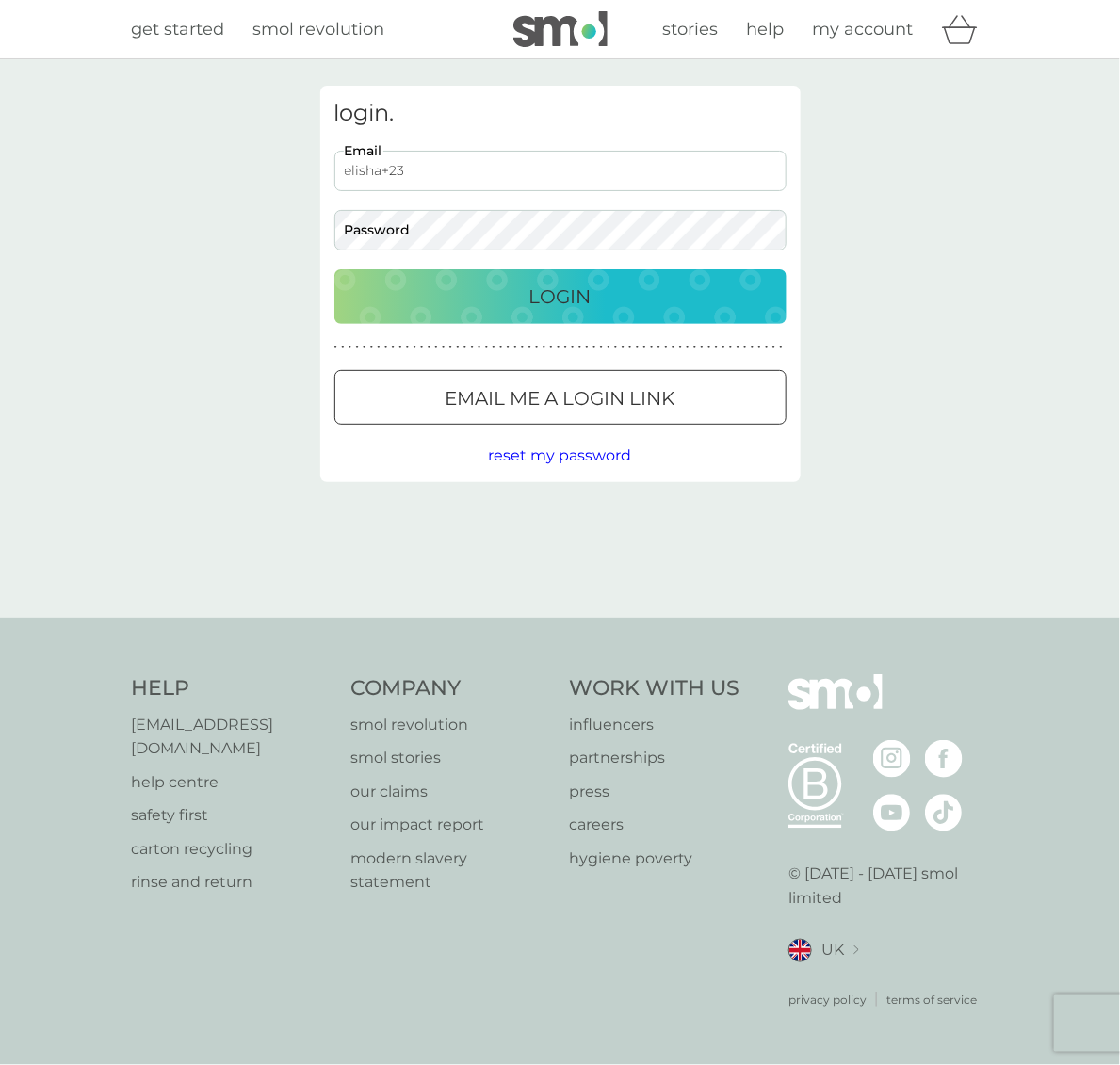 type on "elisha+23@smolproducts.com" 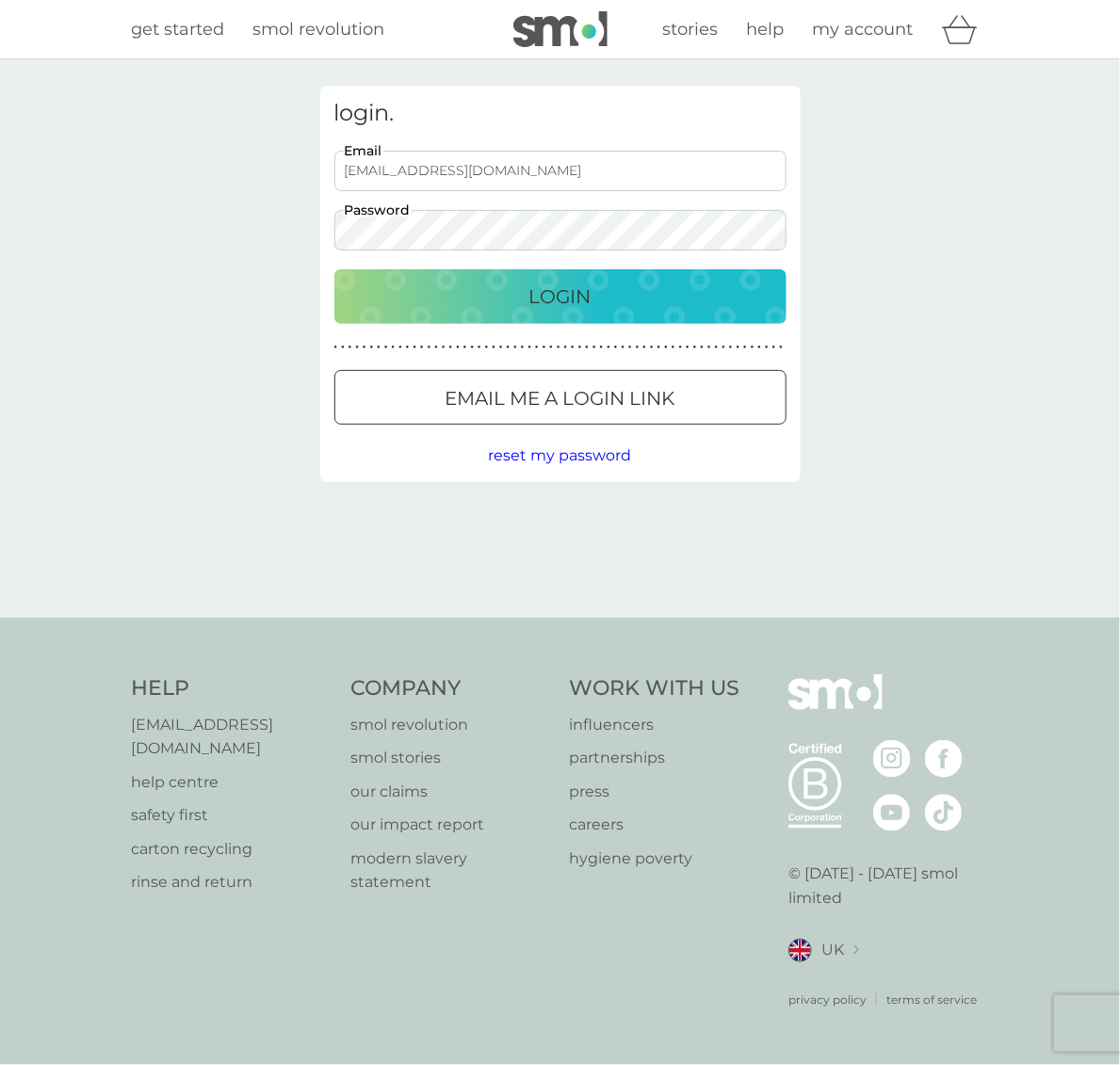 click on "Login" at bounding box center [560, 297] 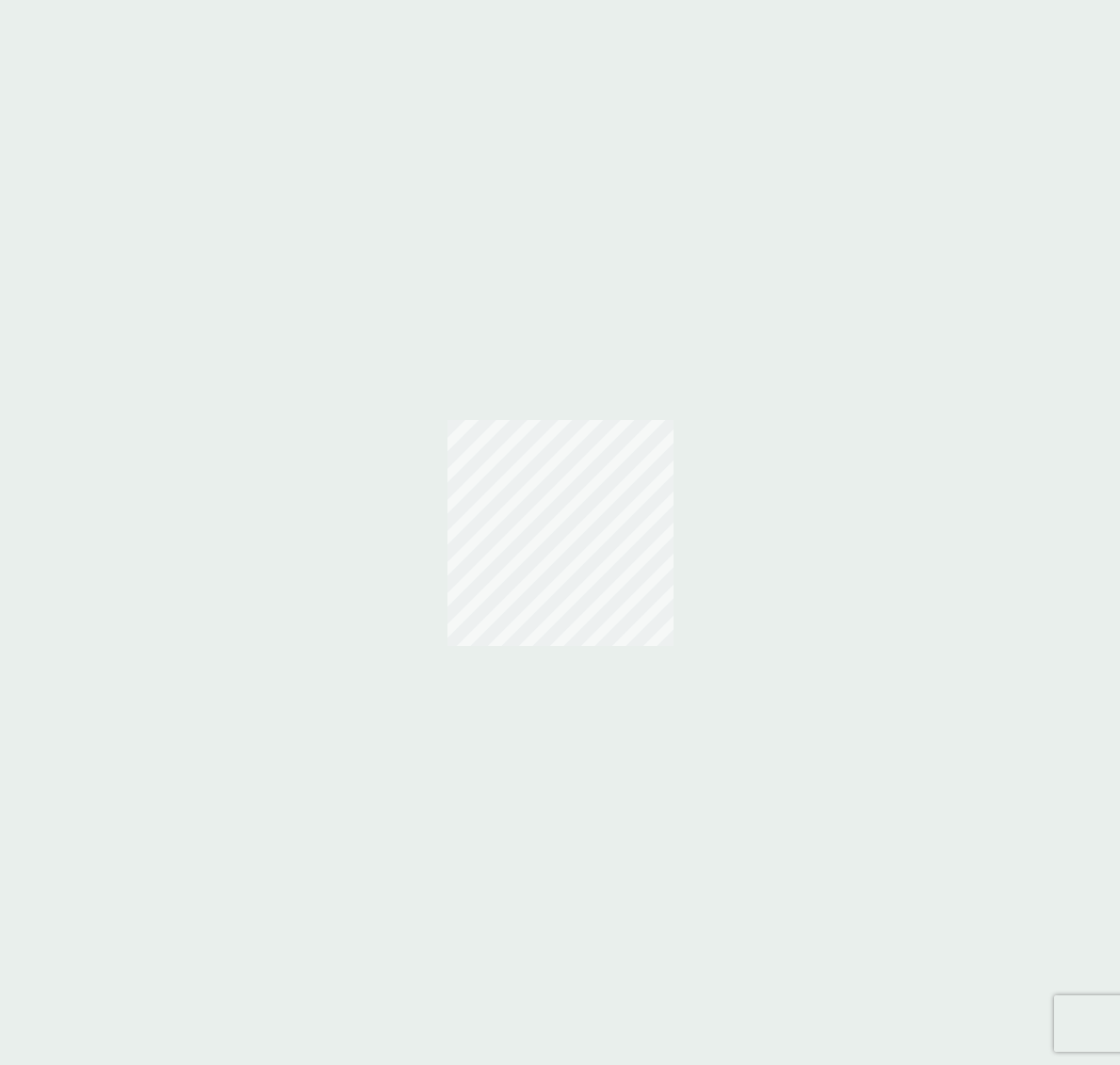 scroll, scrollTop: 0, scrollLeft: 0, axis: both 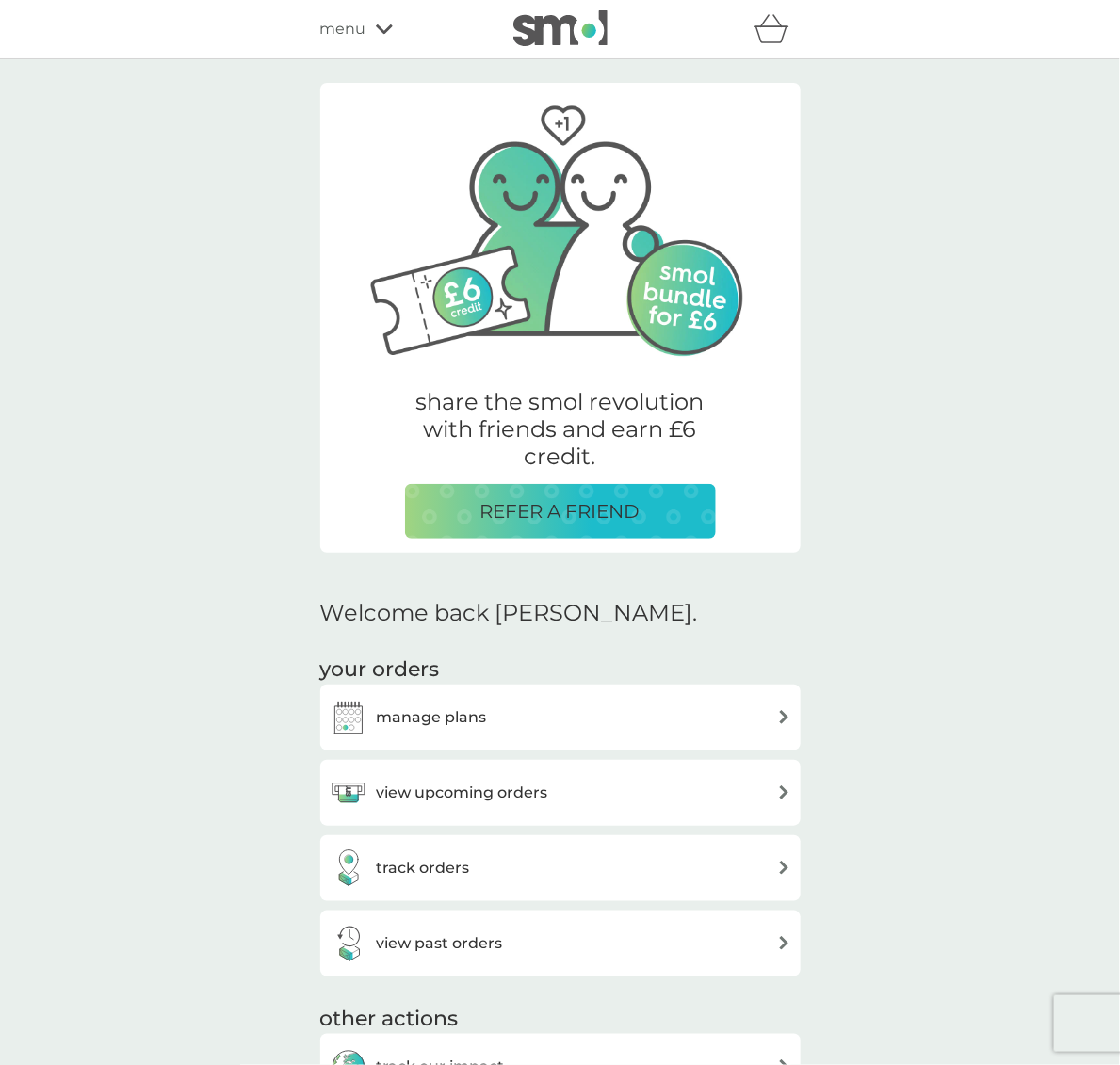click on "manage plans" at bounding box center [560, 718] 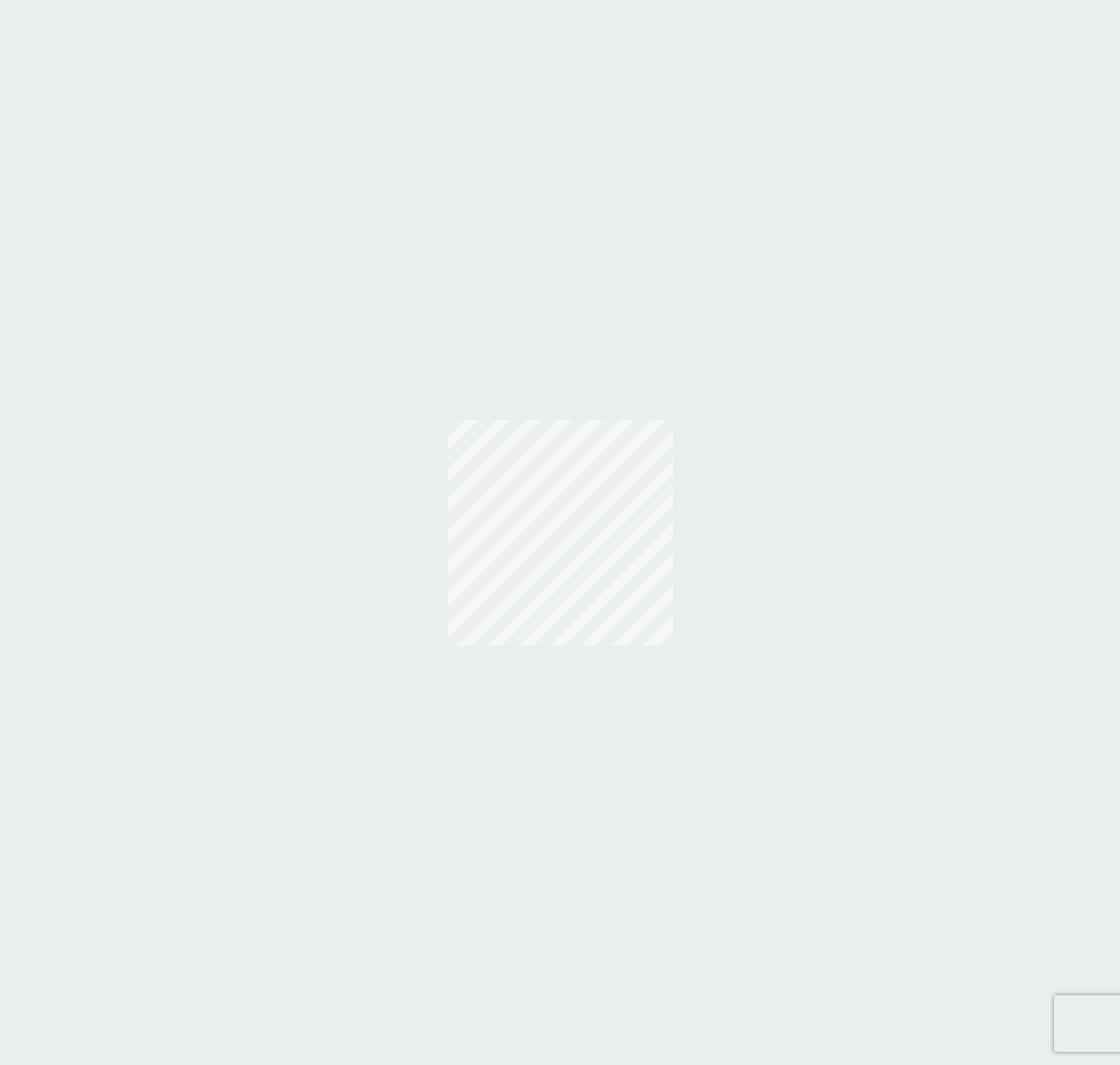 scroll, scrollTop: 0, scrollLeft: 0, axis: both 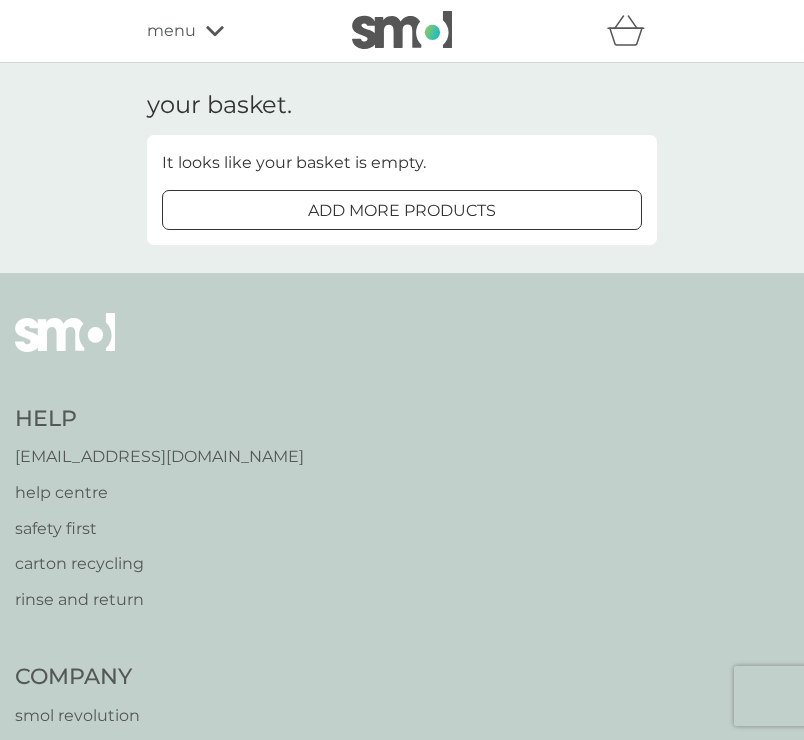 click on "your basket. It looks like your basket is empty. add more products" at bounding box center [402, 168] 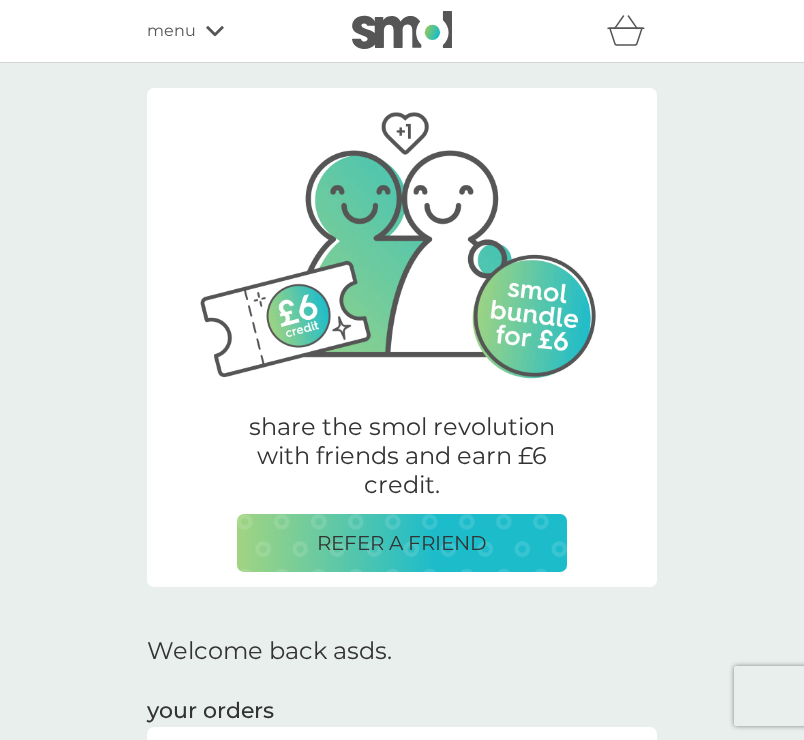 click on "share the smol revolution with friends and earn £6 credit." at bounding box center (402, 456) 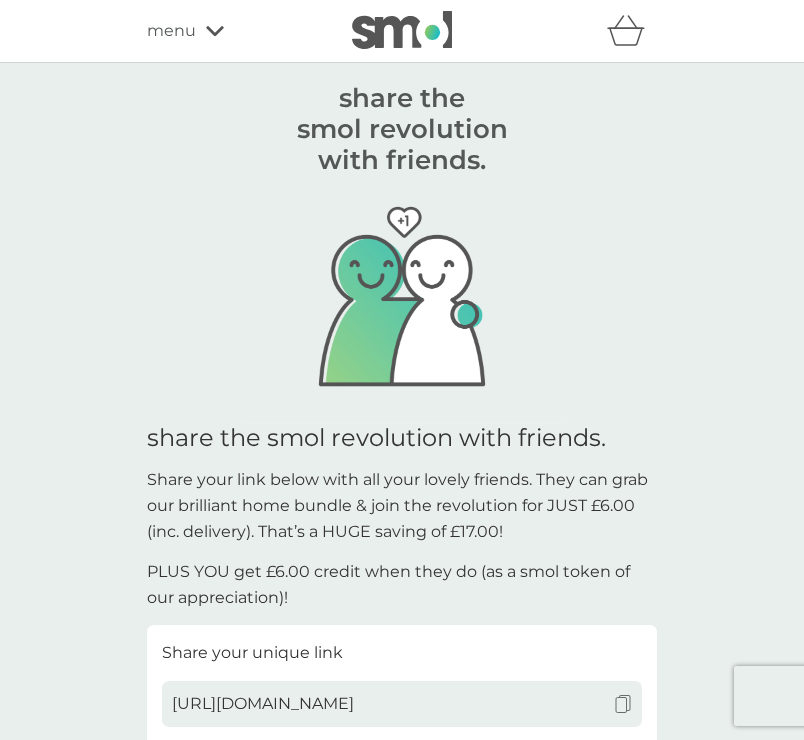 click at bounding box center (402, 30) 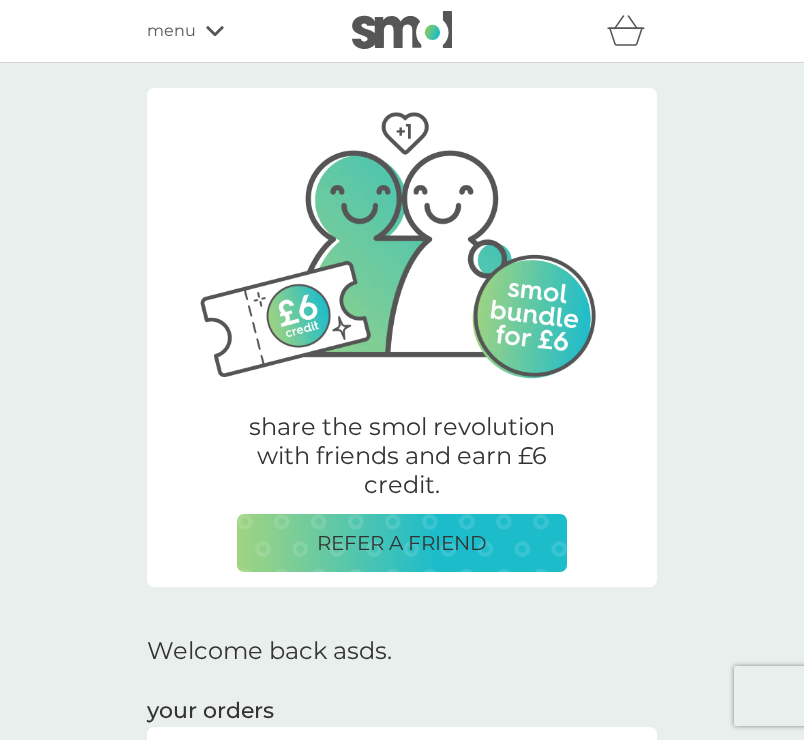 click 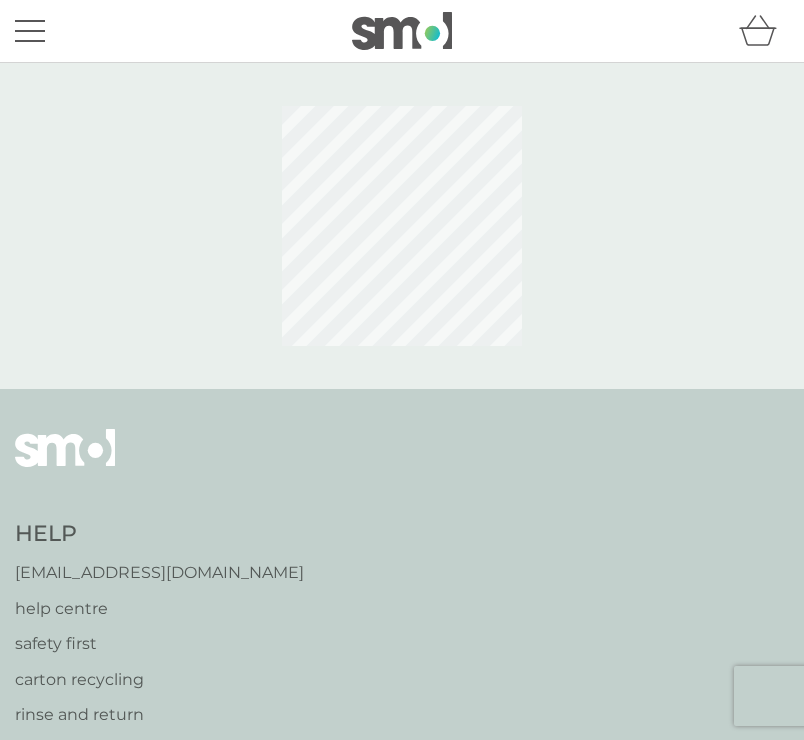 scroll, scrollTop: 0, scrollLeft: 0, axis: both 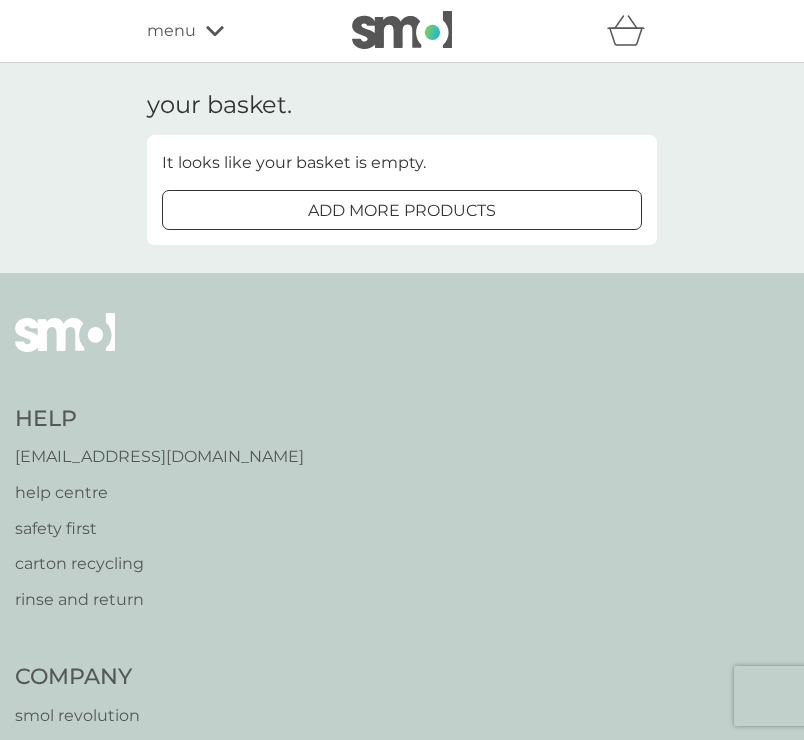 click on "refer a friend & you BOTH save smol impact smol shop your smol plans your upcoming orders your details order history logout menu" at bounding box center [402, 31] 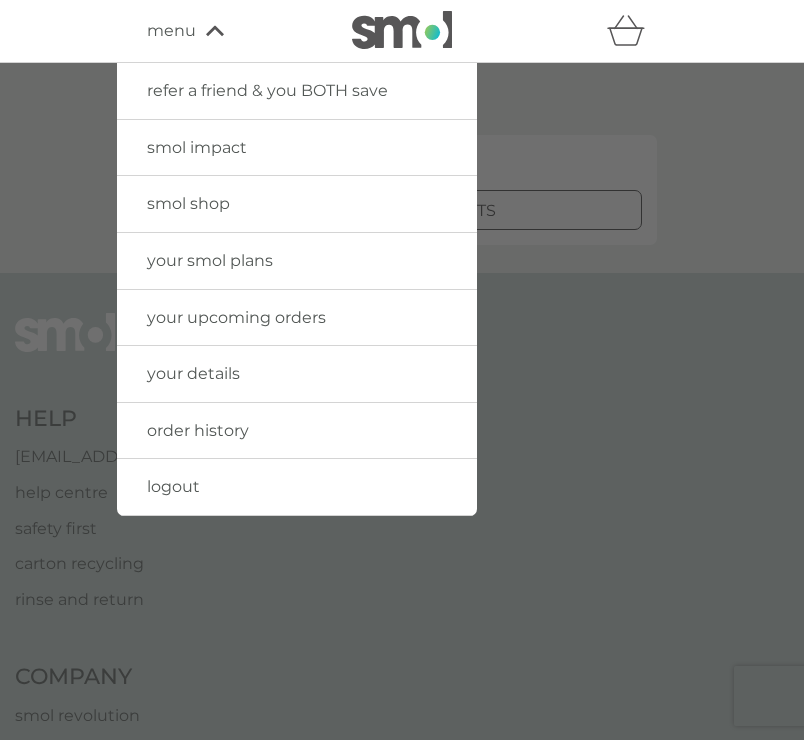click on "your details" at bounding box center (297, 374) 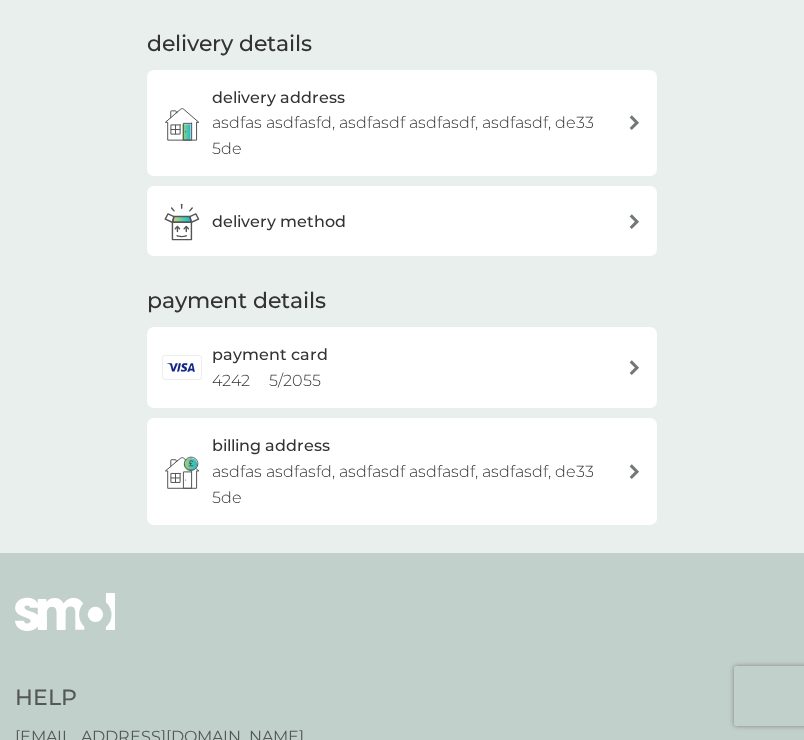 scroll, scrollTop: 0, scrollLeft: 0, axis: both 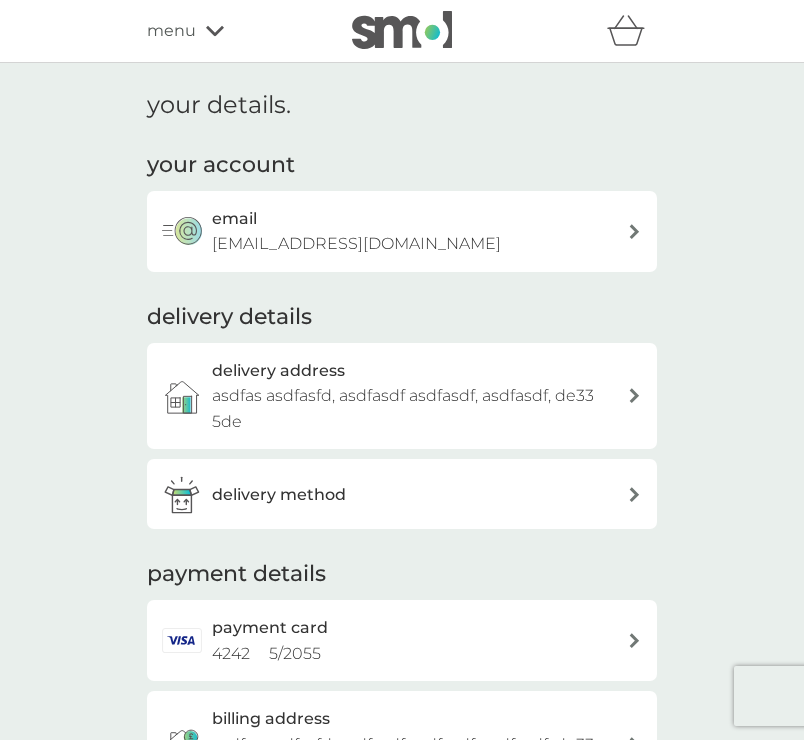 click on "delivery method" at bounding box center [412, 494] 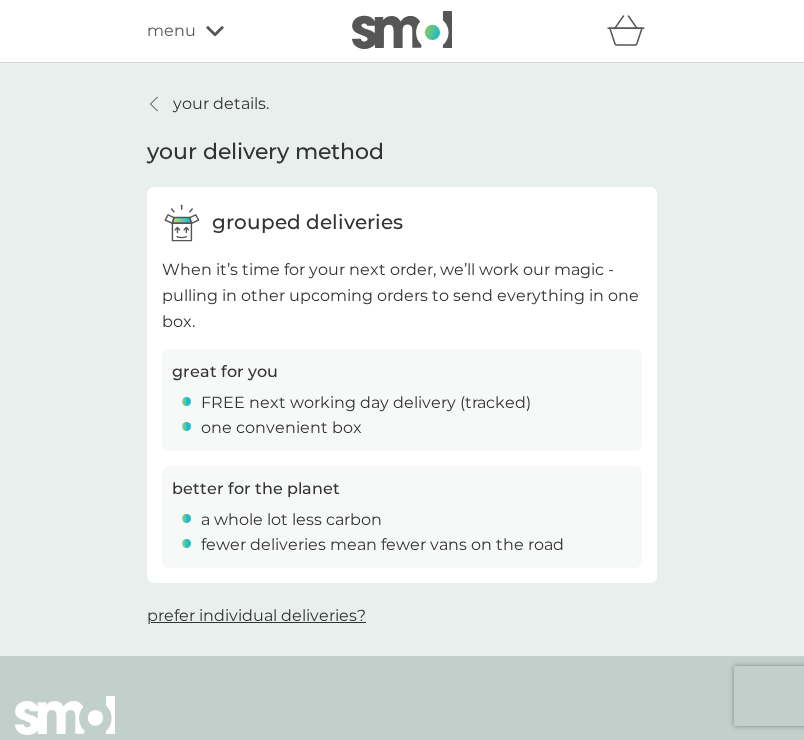 click on "your details." at bounding box center [221, 104] 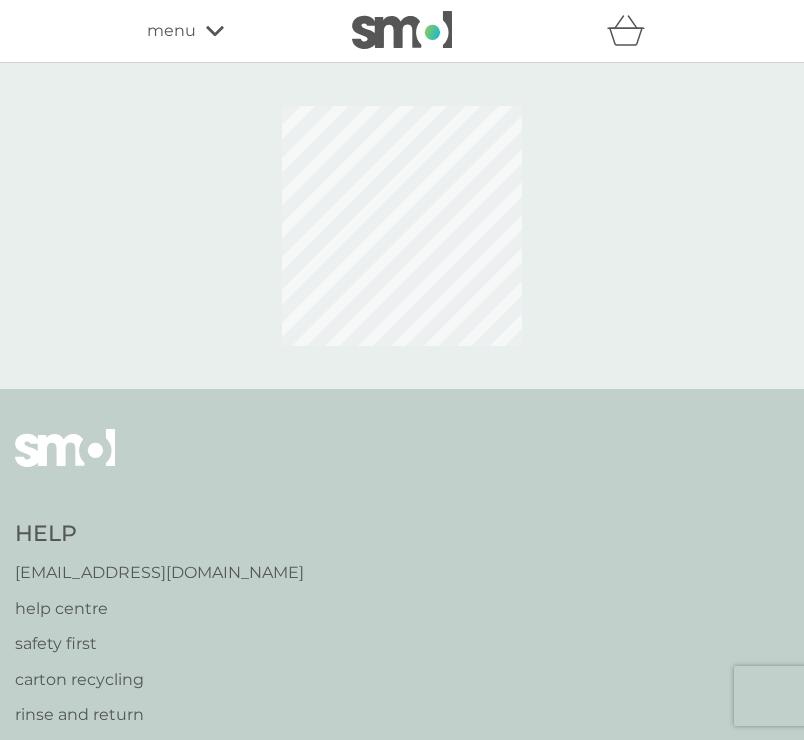 click at bounding box center [402, 30] 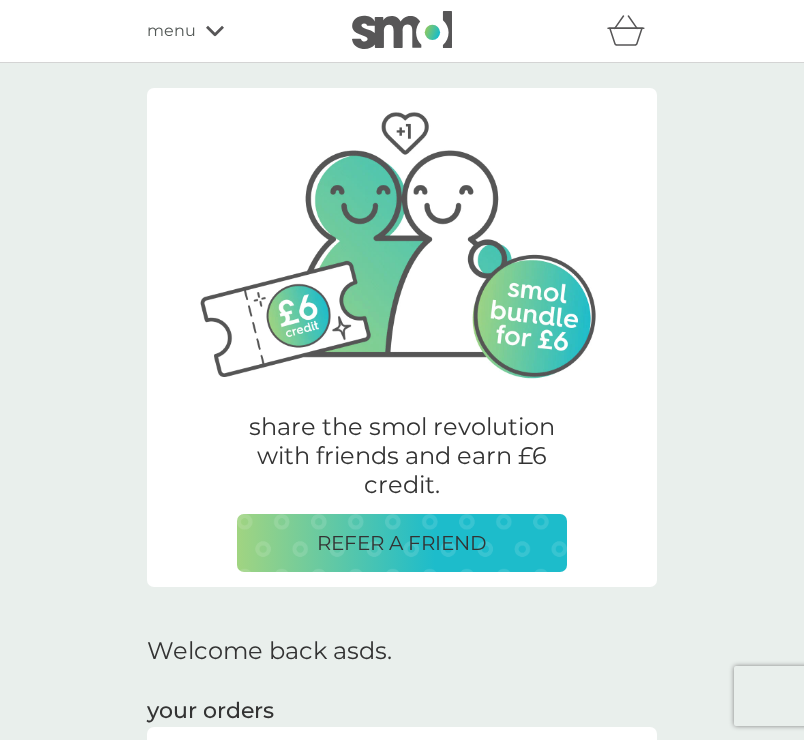 click 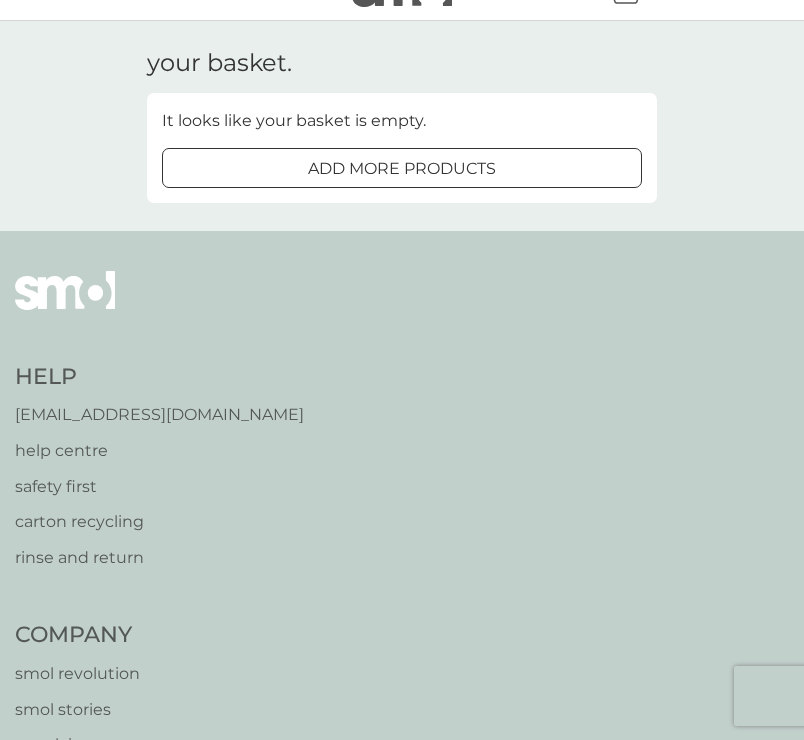scroll, scrollTop: 0, scrollLeft: 0, axis: both 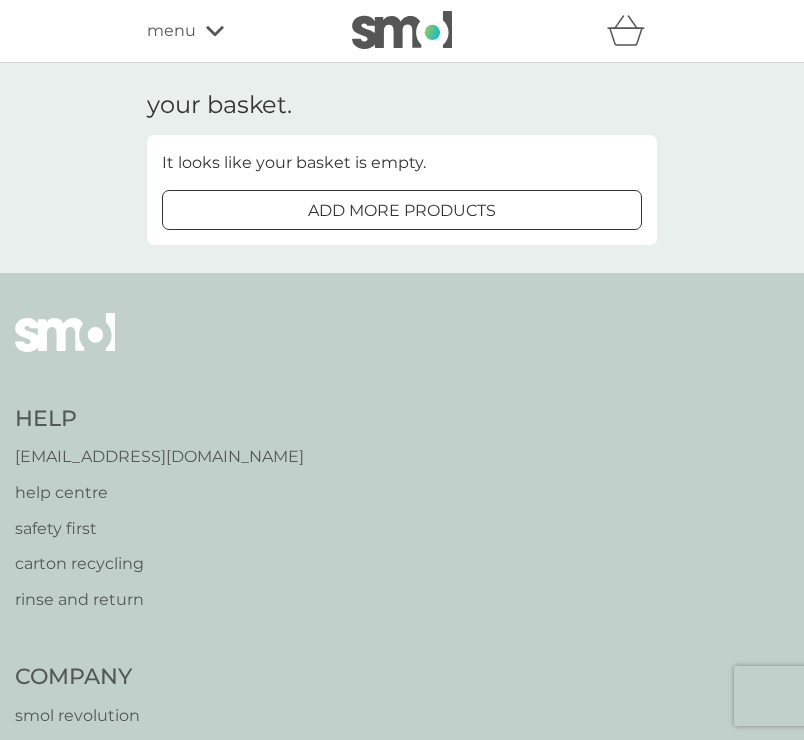click on "menu" at bounding box center (232, 31) 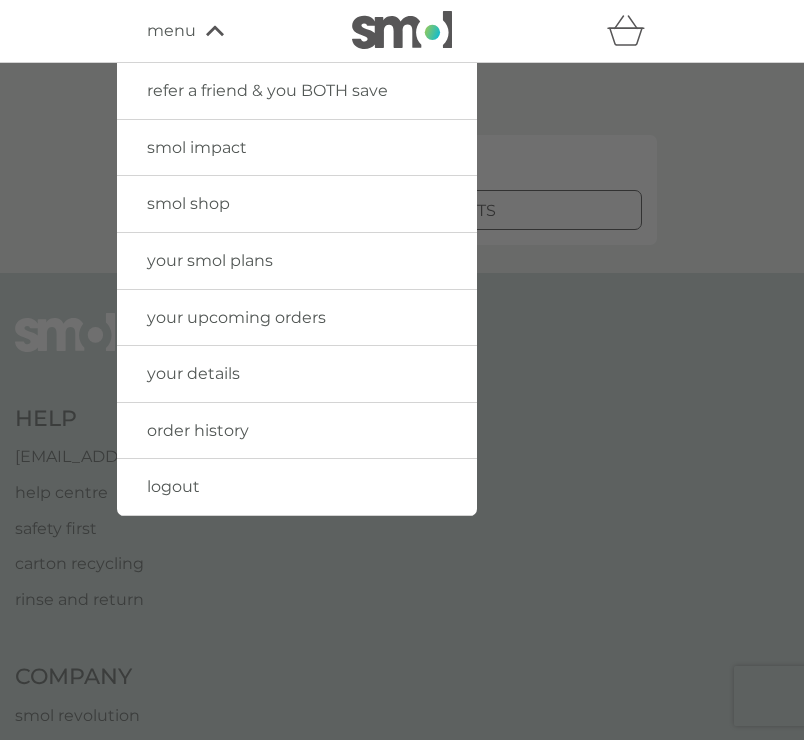 click on "your details" at bounding box center (297, 374) 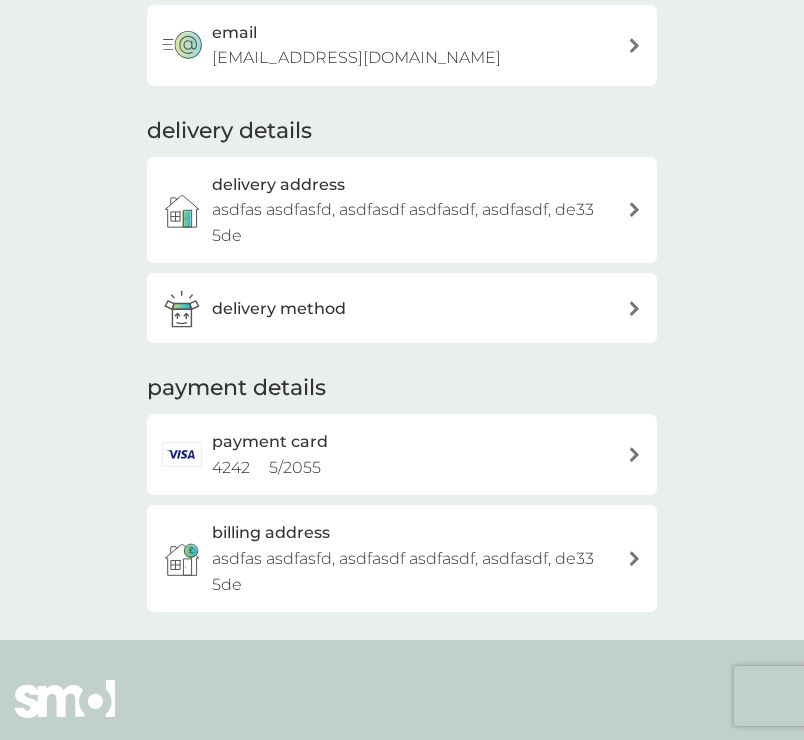 scroll, scrollTop: 0, scrollLeft: 0, axis: both 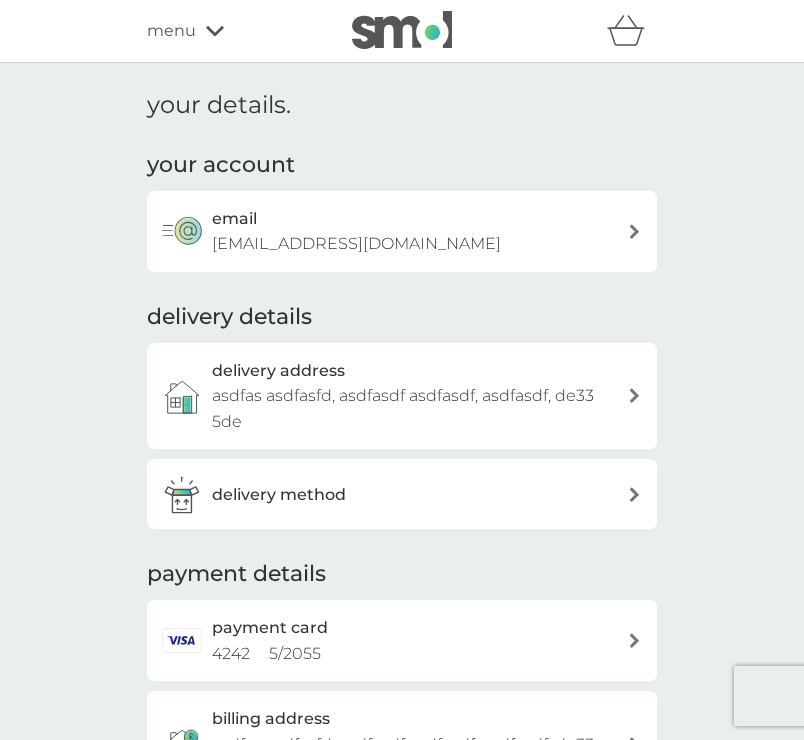 click at bounding box center [402, 30] 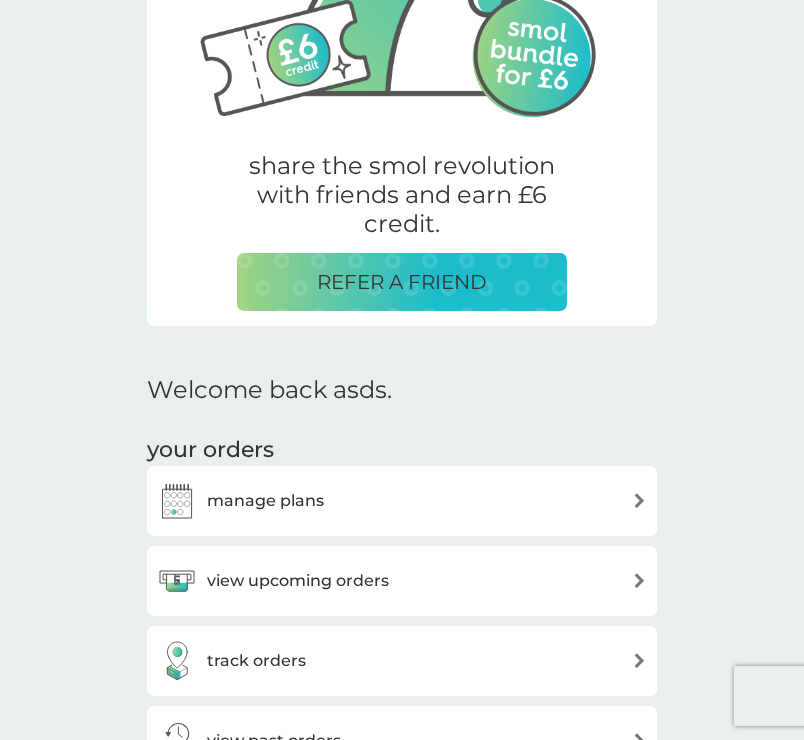 scroll, scrollTop: 361, scrollLeft: 0, axis: vertical 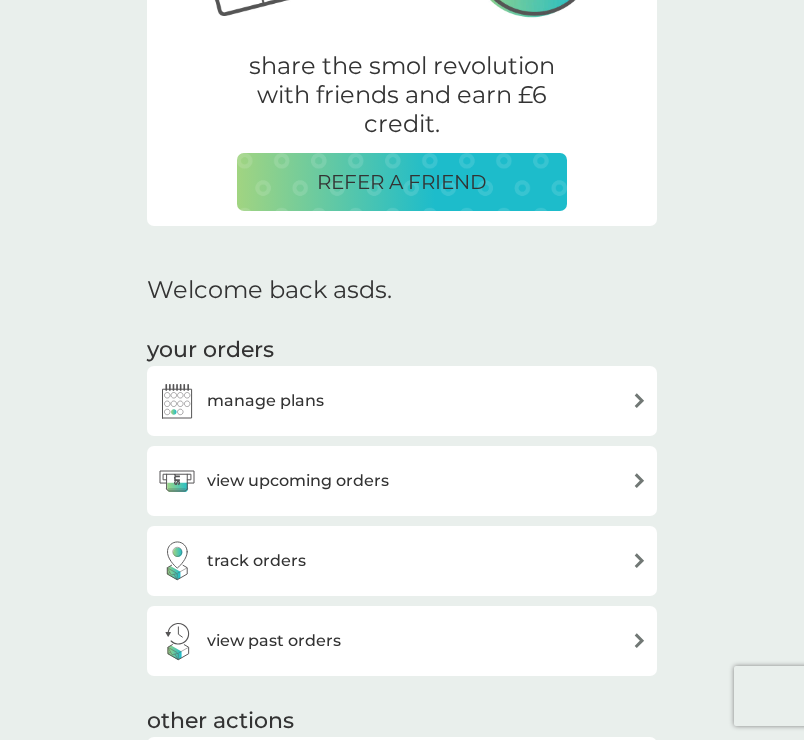 click on "manage plans" at bounding box center [402, 401] 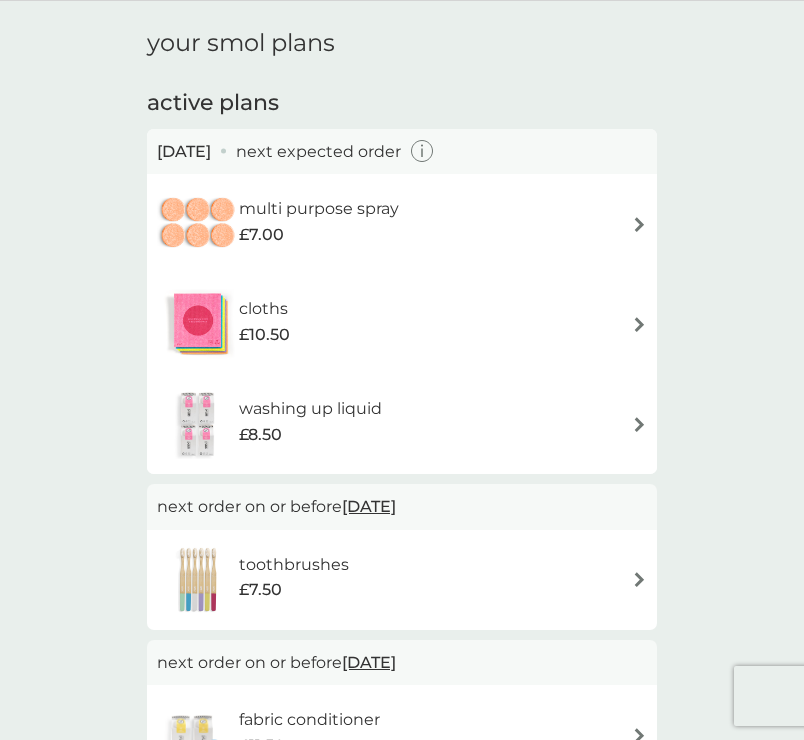 scroll, scrollTop: 0, scrollLeft: 0, axis: both 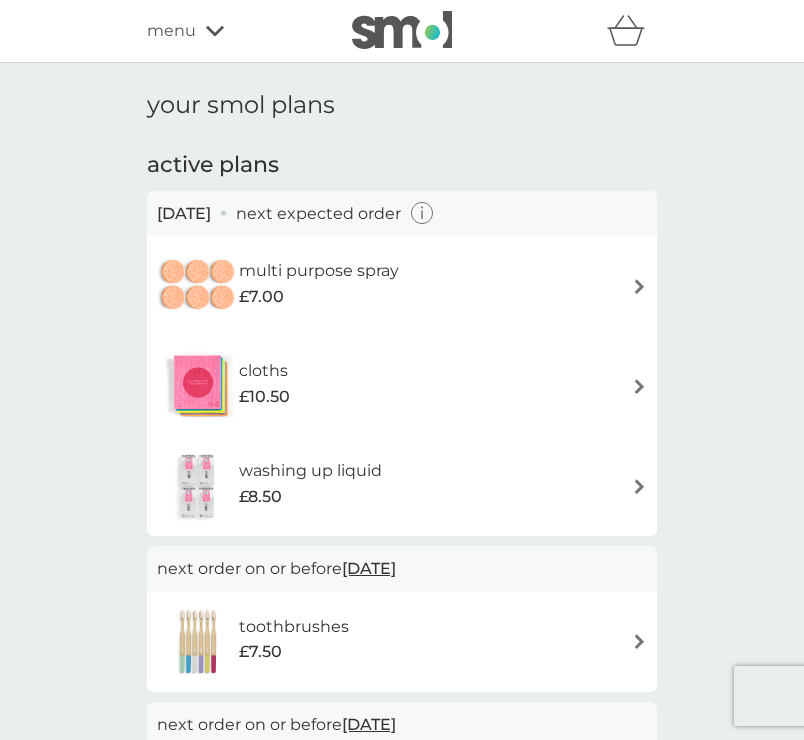 click on "menu" at bounding box center [171, 31] 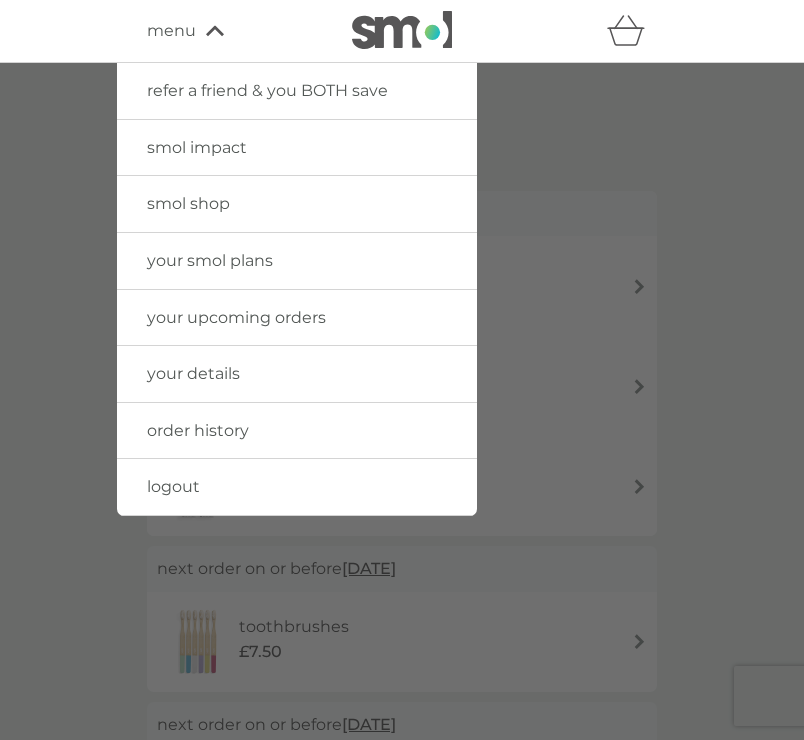 click on "smol shop" at bounding box center [297, 204] 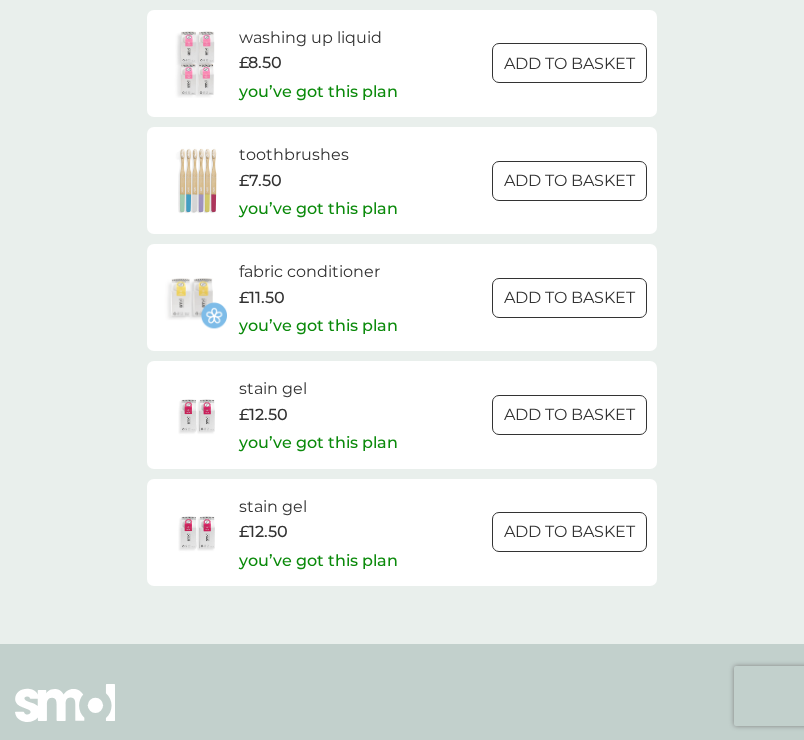 scroll, scrollTop: 2813, scrollLeft: 0, axis: vertical 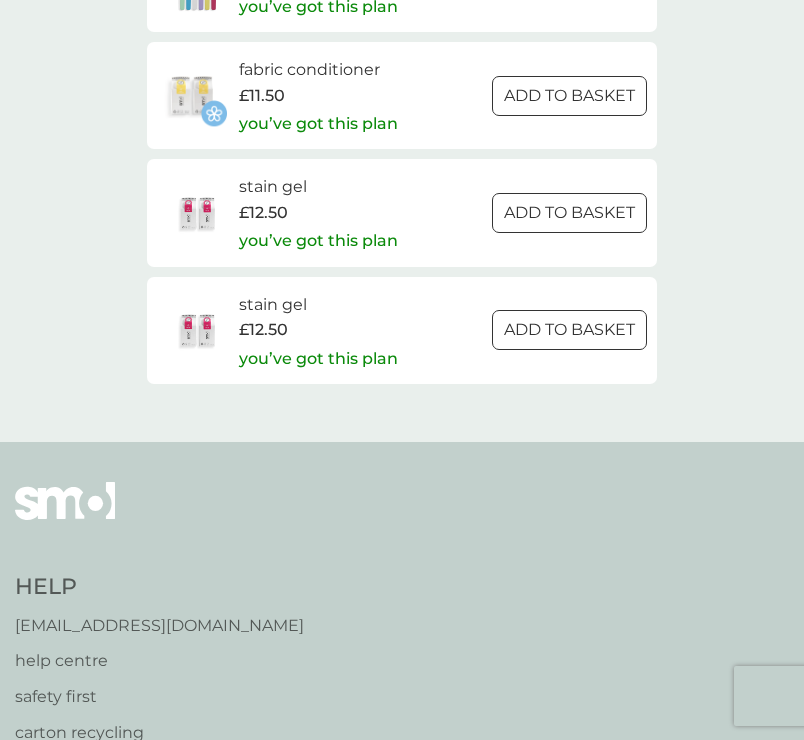 click at bounding box center (570, 330) 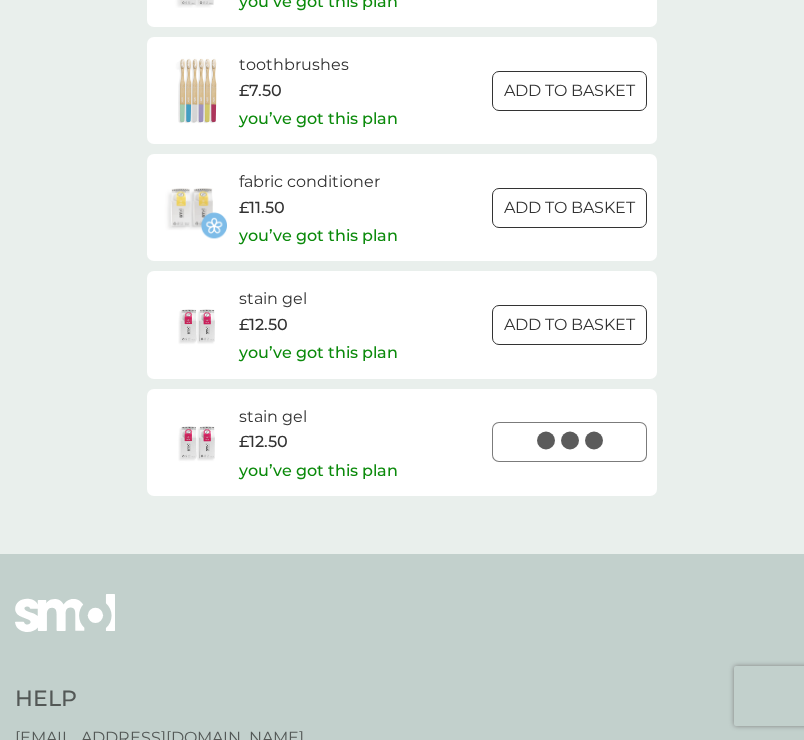 click at bounding box center [570, 325] 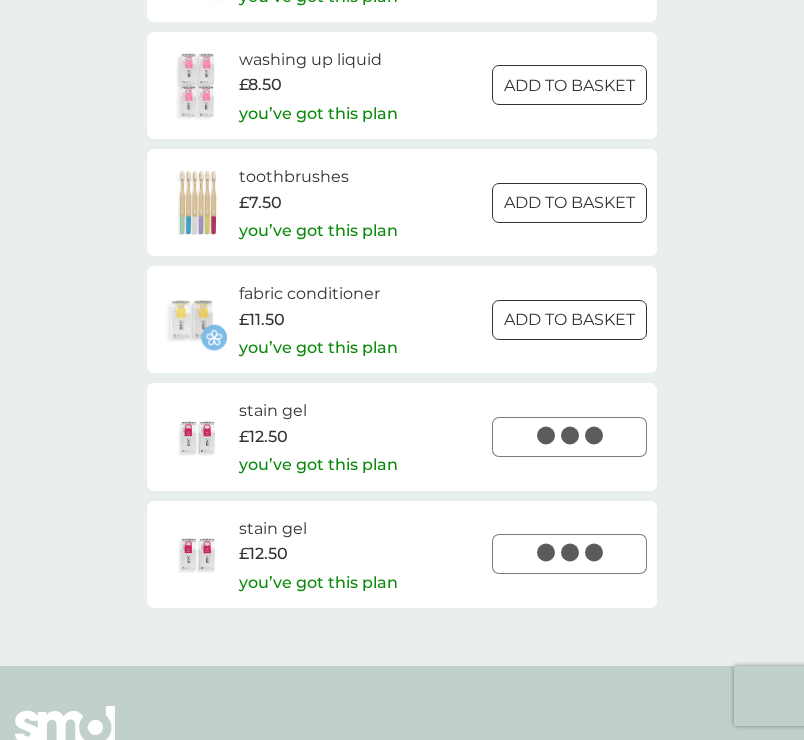 click at bounding box center (570, 319) 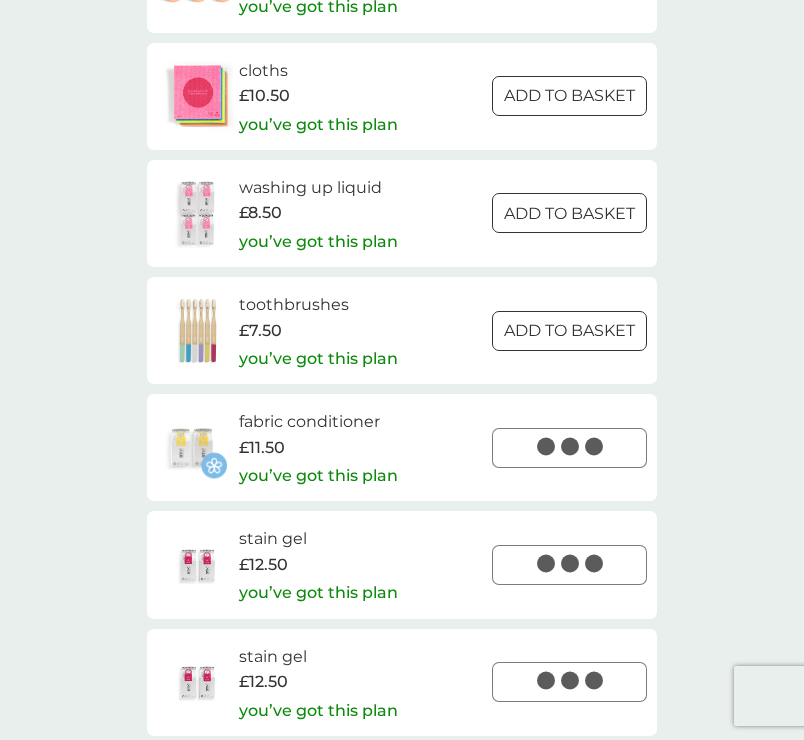 scroll, scrollTop: 2650, scrollLeft: 0, axis: vertical 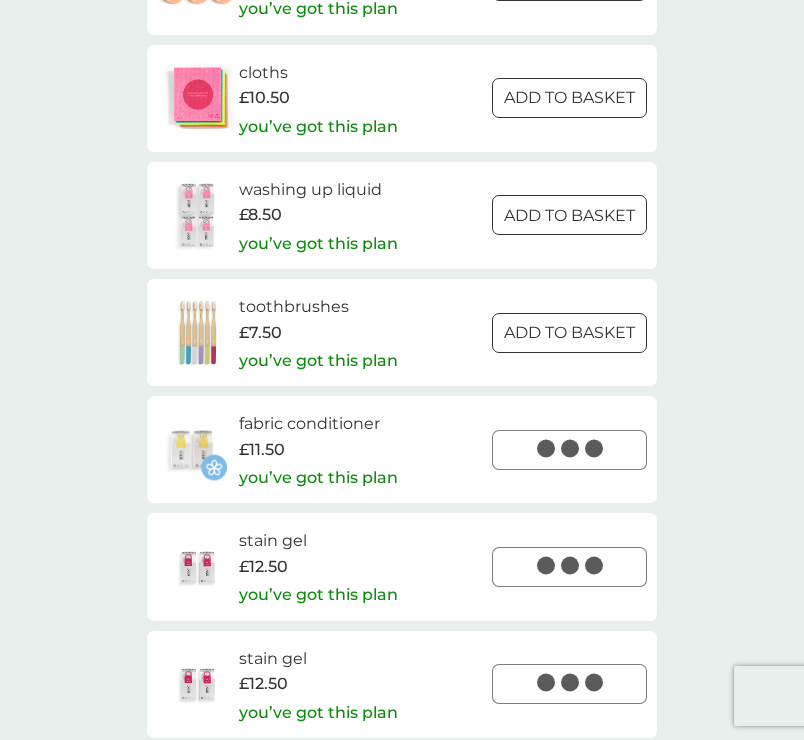 click at bounding box center [570, 332] 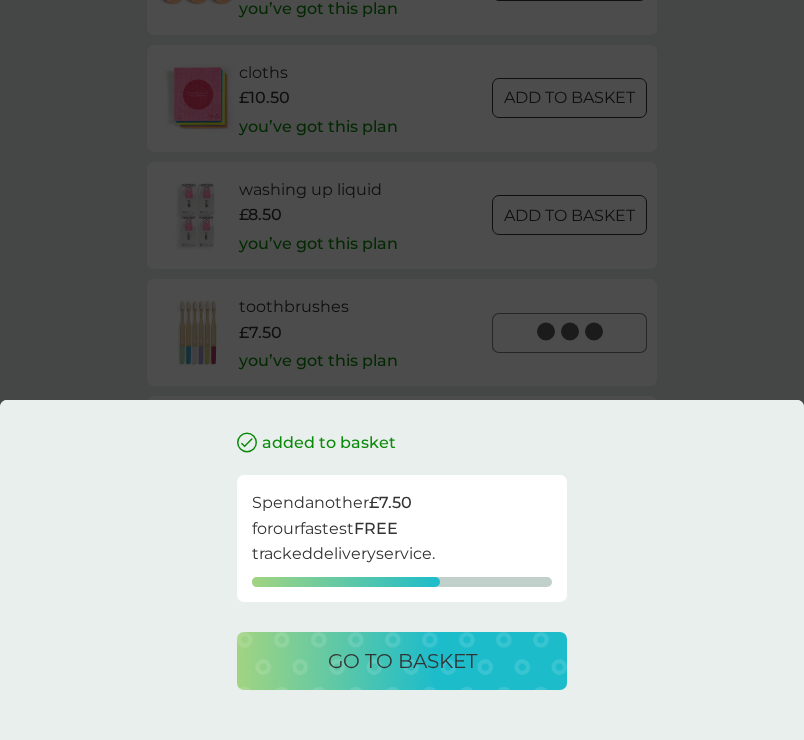 click on "added to basket Spend  another  £7.50   for  our  fastest  FREE   tracked  delivery  service.  go to basket" at bounding box center (402, 370) 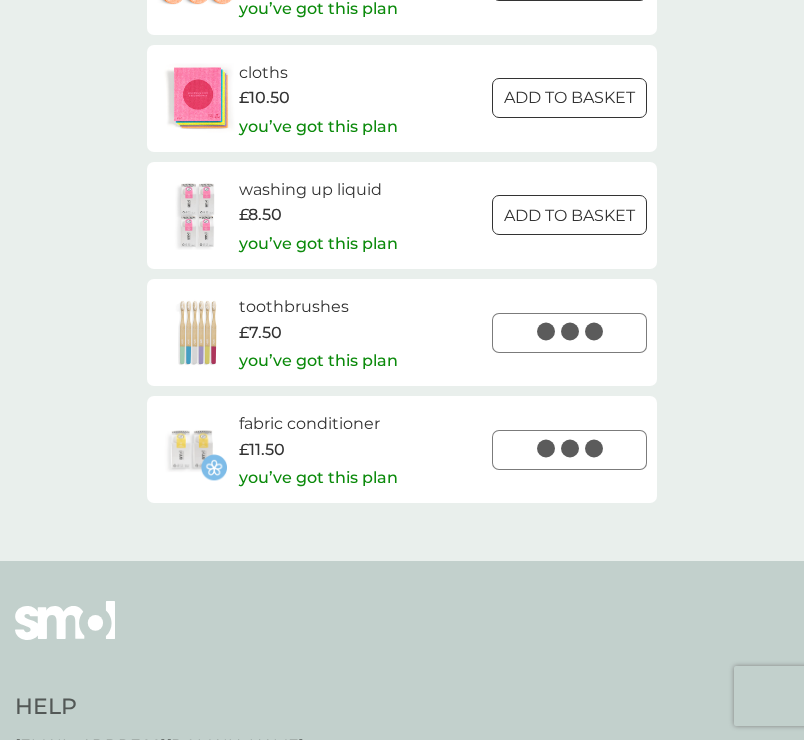 click at bounding box center [545, 214] 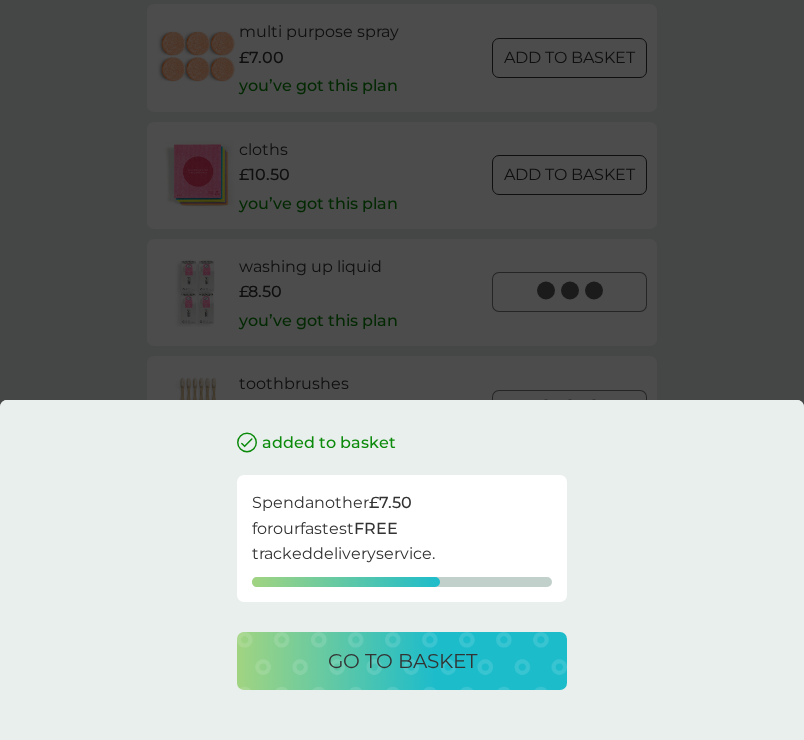 scroll, scrollTop: 2548, scrollLeft: 0, axis: vertical 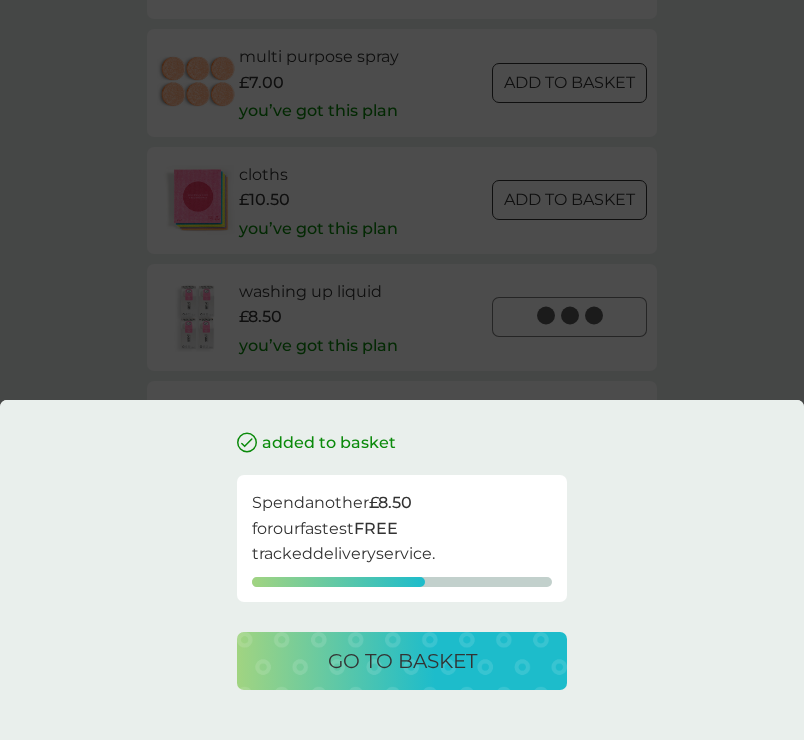 click on "added to basket Spend  another  £8.50   for  our  fastest  FREE   tracked  delivery  service.  go to basket" at bounding box center [402, 370] 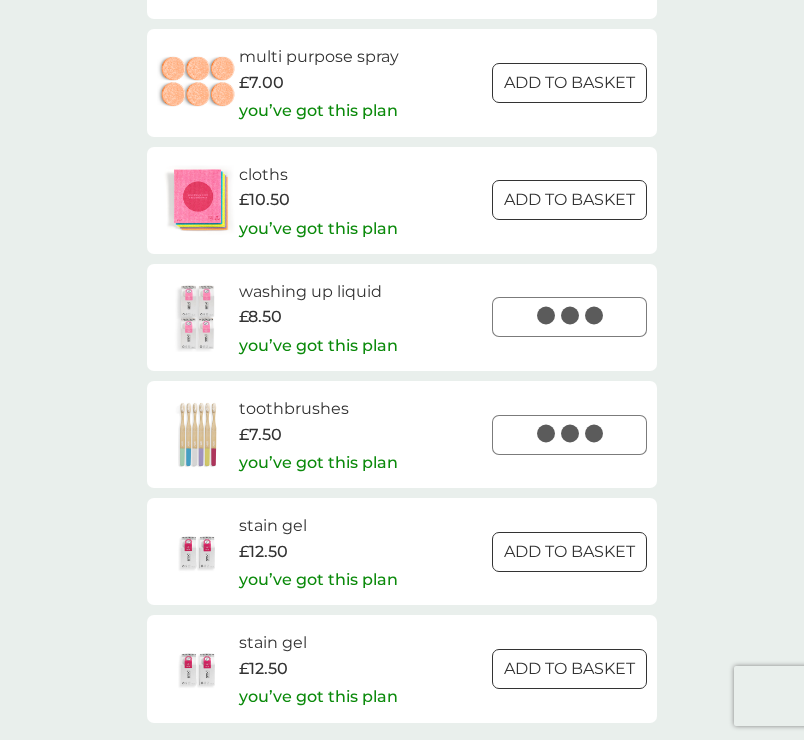 click on "added to basket Spend  another  £8.50   for  our  fastest  FREE   tracked  delivery  service.  go to basket" at bounding box center (402, 370) 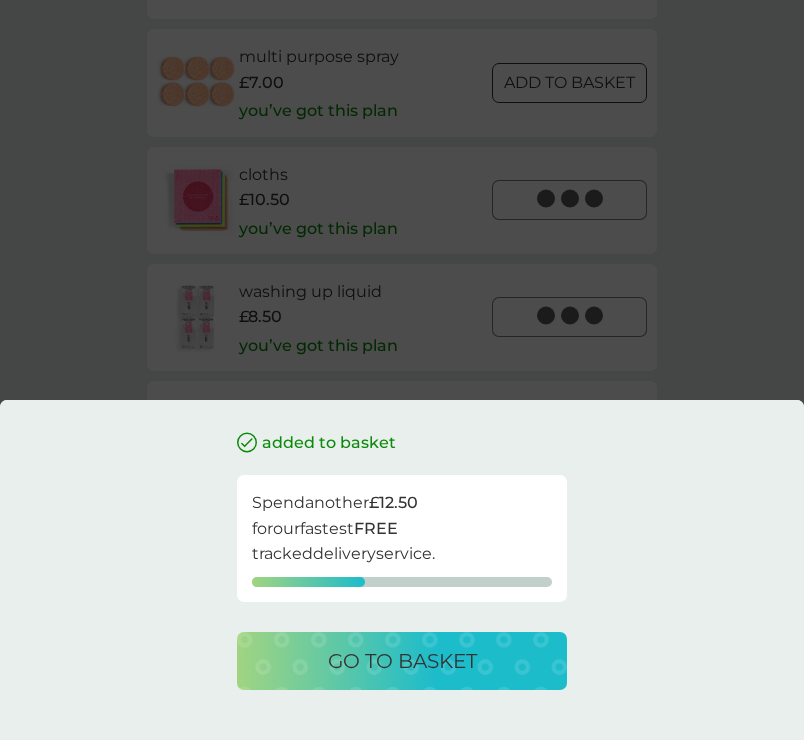 click on "added to basket Spend  another  £12.50   for  our  fastest  FREE   tracked  delivery  service.  go to basket" at bounding box center [402, 370] 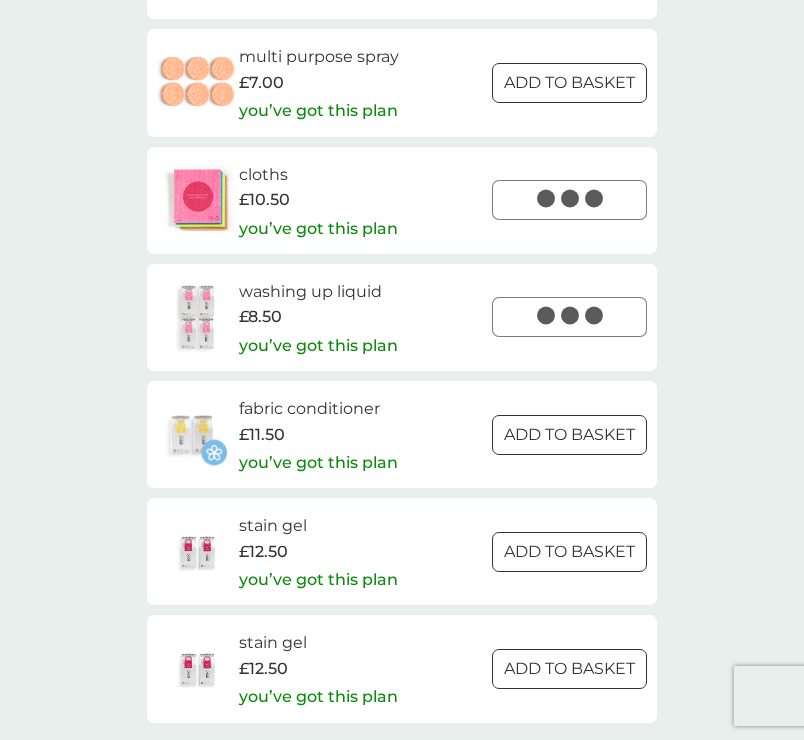 click on "added to basket Spend  another  £12.50   for  our  fastest  FREE   tracked  delivery  service.  go to basket" at bounding box center (402, 370) 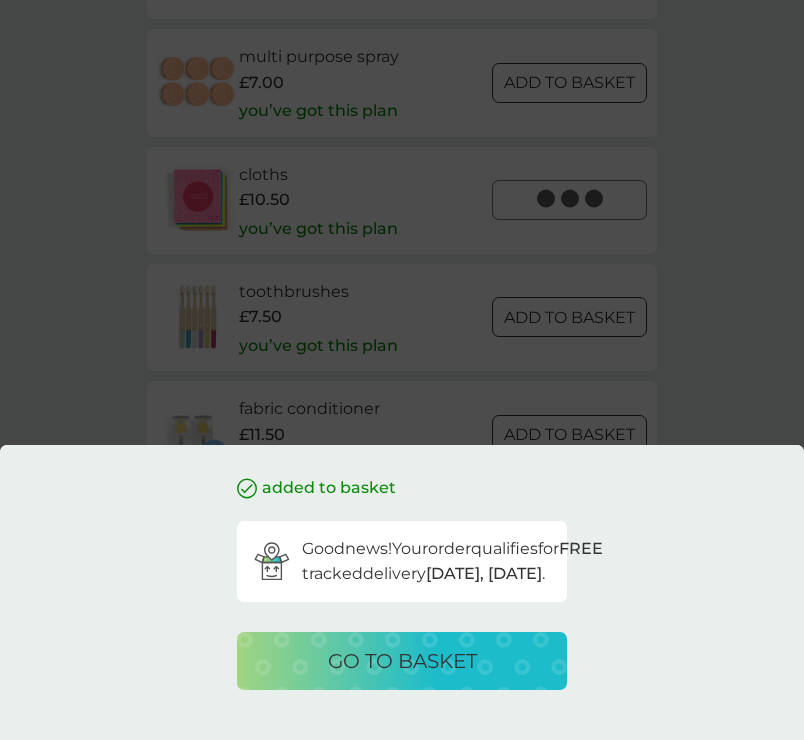 click on "added to basket Good  news!  Your  order  qualifies  for  FREE   tracked  delivery  tomorrow, Friday 11 July .  go to basket" at bounding box center [402, 370] 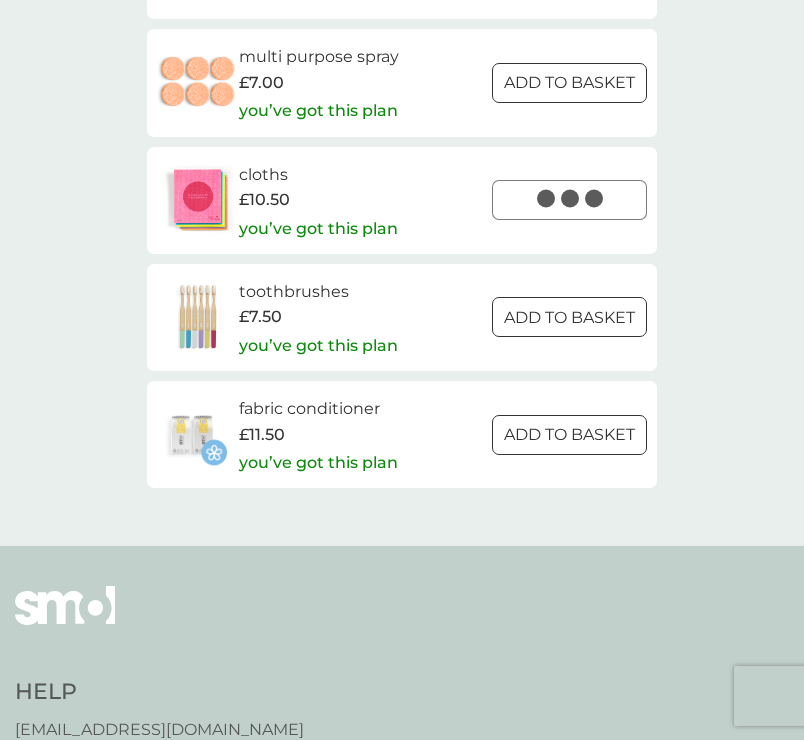 click on "ADD TO BASKET" at bounding box center (569, 83) 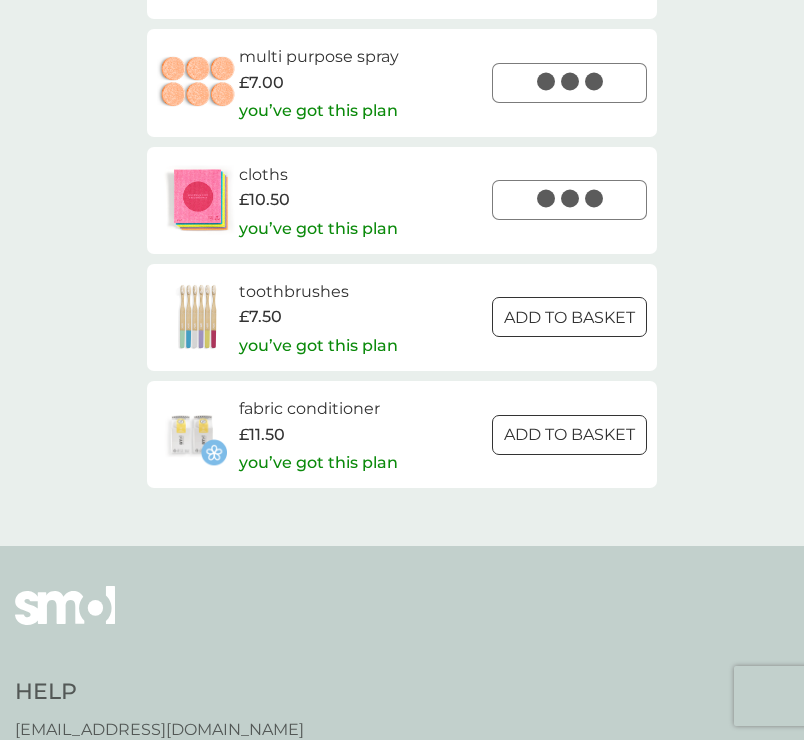 click at bounding box center (570, 317) 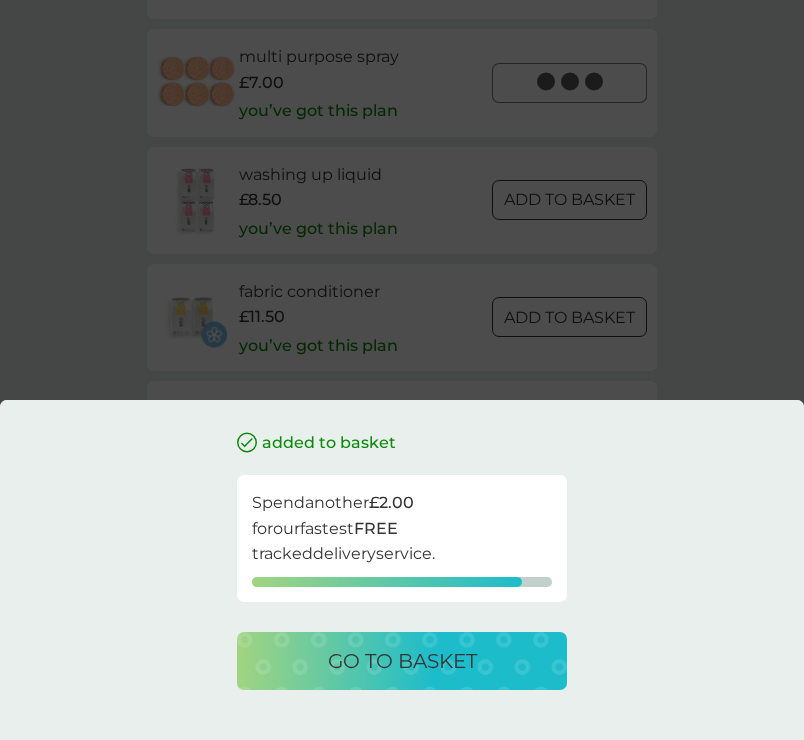 click on "added to basket Spend  another  £2.00   for  our  fastest  FREE   tracked  delivery  service.  go to basket" at bounding box center (402, 370) 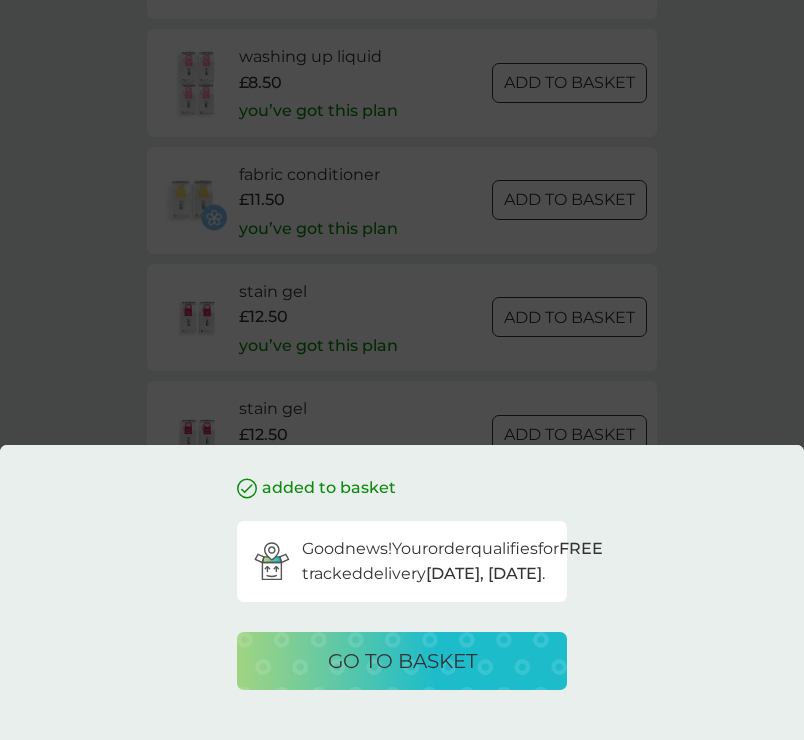 click on "added to basket Good  news!  Your  order  qualifies  for  FREE   tracked  delivery  tomorrow, Friday 11 July .  go to basket" at bounding box center (402, 370) 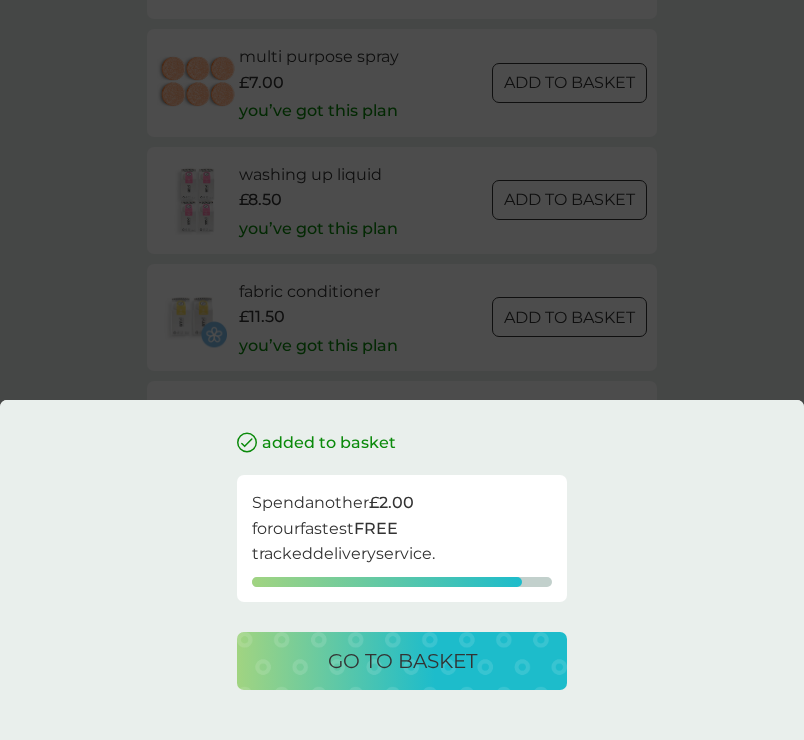 click on "added to basket Spend  another  £2.00   for  our  fastest  FREE   tracked  delivery  service.  go to basket" at bounding box center (402, 370) 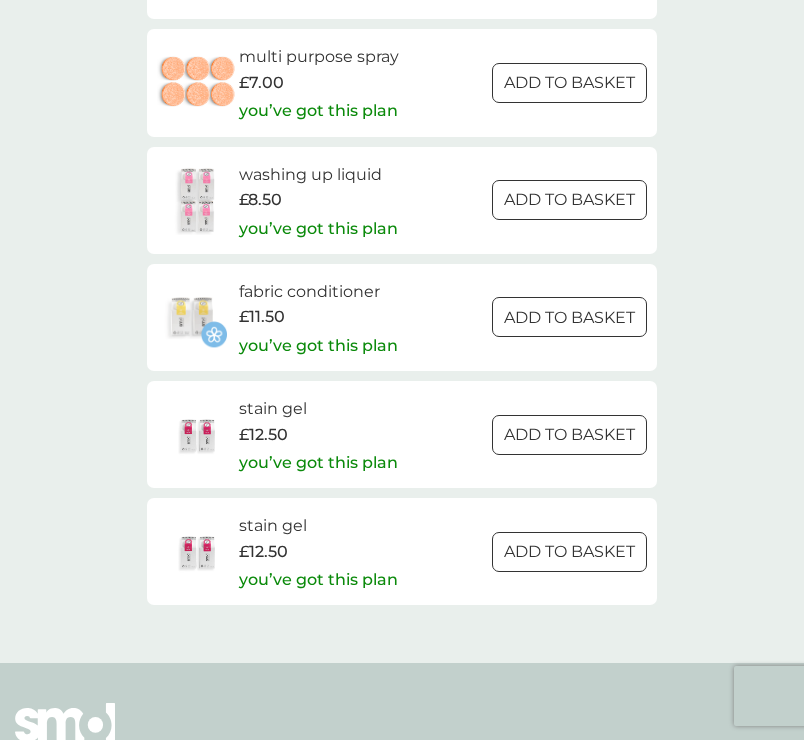 click at bounding box center [570, 317] 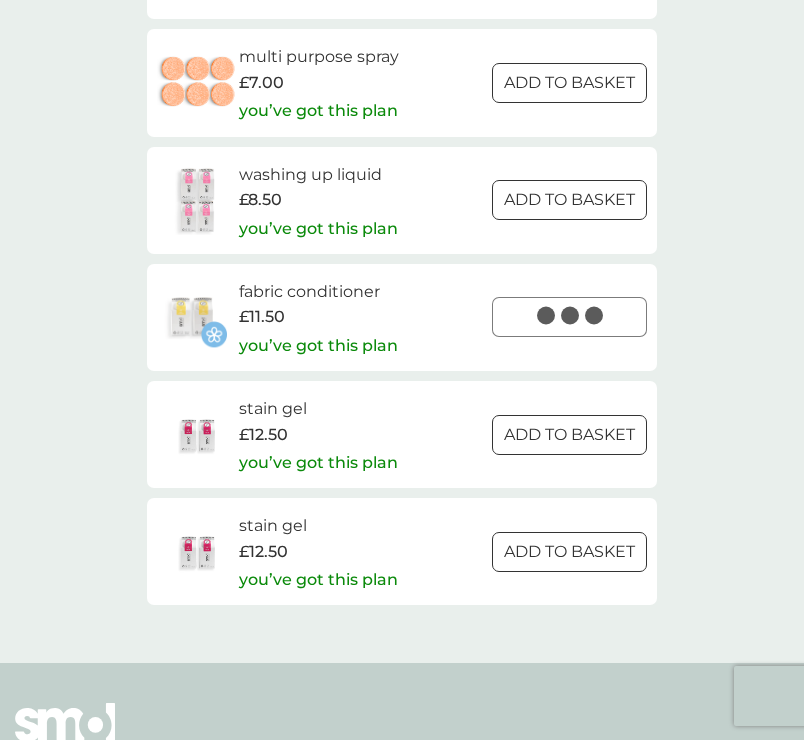 scroll, scrollTop: 2465, scrollLeft: 0, axis: vertical 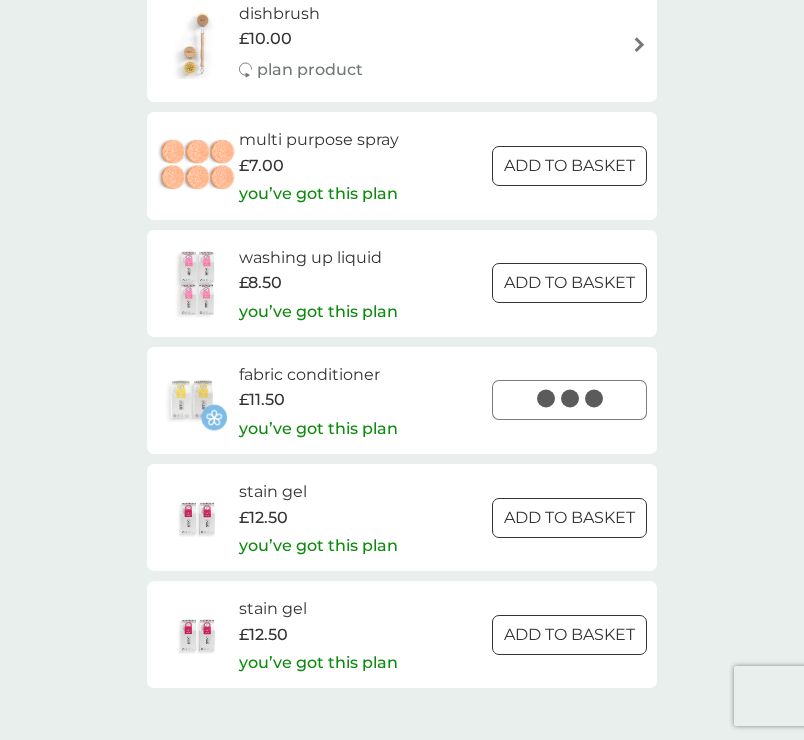 click at bounding box center (570, 283) 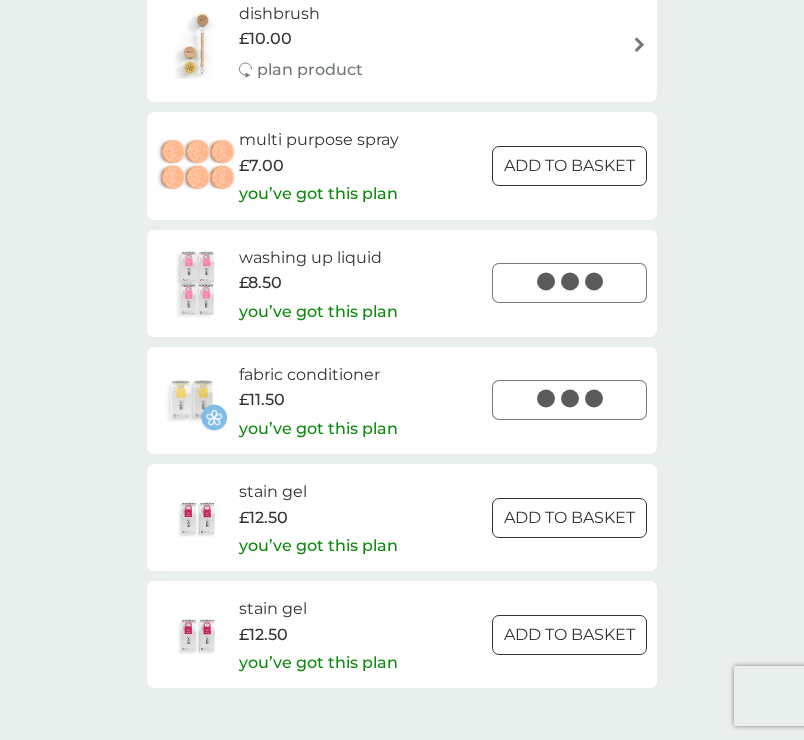 click at bounding box center [570, 166] 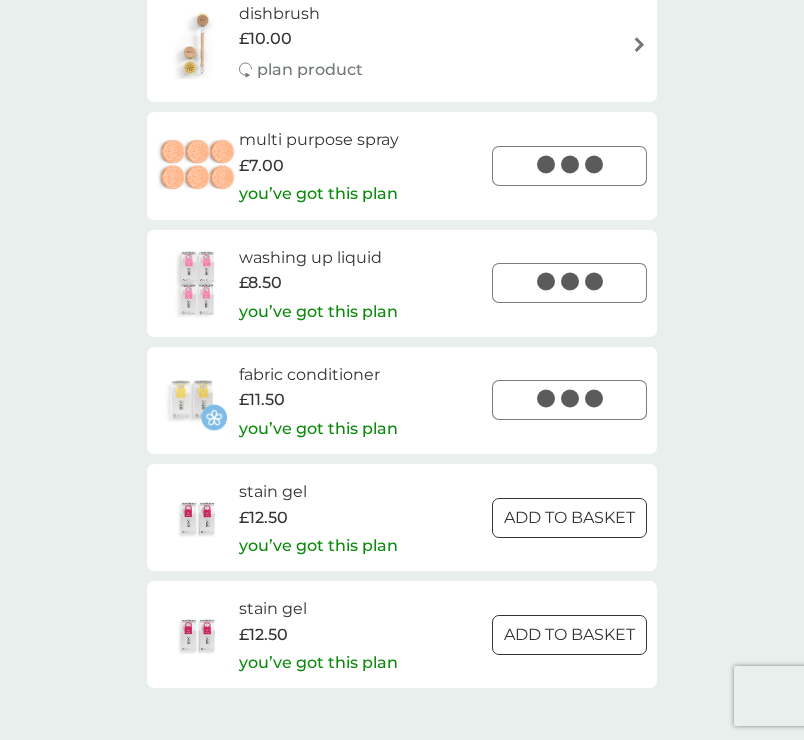click at bounding box center (570, 517) 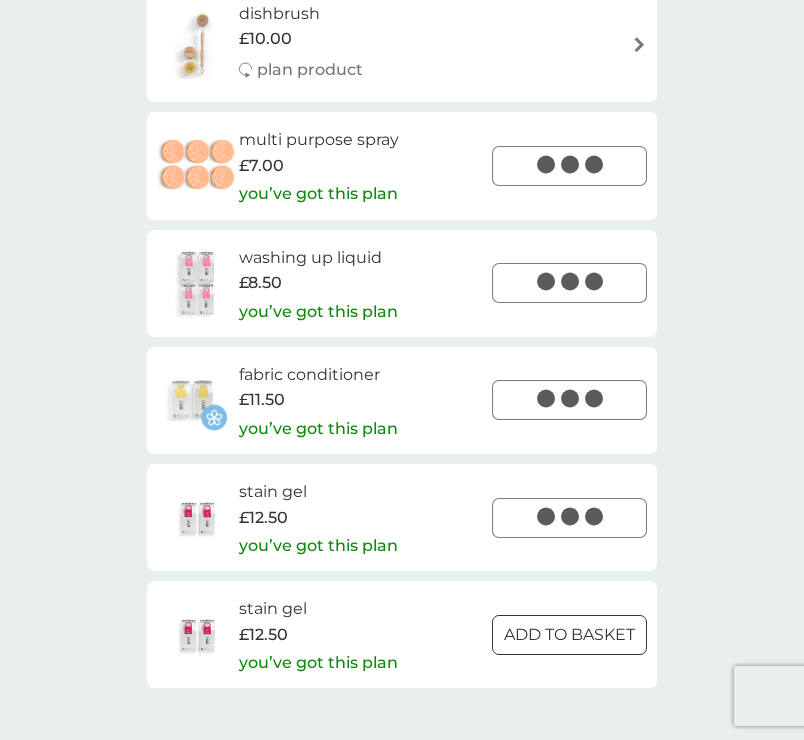 click at bounding box center (570, 634) 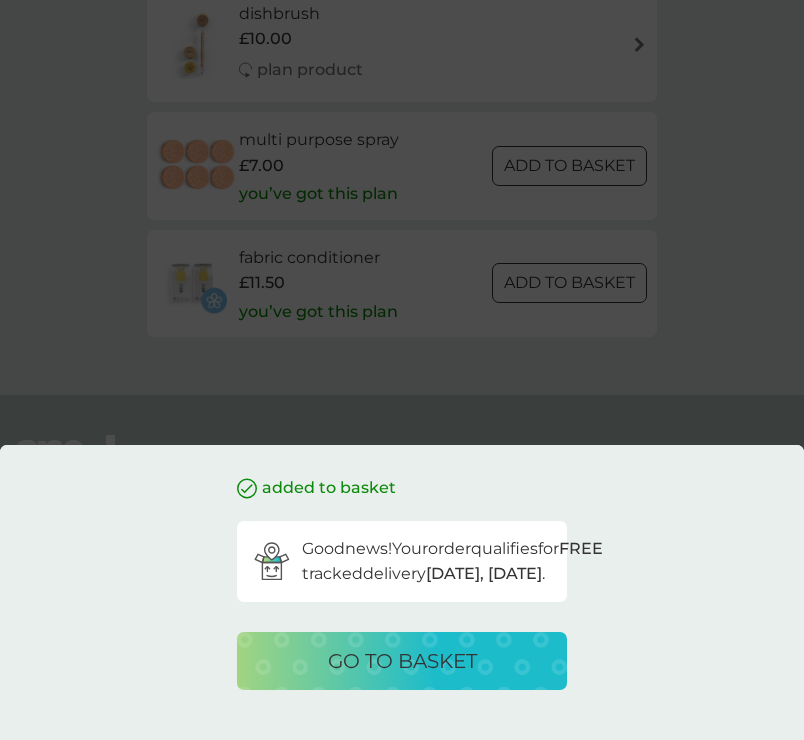 click on "added to basket Good  news!  Your  order  qualifies  for  FREE   tracked  delivery  tomorrow, Friday 11 July .  go to basket" at bounding box center (402, 370) 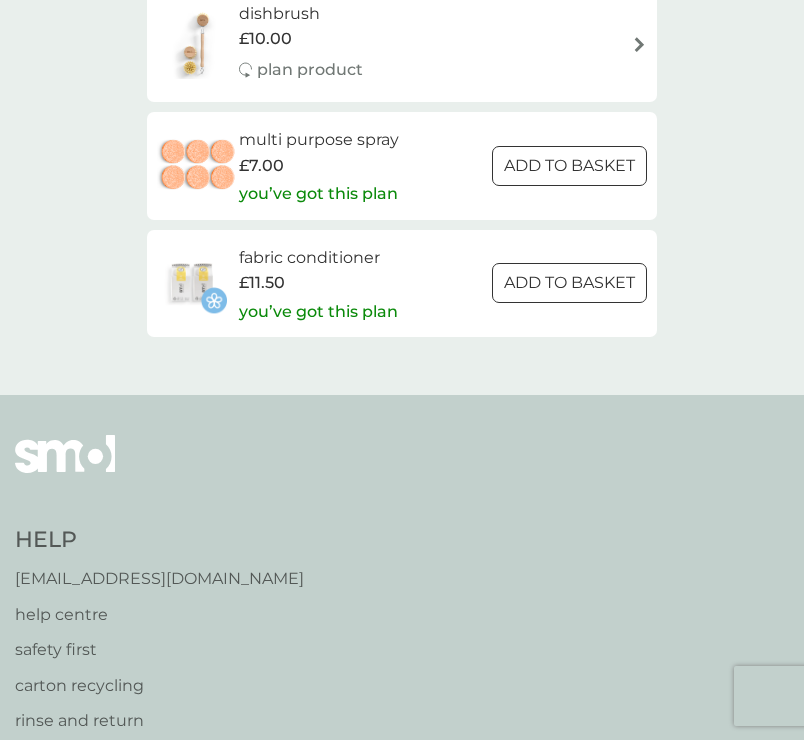 click at bounding box center (570, 283) 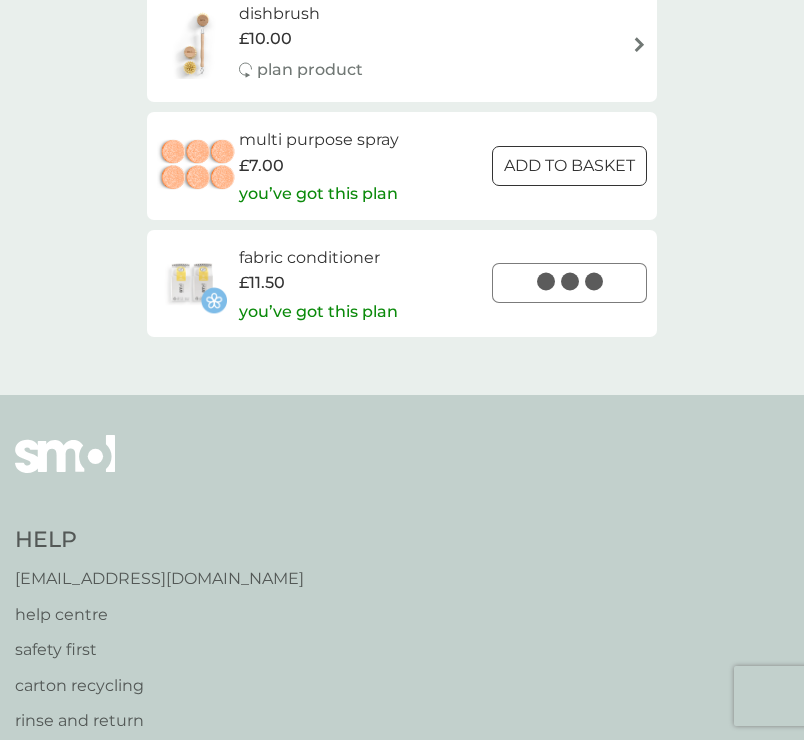 click at bounding box center [570, 165] 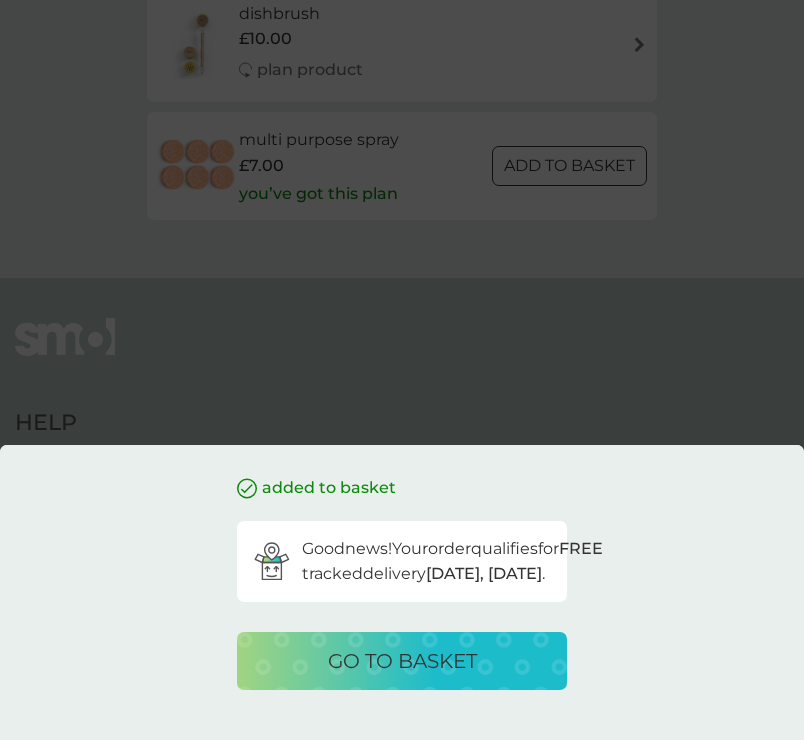 click on "added to basket Good  news!  Your  order  qualifies  for  FREE   tracked  delivery  tomorrow, Friday 11 July .  go to basket" at bounding box center [402, 370] 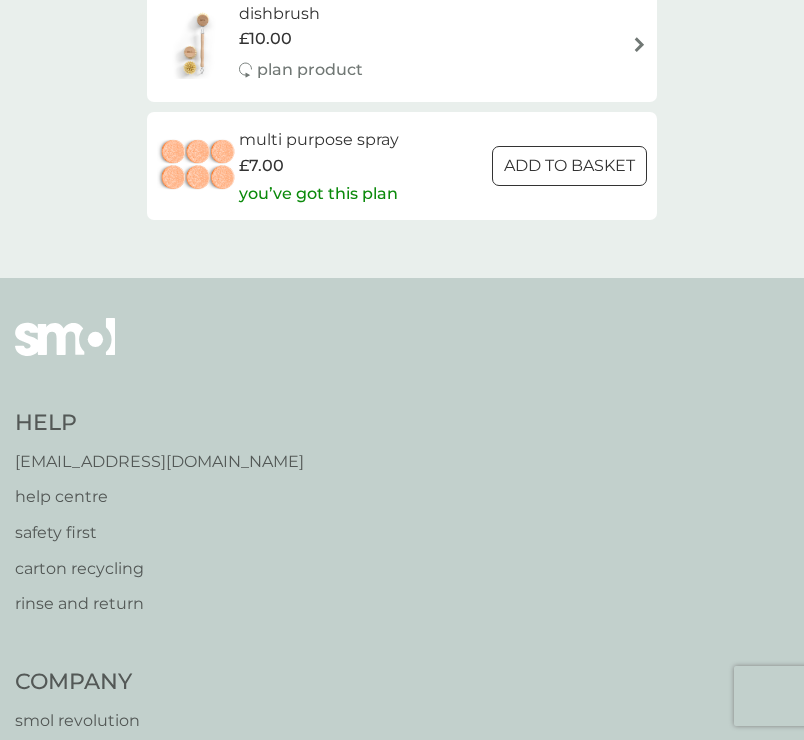 click on "added to basket Good  news!  Your  order  qualifies  for  FREE   tracked  delivery  tomorrow, Friday 11 July .  go to basket" at bounding box center [402, 370] 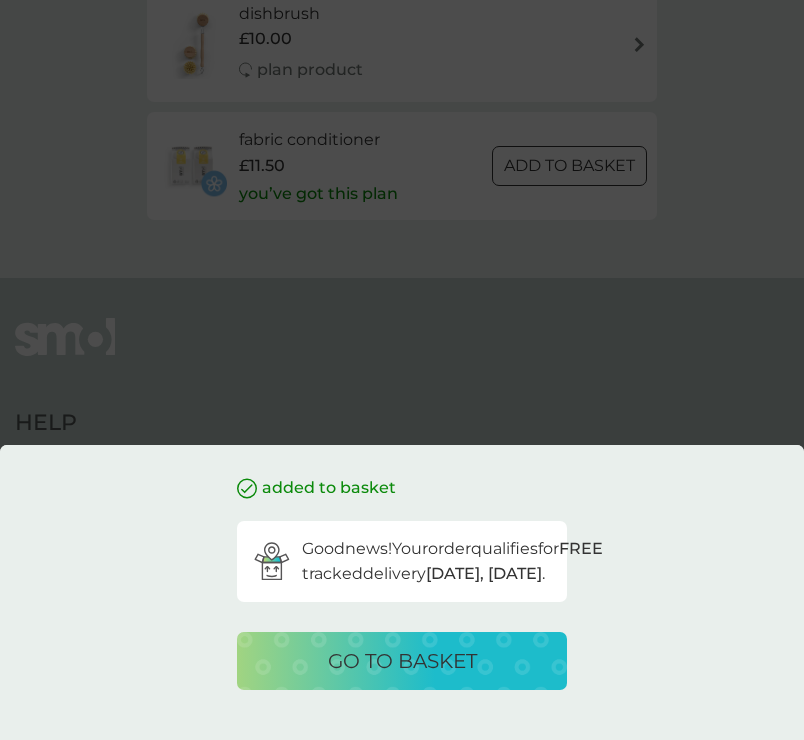 click on "go to basket" at bounding box center [402, 661] 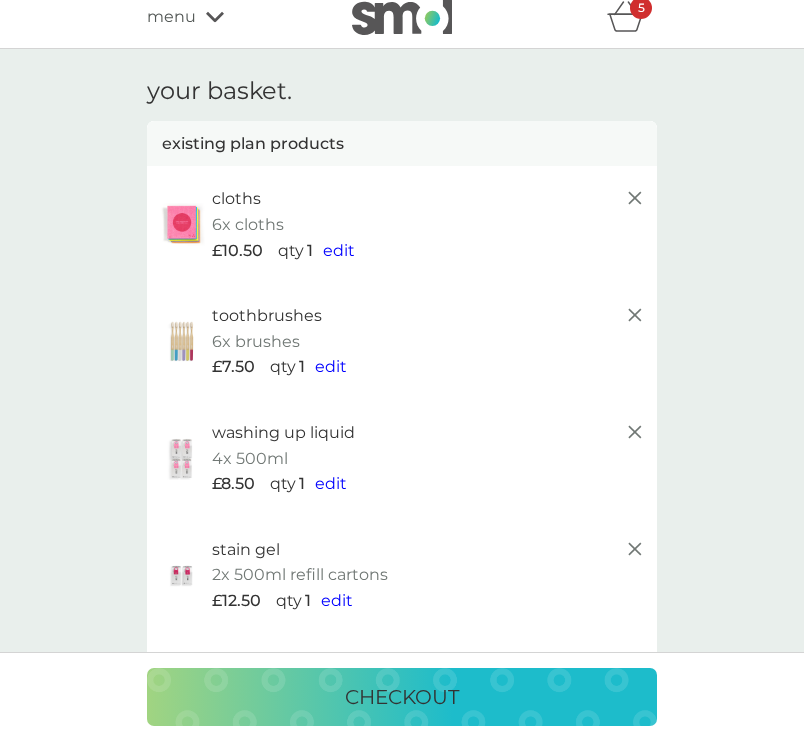 scroll, scrollTop: 0, scrollLeft: 0, axis: both 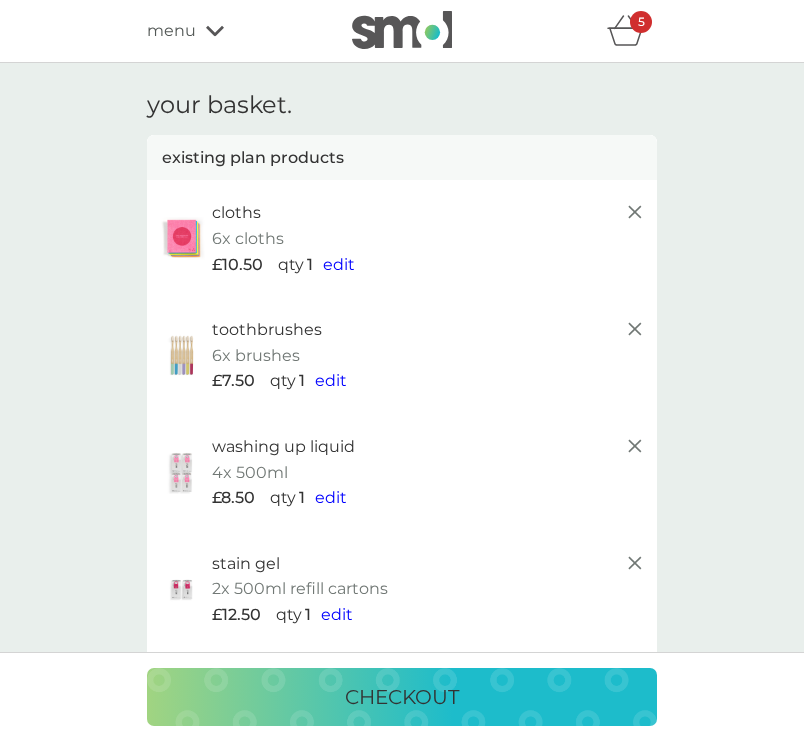 click at bounding box center [402, 30] 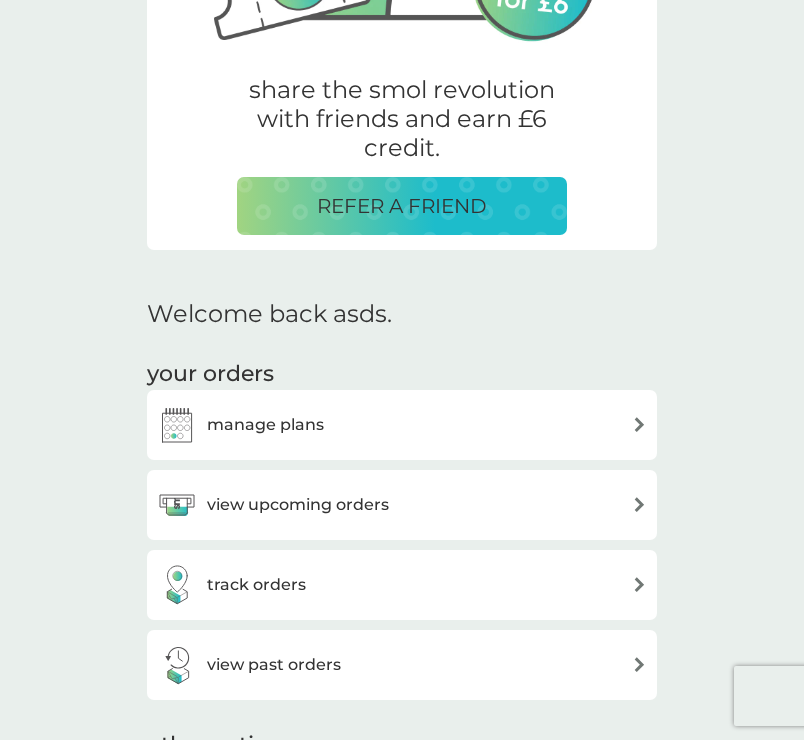 scroll, scrollTop: 0, scrollLeft: 0, axis: both 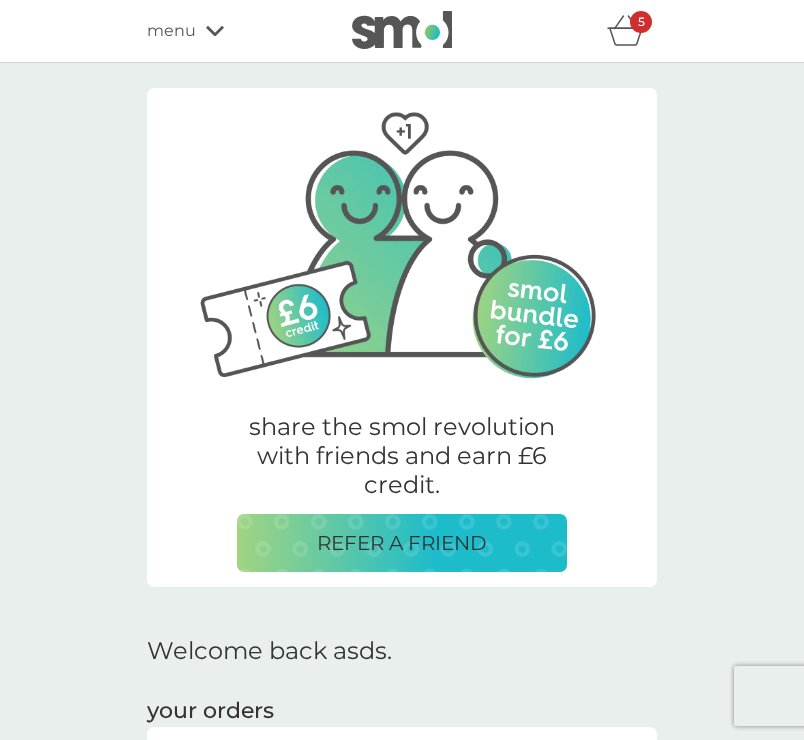 click on "menu" at bounding box center (232, 31) 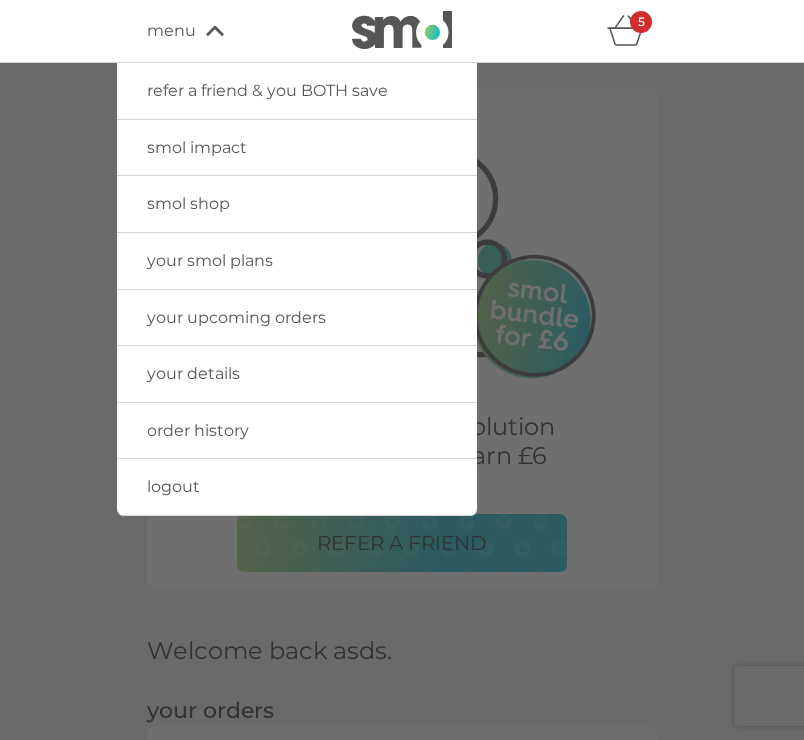 click on "smol shop" at bounding box center [297, 204] 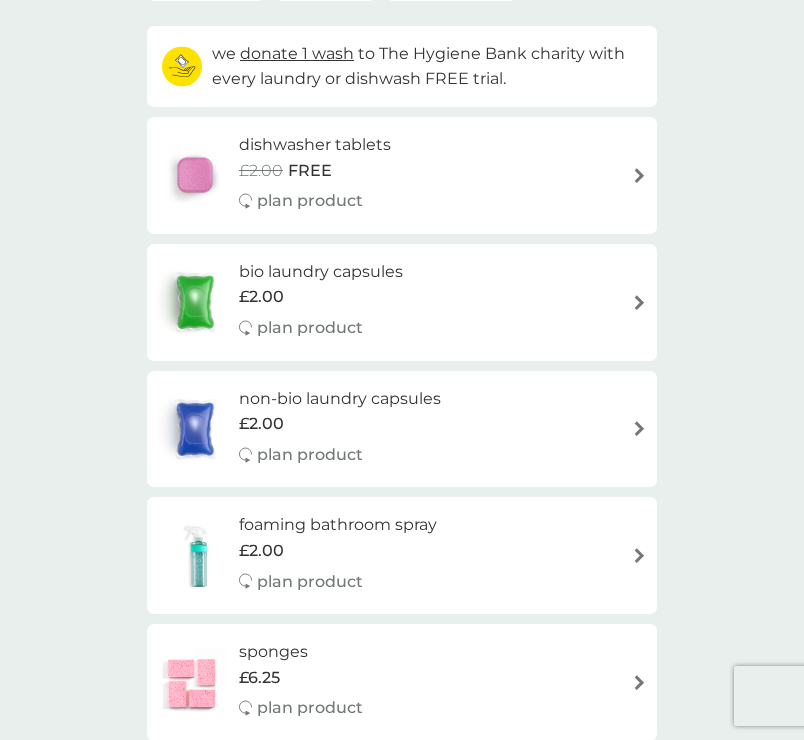 scroll, scrollTop: 0, scrollLeft: 0, axis: both 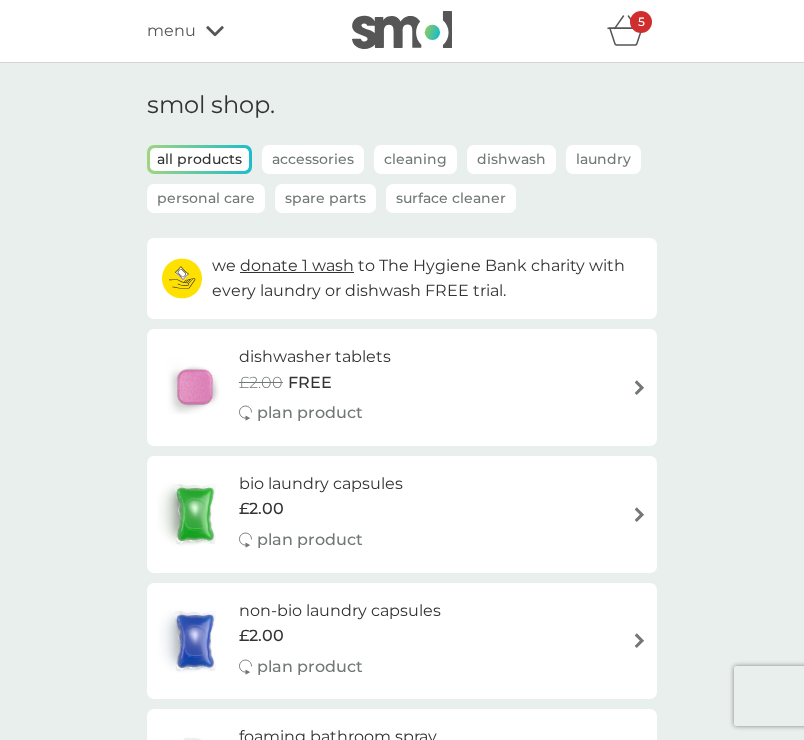 click 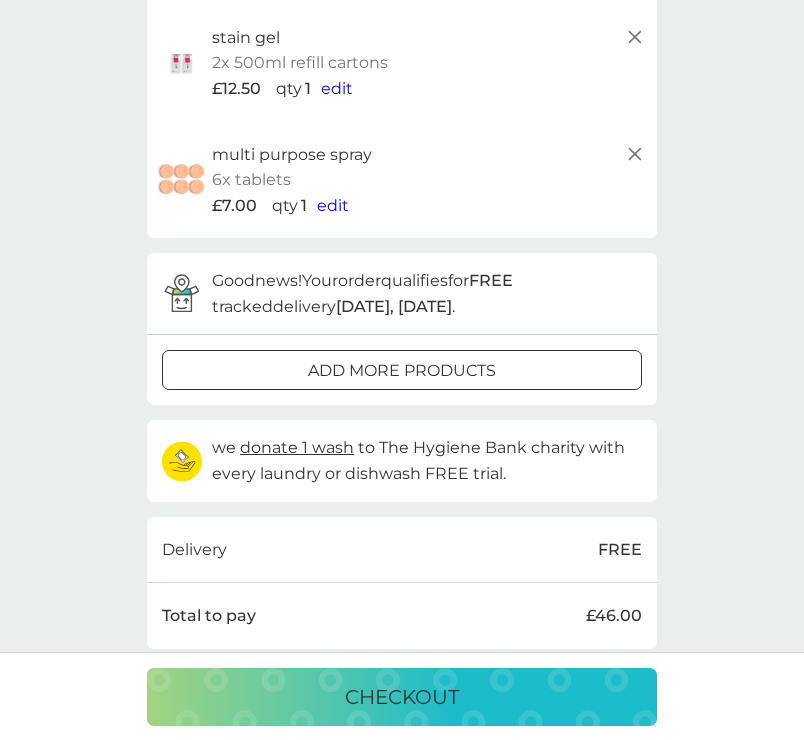 scroll, scrollTop: 544, scrollLeft: 0, axis: vertical 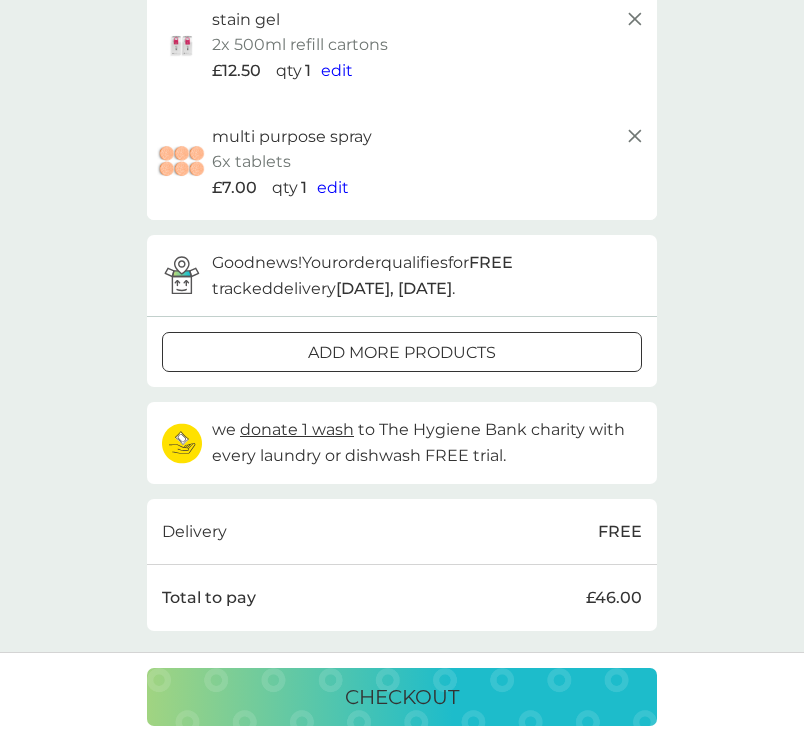 click on "multi purpose spray 6x tablets £7.00 qty 1 edit" at bounding box center [429, 162] 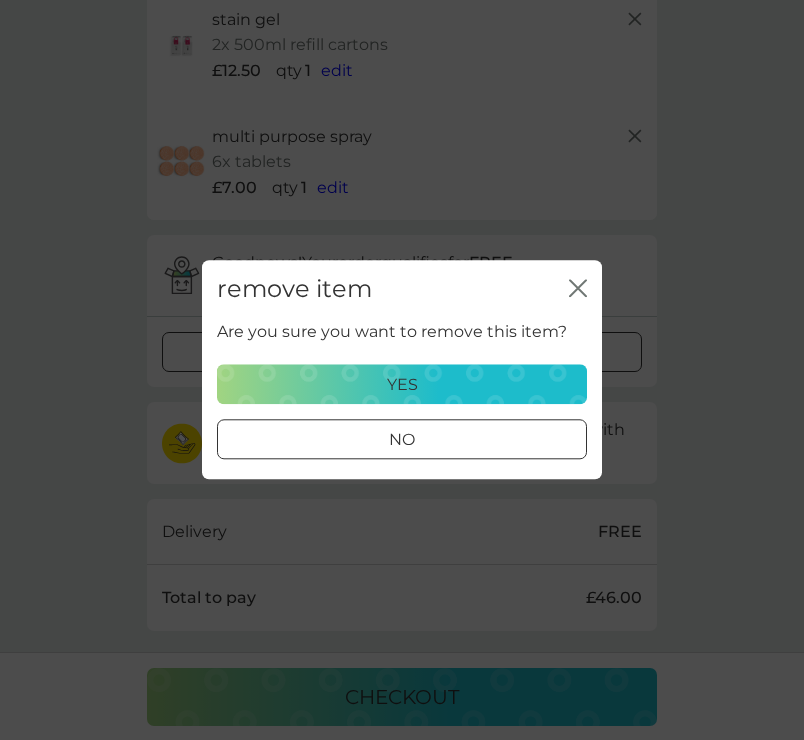 click on "yes" at bounding box center [402, 385] 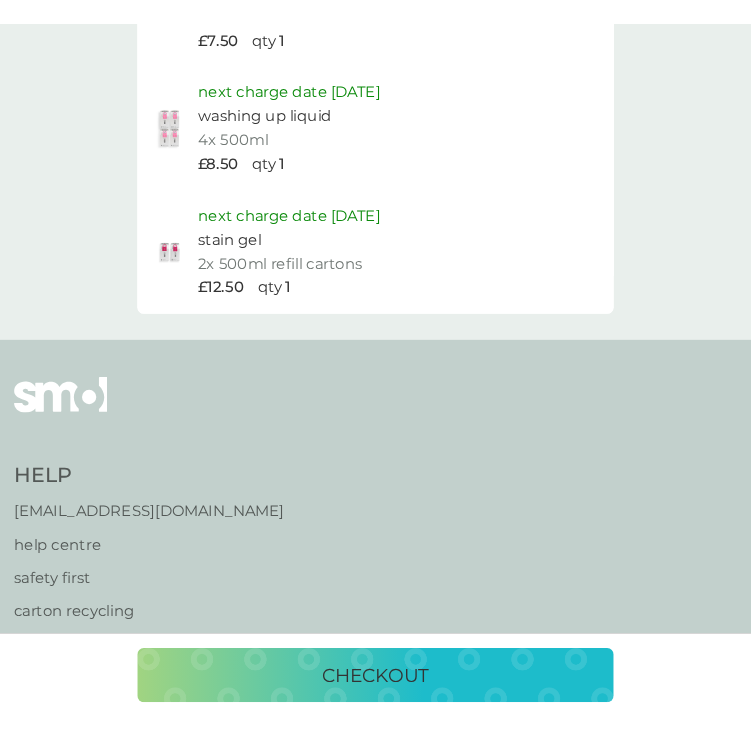 scroll, scrollTop: 0, scrollLeft: 0, axis: both 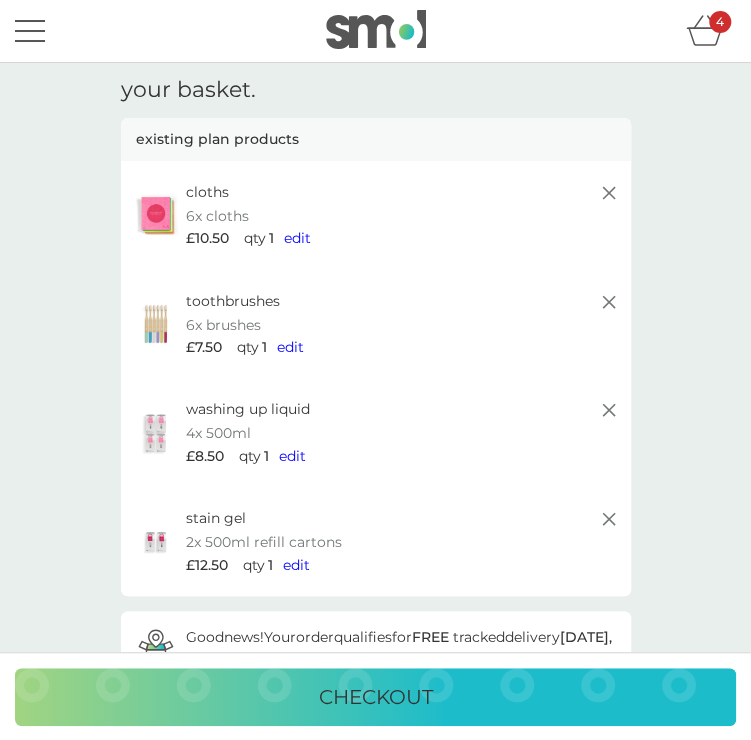 click on "your basket. existing plan products cloths 6x cloths £10.50 qty 1 edit toothbrushes 6x brushes £7.50 qty 1 edit washing up liquid 4x 500ml £8.50 qty 1 edit stain gel 2x 500ml refill cartons £12.50 qty 1 edit proceed to checkout Good  news!  Your  order  qualifies  for  FREE   tracked  delivery  tomorrow, Friday 11 July .  add more products we   donate 1 wash   to The Hygiene Bank charity with every laundry or dishwash FREE trial. Delivery FREE Total to pay £39.00 your future charges. existing plans next charge date 9th Oct 2025 cloths 6x cloths   £10.50 qty 1 next charge date 1st Jan 2026 toothbrushes 6x brushes   £7.50 qty 1 next charge date 9th Nov 2025 washing up liquid 4x 500ml   £8.50 qty 1 next charge date 8th Jan 2026 stain gel 2x 500ml refill cartons   £12.50 qty 1 checkout" at bounding box center [375, 831] 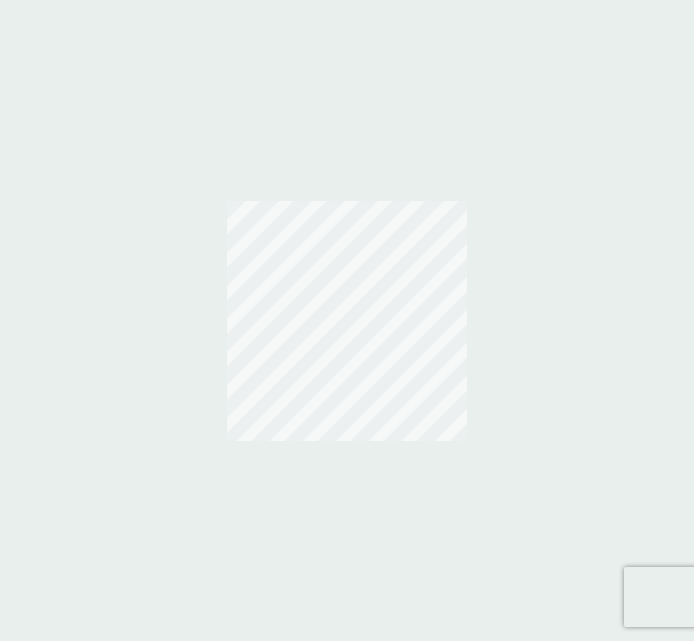 scroll, scrollTop: 0, scrollLeft: 0, axis: both 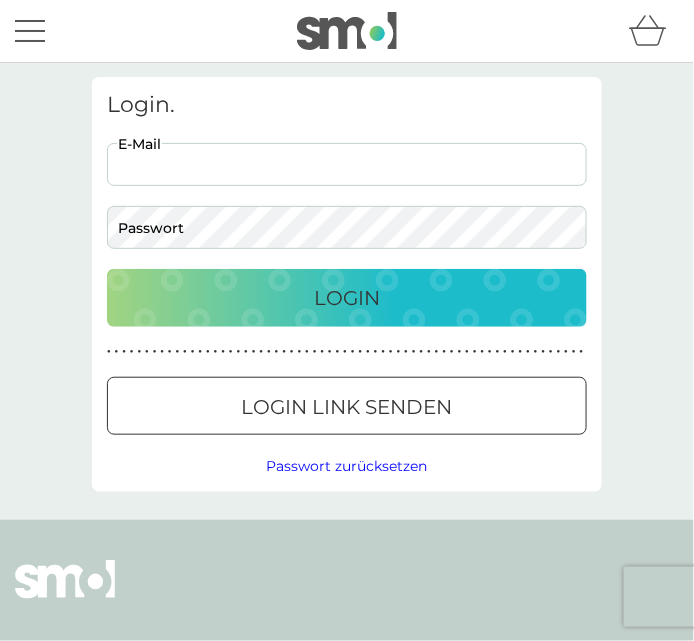 click on "E-Mail" at bounding box center (347, 164) 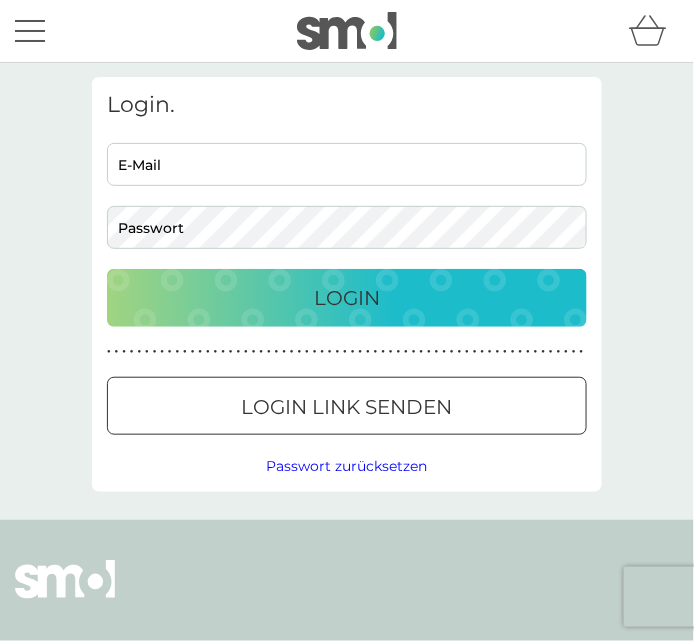 click 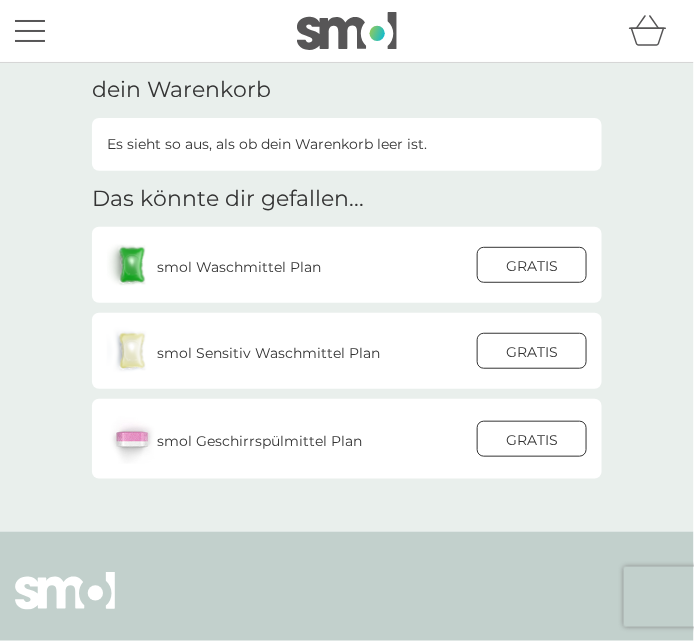 click on "GRATIS" at bounding box center (532, 266) 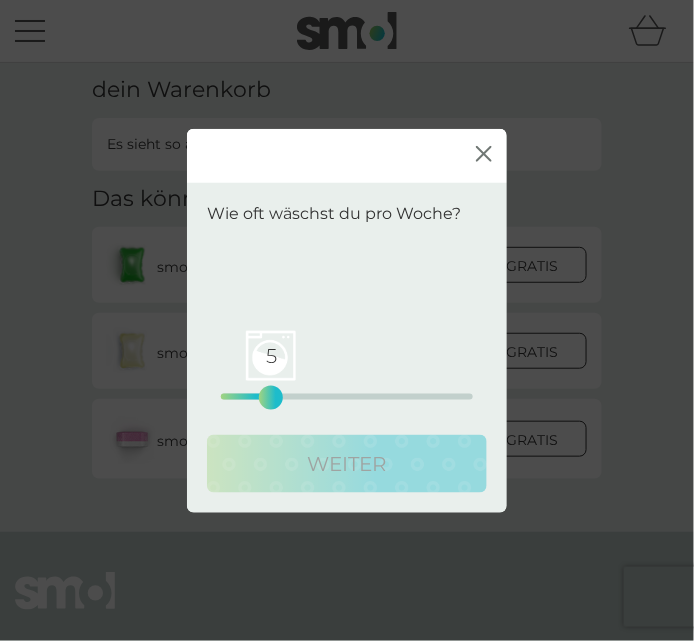 click on "5 0 12.5 25" at bounding box center (347, 397) 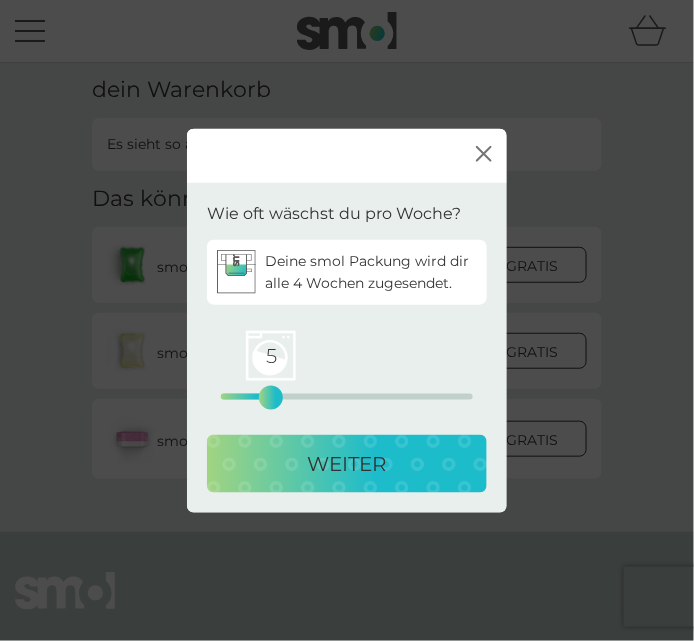 click on "WEITER" at bounding box center [347, 464] 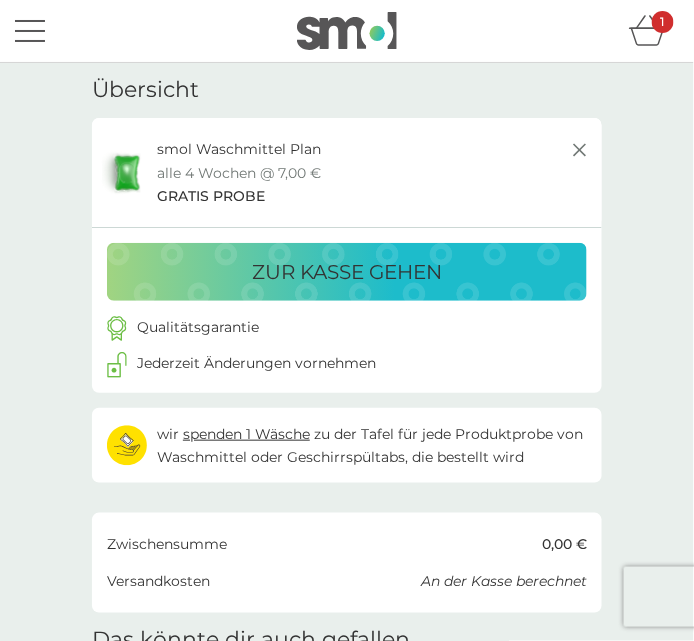 click on "zur Kasse gehen" at bounding box center (347, 272) 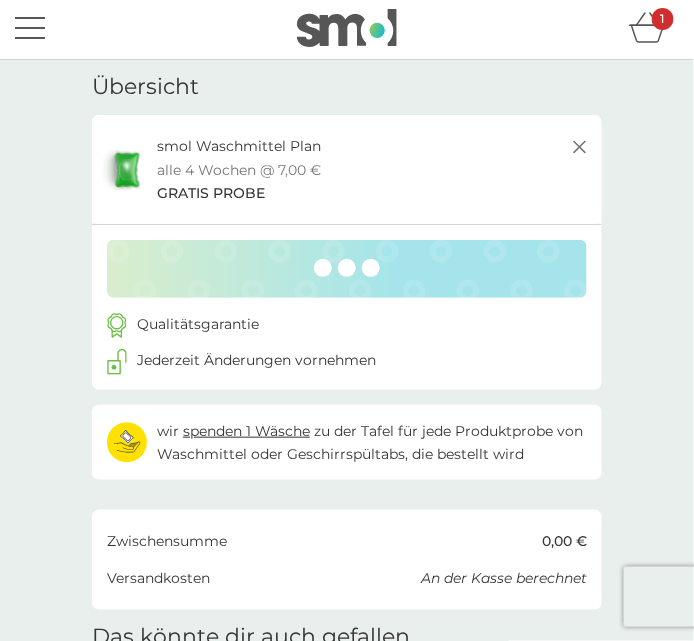 scroll, scrollTop: 88, scrollLeft: 0, axis: vertical 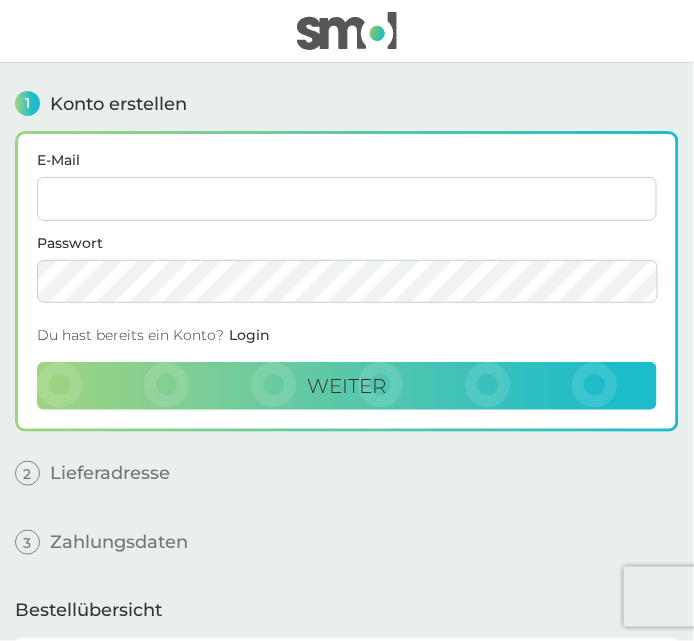click at bounding box center [347, 31] 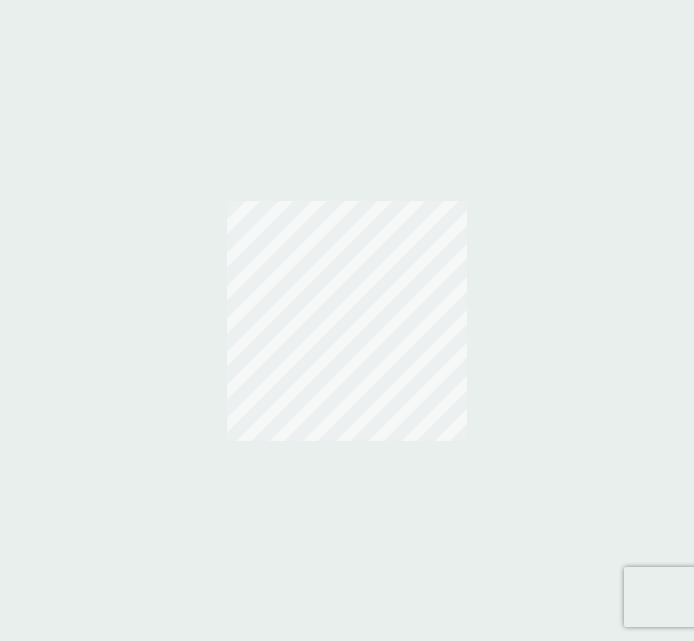 scroll, scrollTop: 0, scrollLeft: 0, axis: both 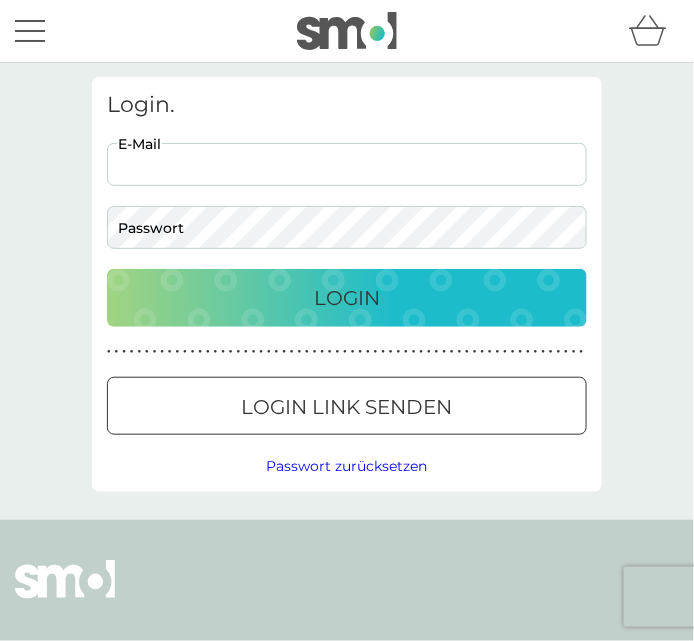 click on "E-Mail" at bounding box center (347, 164) 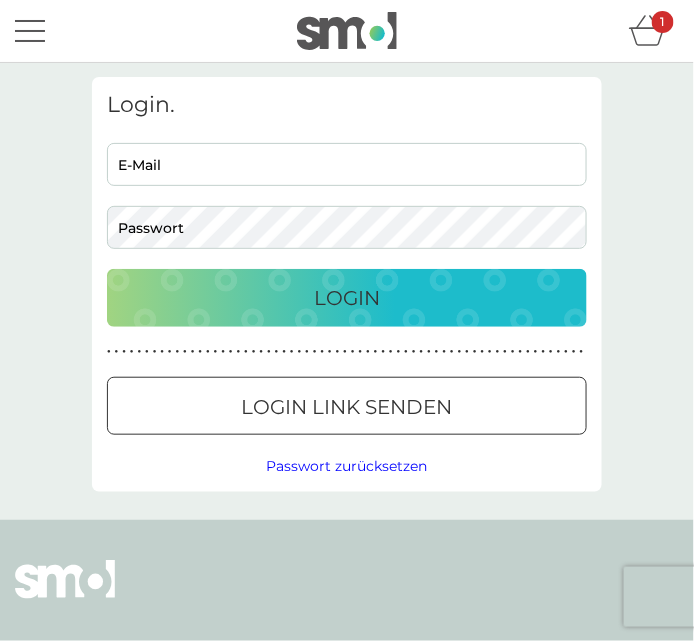 type on "[EMAIL_ADDRESS][DOMAIN_NAME]" 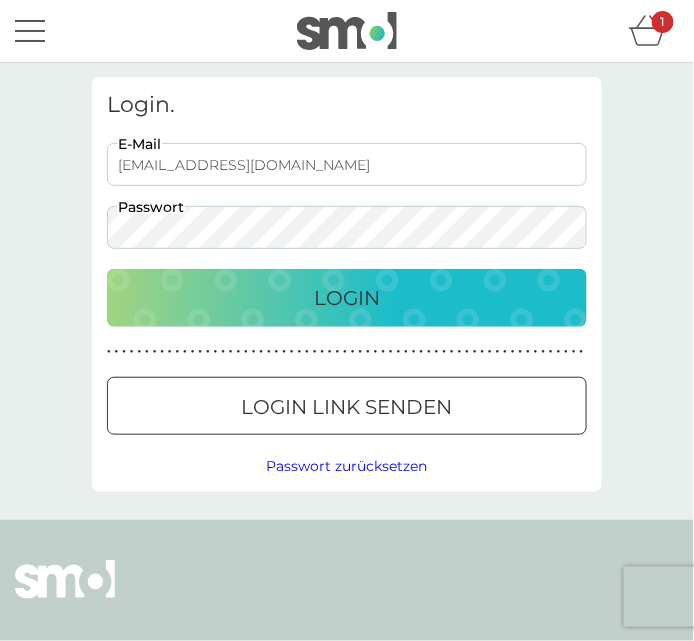 click on "Login" at bounding box center [347, 298] 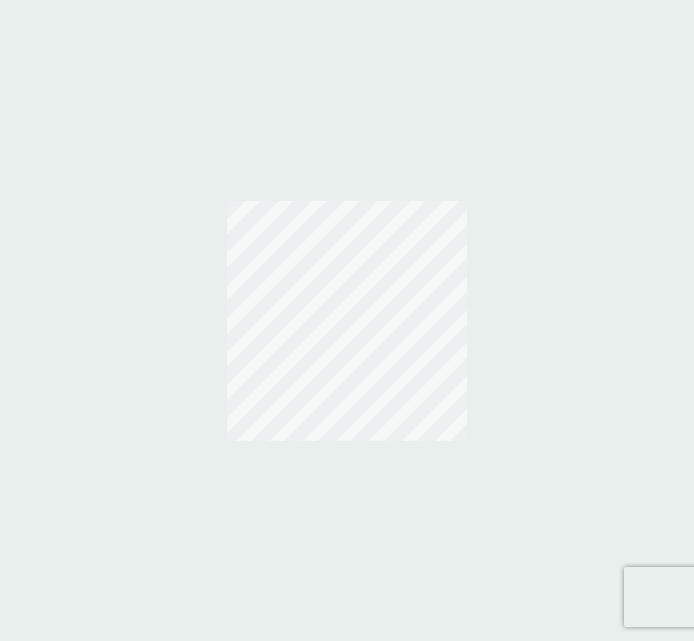 scroll, scrollTop: 0, scrollLeft: 0, axis: both 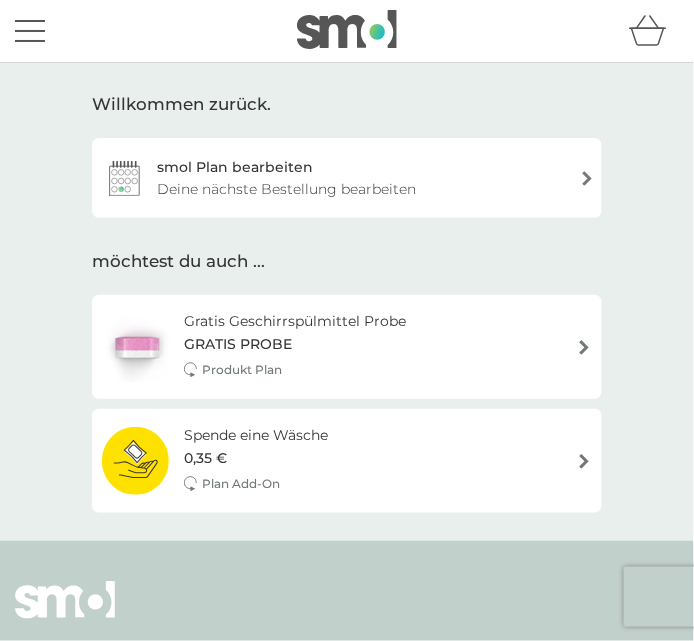 click at bounding box center [30, 31] 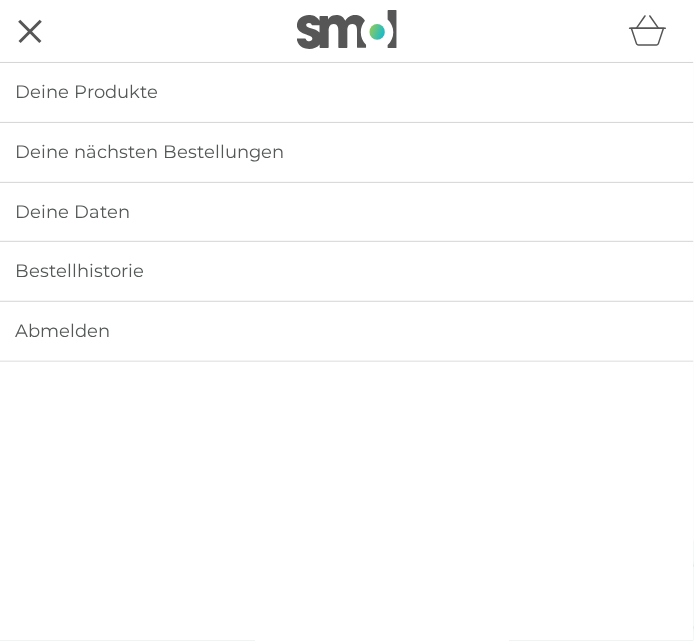 click on "Deine Daten" at bounding box center [72, 212] 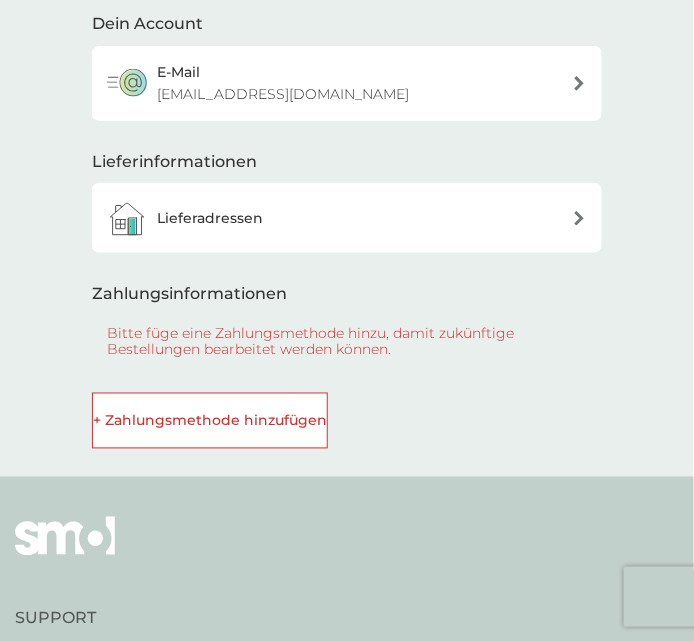 scroll, scrollTop: 310, scrollLeft: 0, axis: vertical 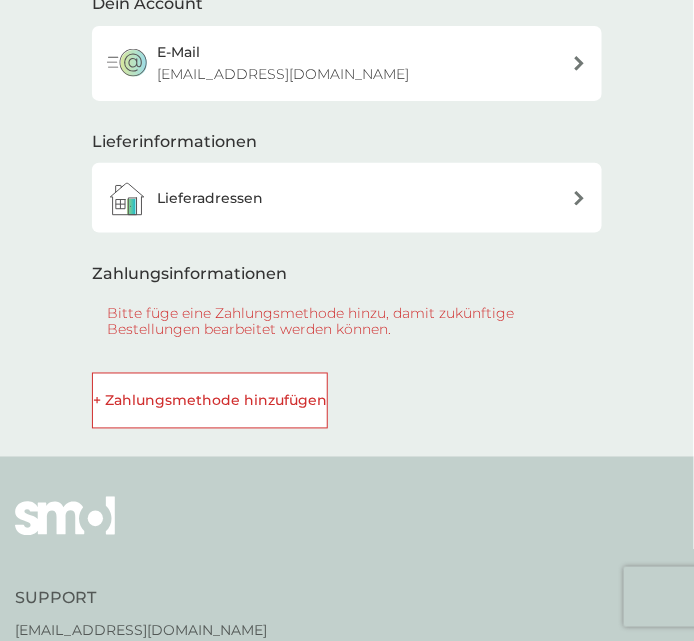 click on "+ Zahlungsmethode hinzufügen" at bounding box center [210, 401] 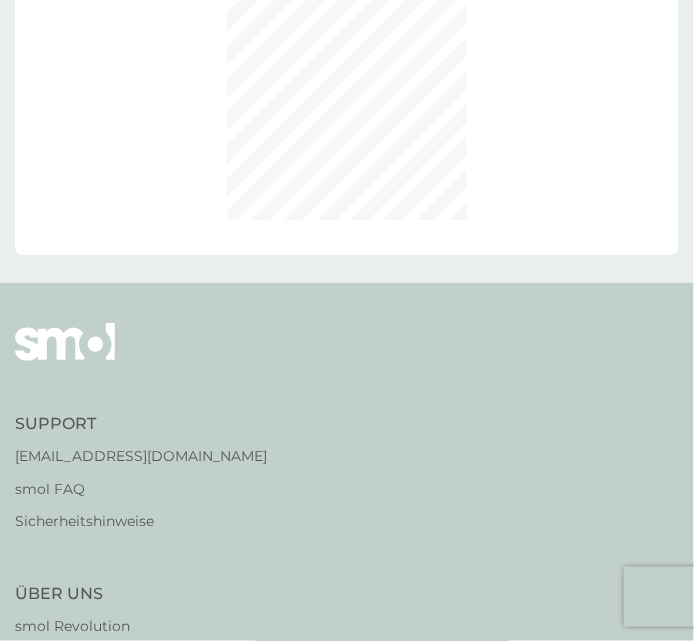 scroll, scrollTop: 0, scrollLeft: 0, axis: both 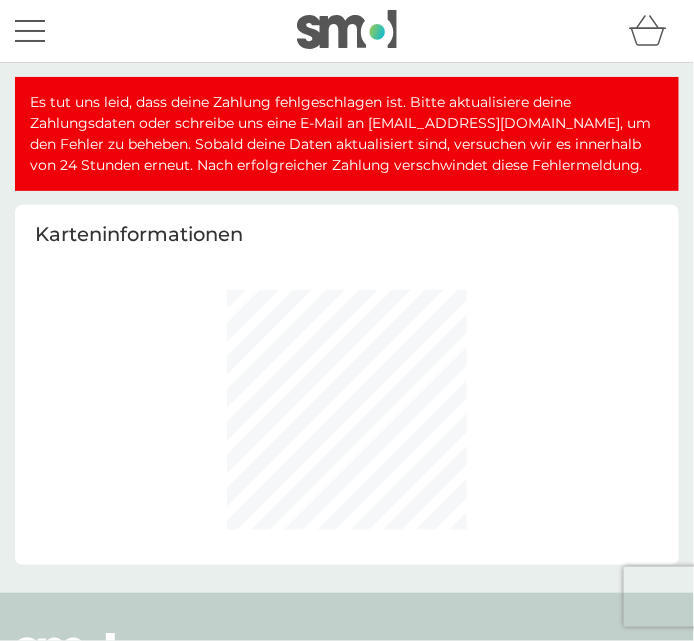 select on "Germany" 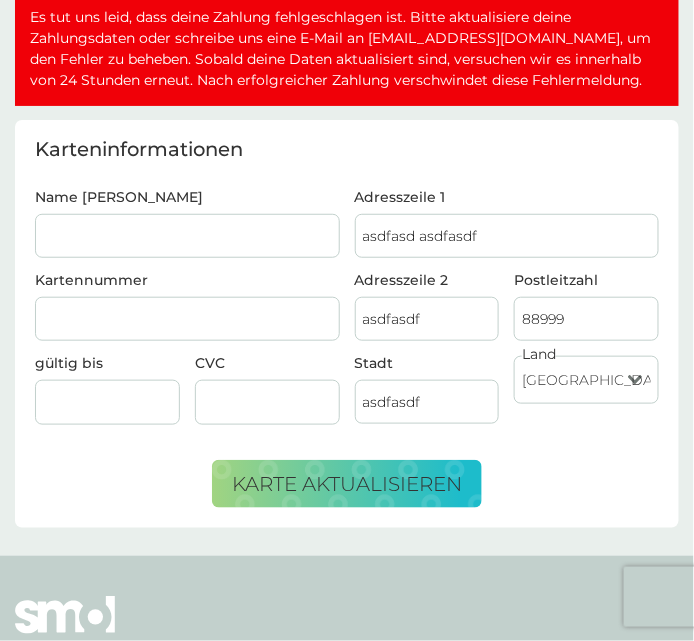 scroll, scrollTop: 87, scrollLeft: 0, axis: vertical 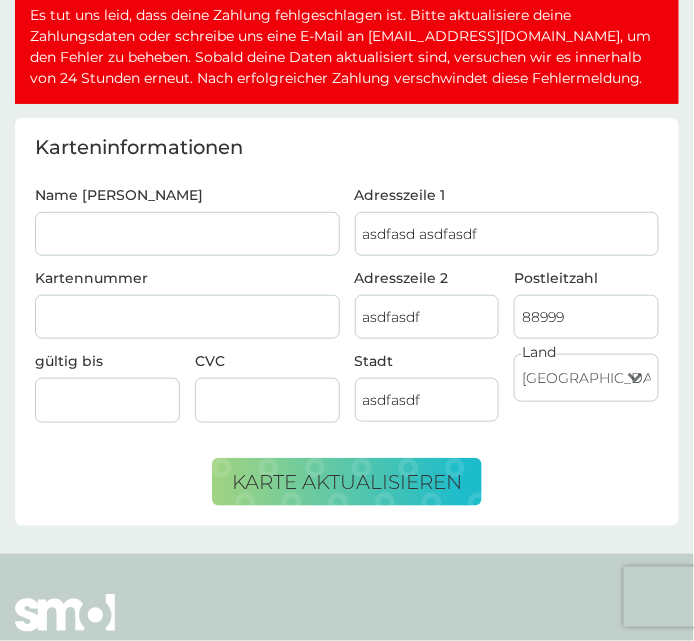 click on "Name Karteninhaber_In" at bounding box center (187, 234) 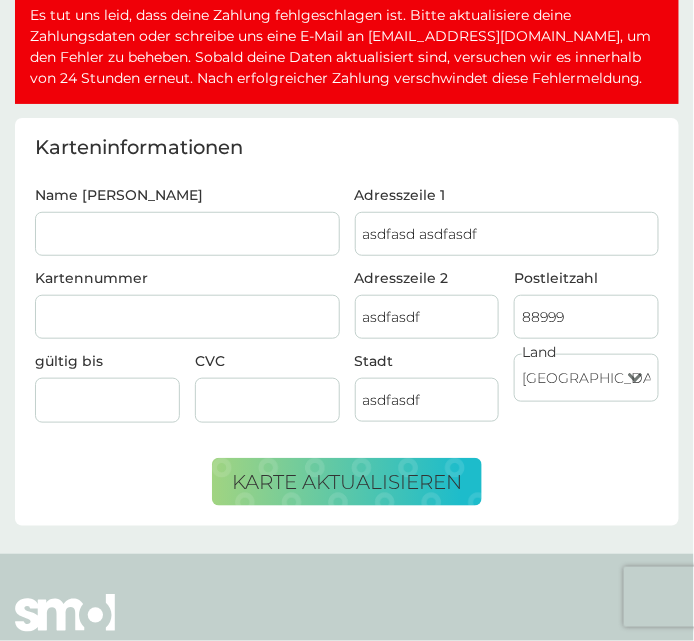 click on "Karteninformationen" at bounding box center (347, 148) 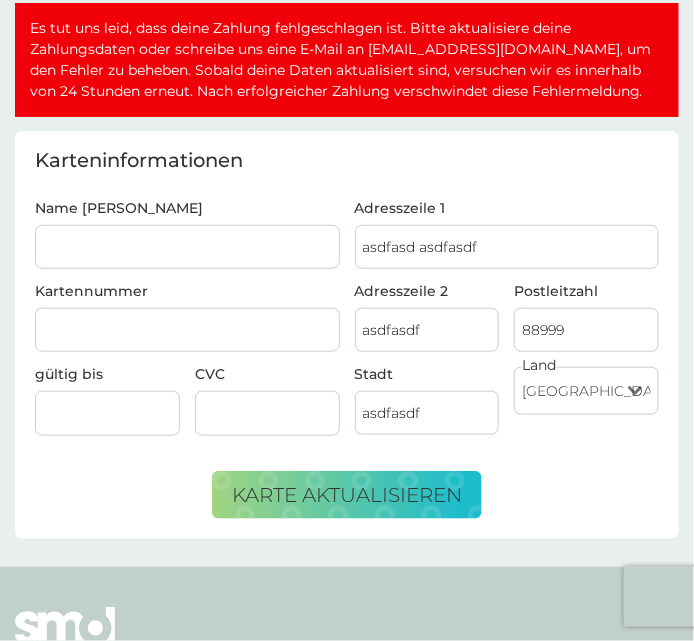 scroll, scrollTop: 0, scrollLeft: 0, axis: both 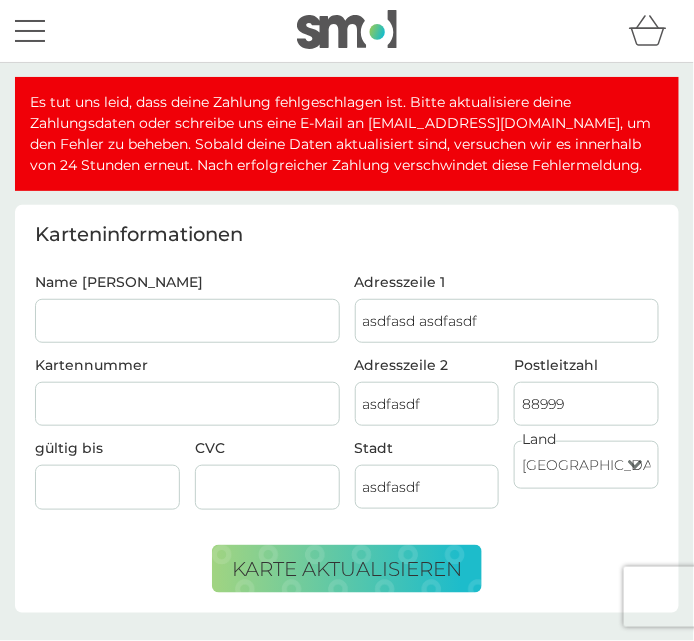 click at bounding box center (347, 29) 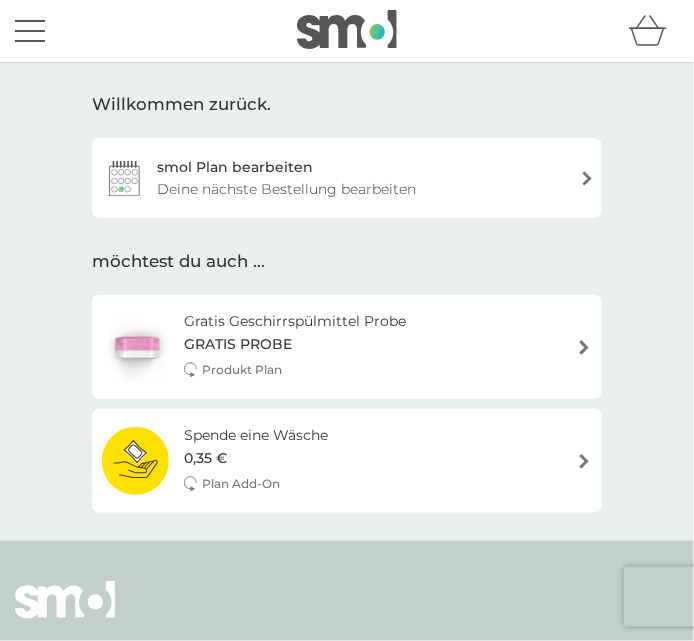 click on "Produkt Plan" at bounding box center [295, 369] 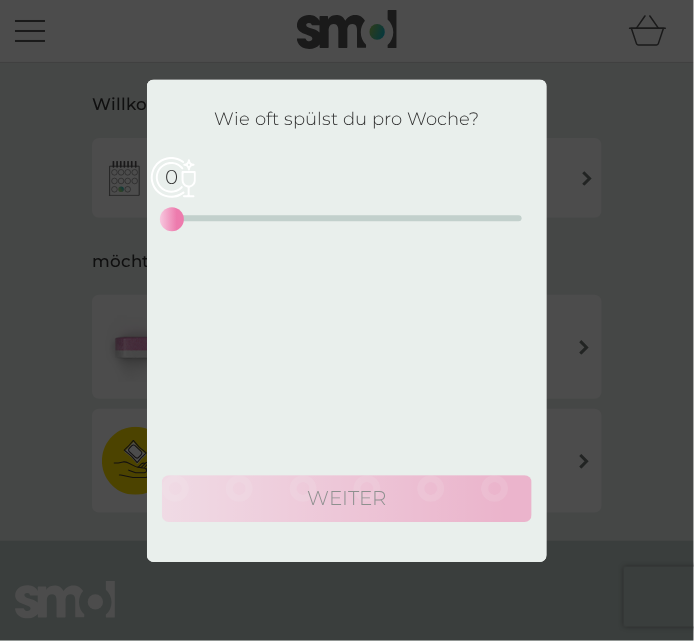 click on "0 0 12.5 25" at bounding box center [347, 219] 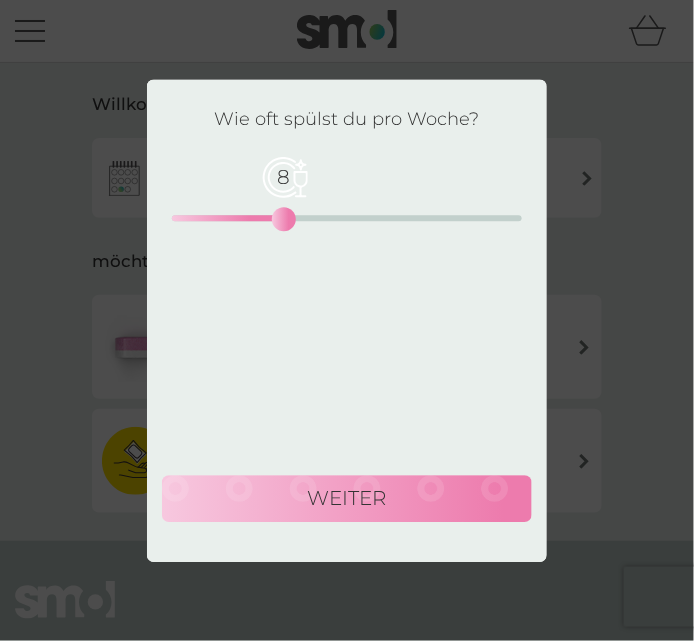 click on "weiter" at bounding box center [347, 499] 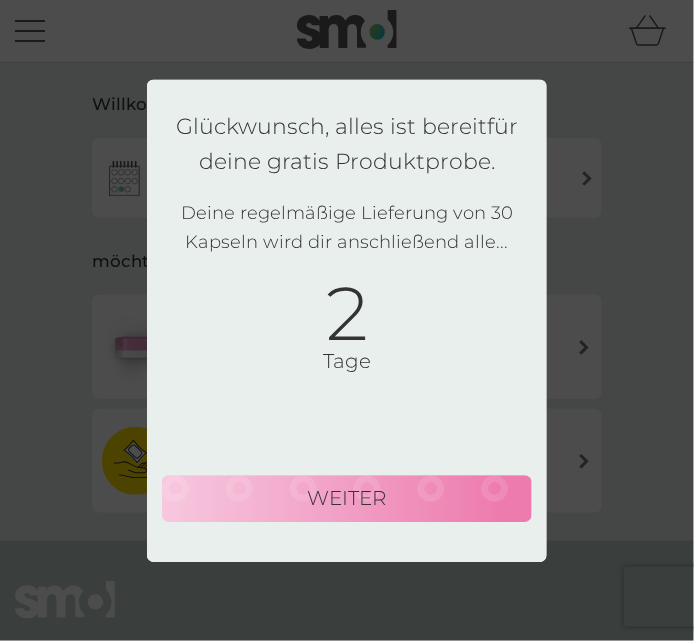 click on "weiter" at bounding box center [347, 499] 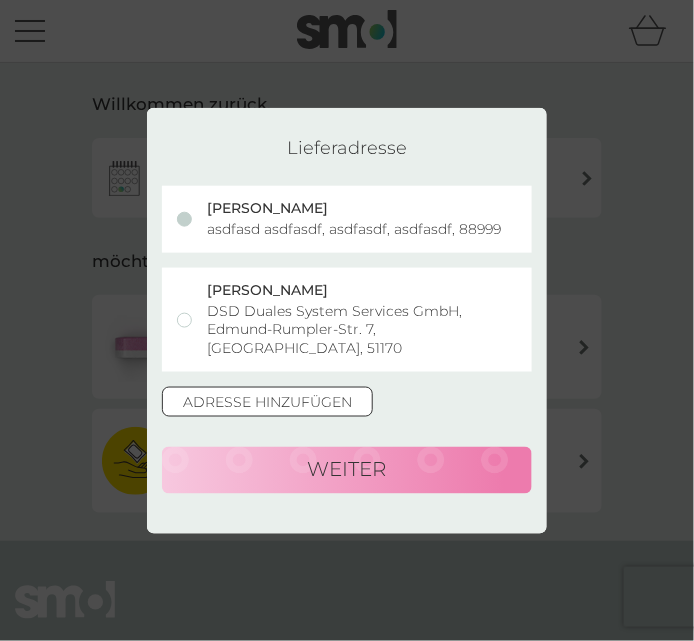 click on "weiter" at bounding box center [347, 471] 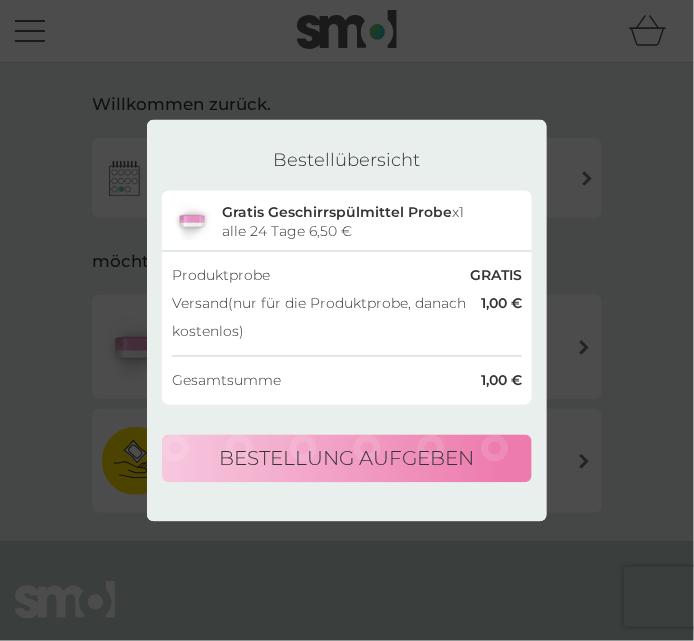 click on "Bestellung aufgeben" at bounding box center [347, 459] 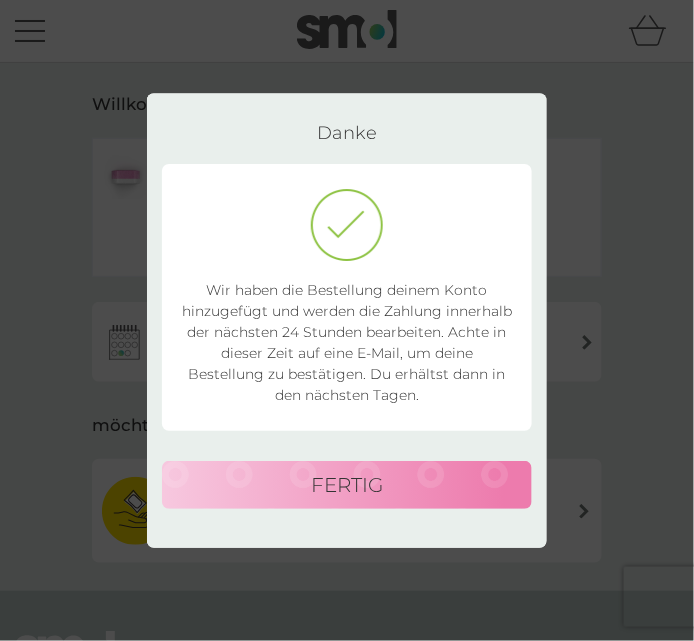 click on "fertig" at bounding box center (347, 485) 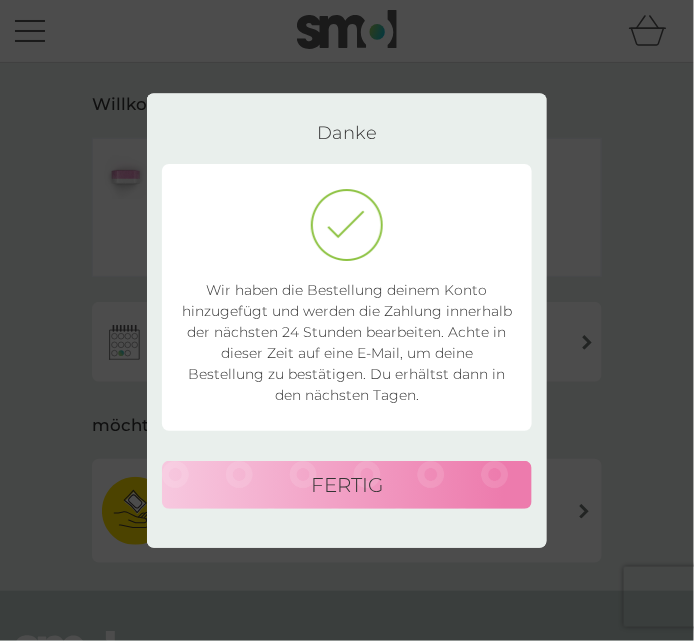click on "Spende eine Wäsche" at bounding box center [256, 485] 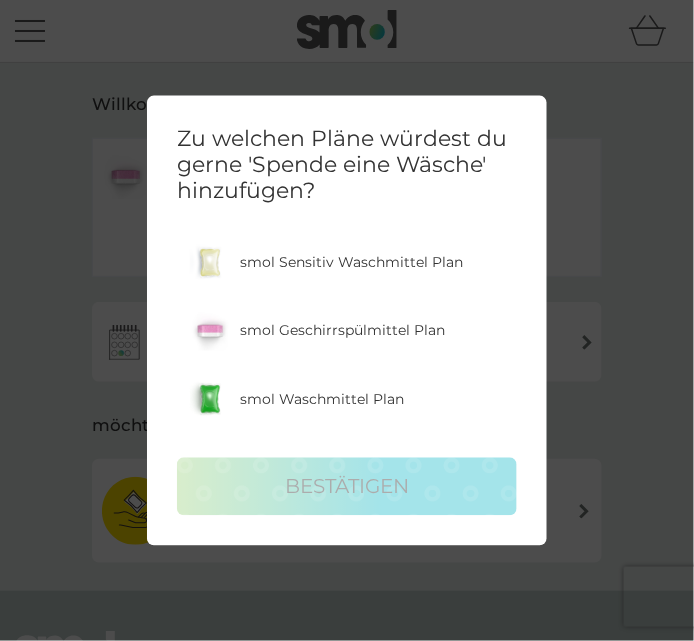 click on "Zu welchen Pläne würdest du gerne 'Spende eine Wäsche' hinzufügen? smol Sensitiv Waschmittel Plan smol Geschirrspülmittel Plan smol Waschmittel Plan bestätigen" at bounding box center (347, 320) 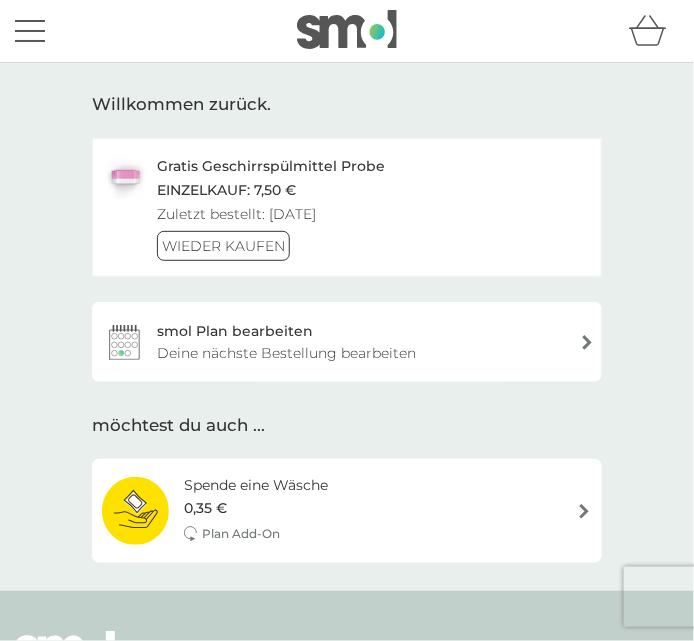 click at bounding box center (30, 31) 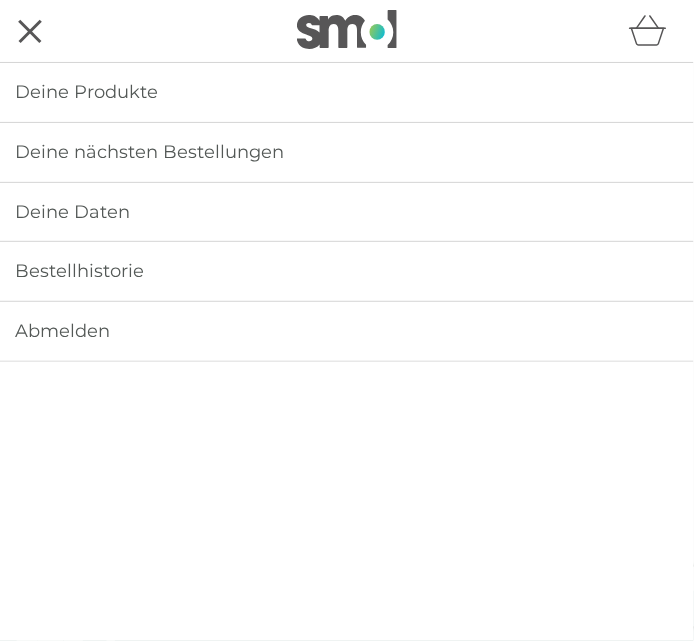 click on "Bestellhistorie" at bounding box center [347, 271] 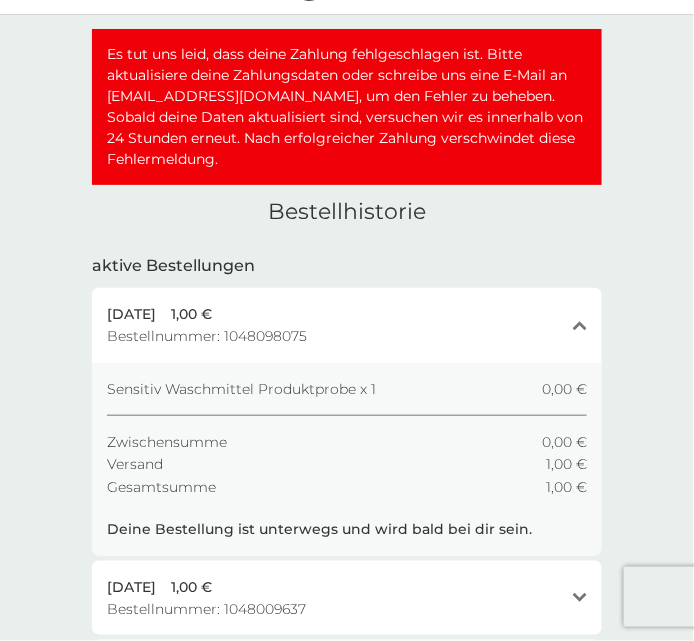 scroll, scrollTop: 0, scrollLeft: 0, axis: both 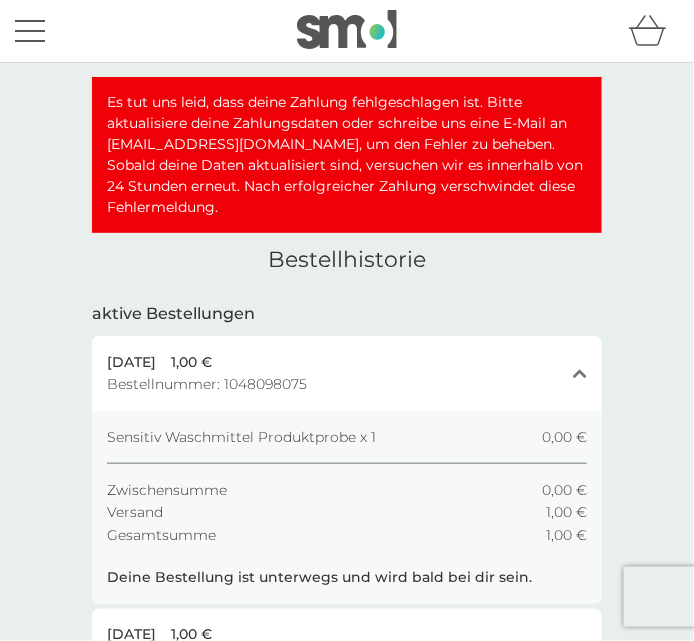 click at bounding box center [30, 31] 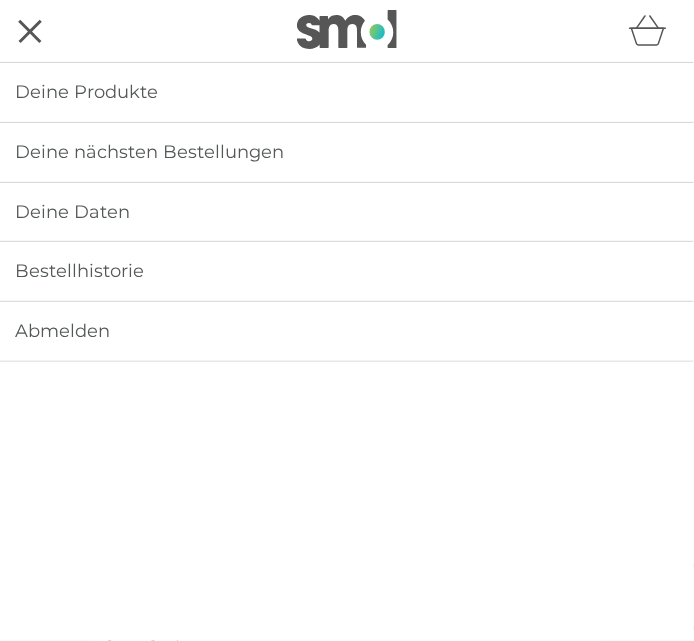 click on "Deine Daten" at bounding box center (72, 212) 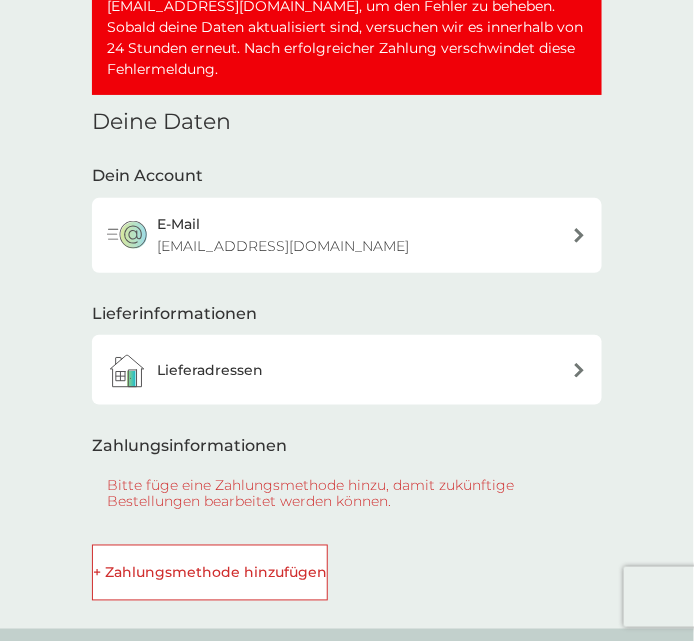 scroll, scrollTop: 139, scrollLeft: 0, axis: vertical 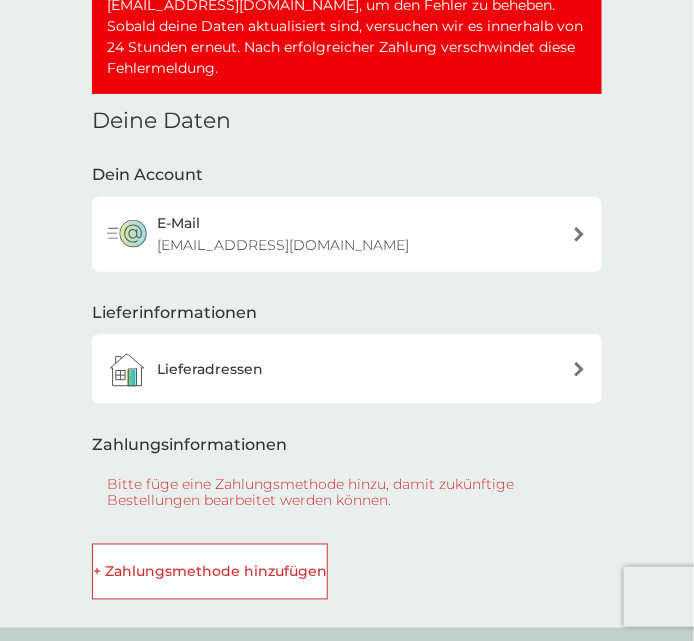 click on "+ Zahlungsmethode hinzufügen" at bounding box center [210, 572] 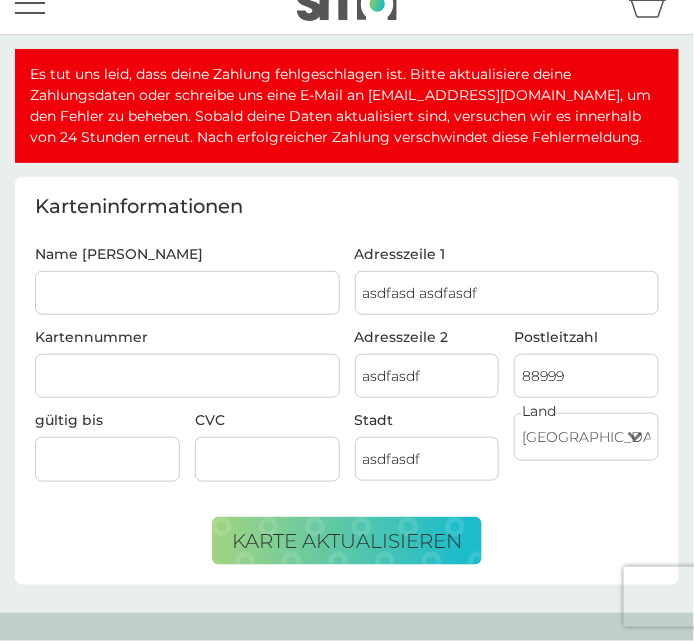 scroll, scrollTop: 0, scrollLeft: 0, axis: both 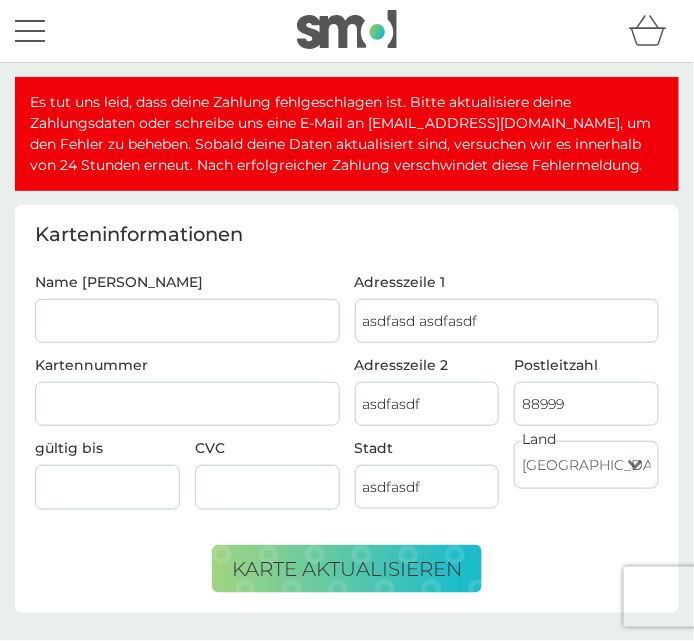 click at bounding box center (30, 31) 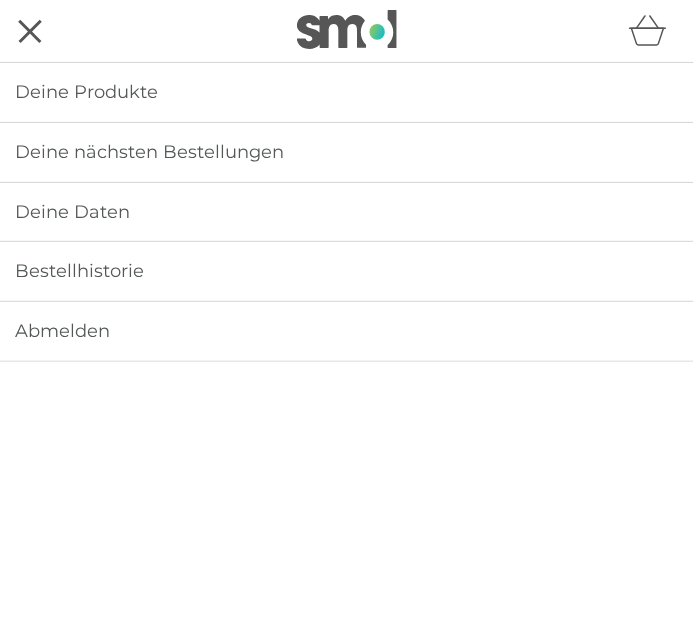 click on "Abmelden" at bounding box center [62, 331] 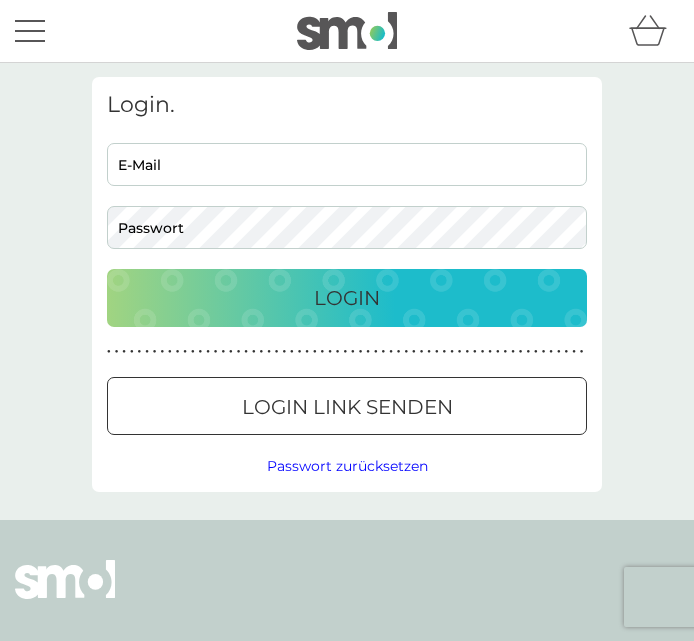 scroll, scrollTop: 0, scrollLeft: 0, axis: both 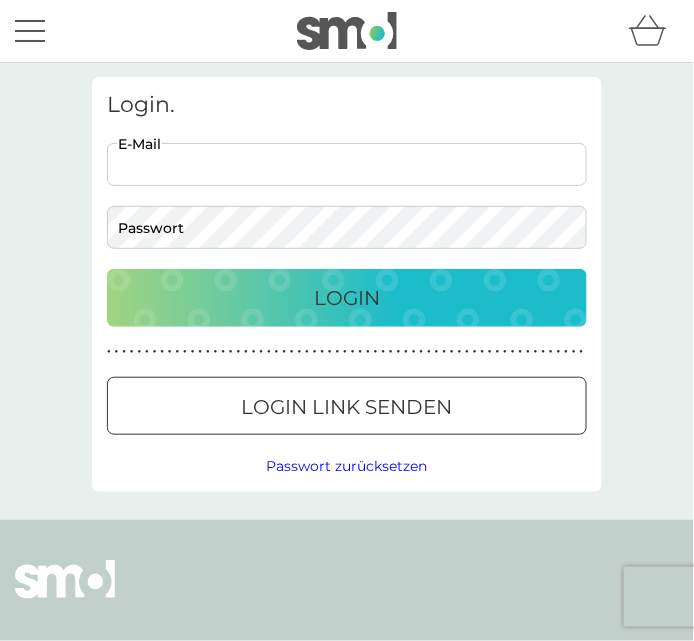 click on "E-Mail" at bounding box center [347, 164] 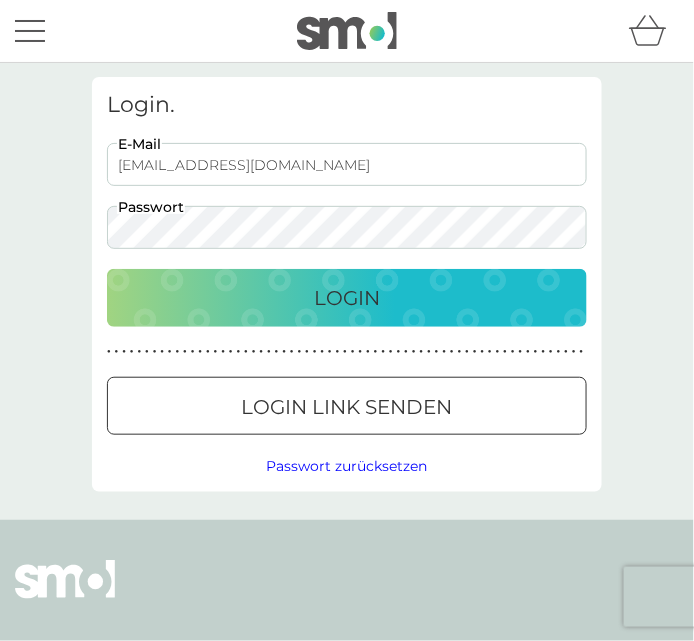 drag, startPoint x: 217, startPoint y: 160, endPoint x: 249, endPoint y: 117, distance: 53.600372 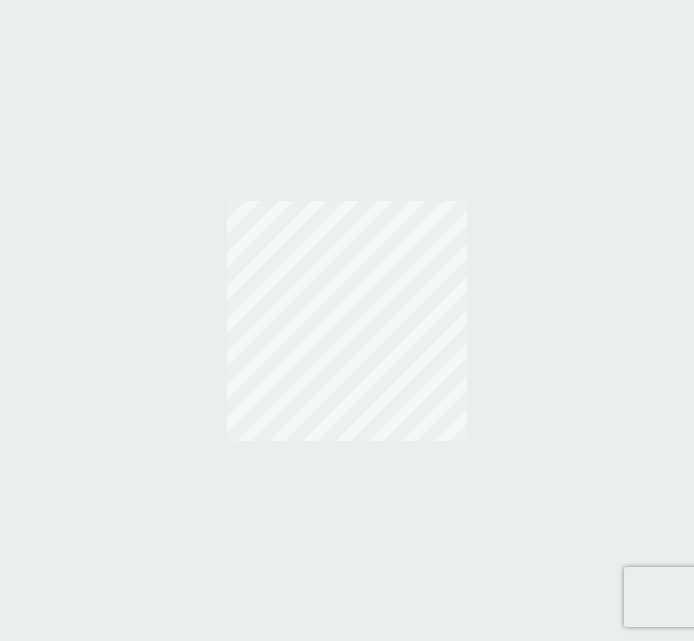 scroll, scrollTop: 0, scrollLeft: 0, axis: both 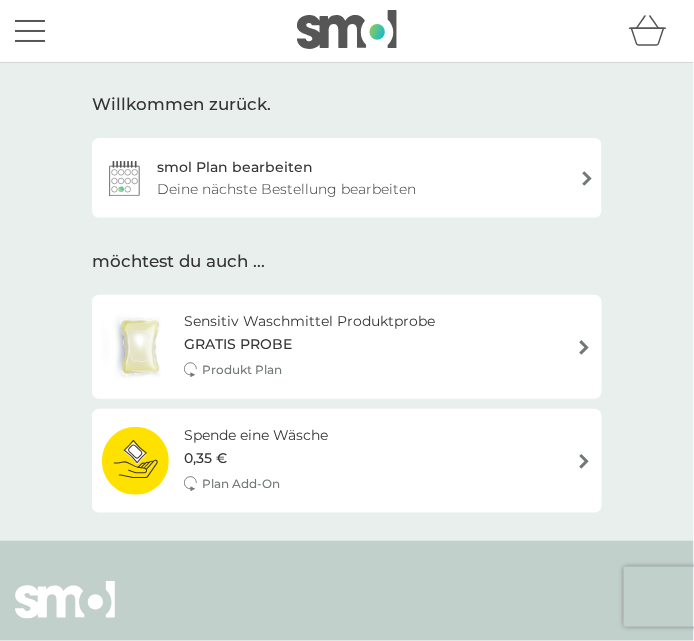 click at bounding box center (30, 31) 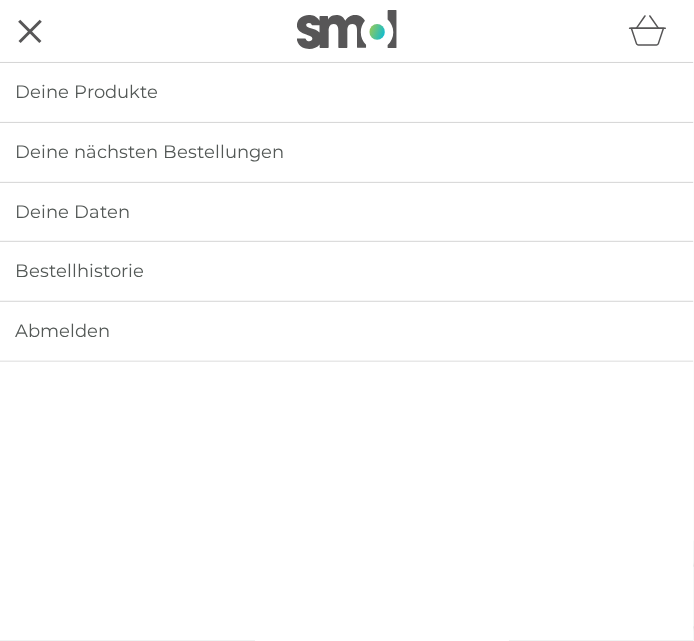 click on "Deine Daten" at bounding box center [347, 212] 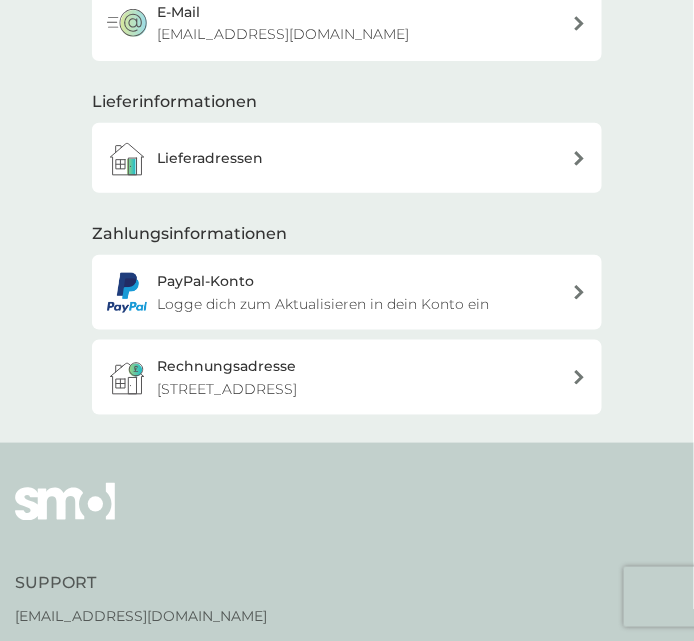 scroll, scrollTop: 181, scrollLeft: 0, axis: vertical 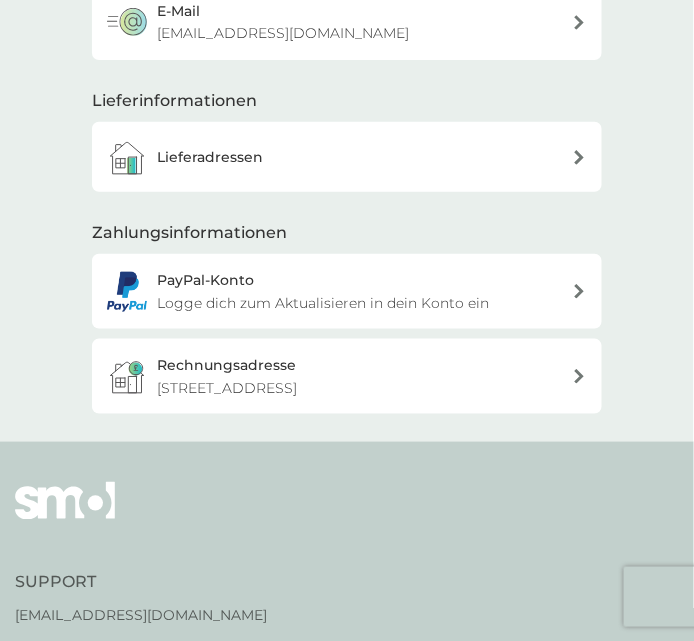 click on "Logge dich zum Aktualisieren in dein Konto ein" at bounding box center [323, 303] 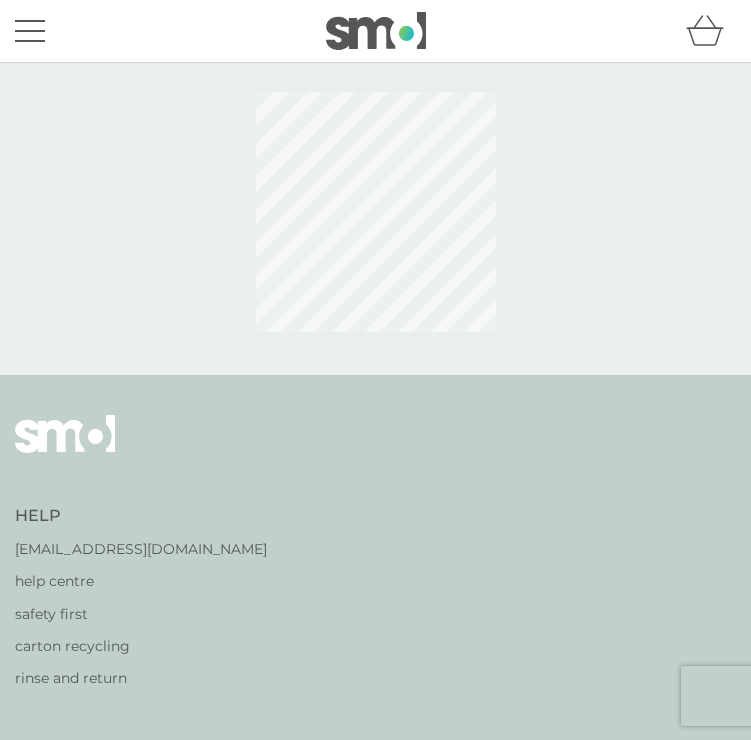scroll, scrollTop: 0, scrollLeft: 0, axis: both 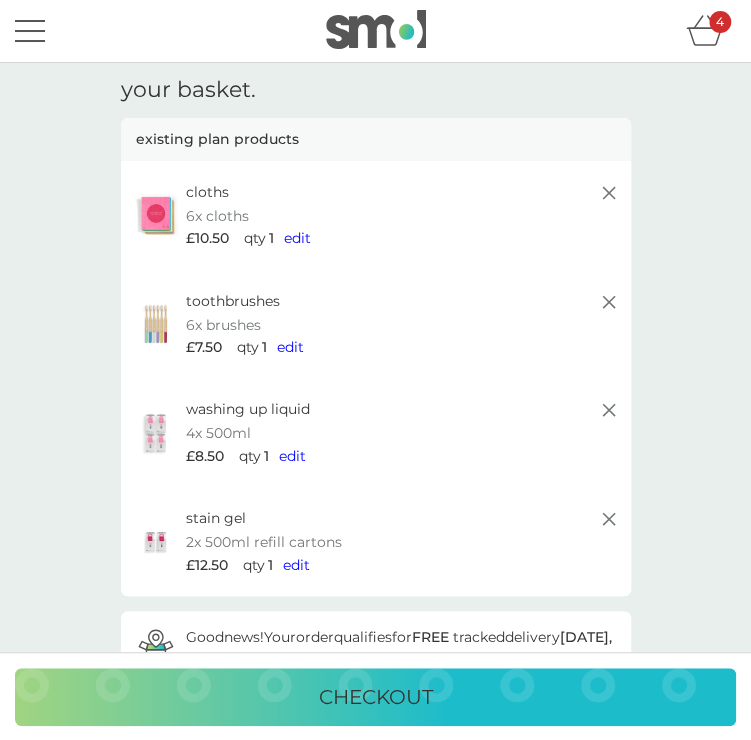 click at bounding box center (30, 31) 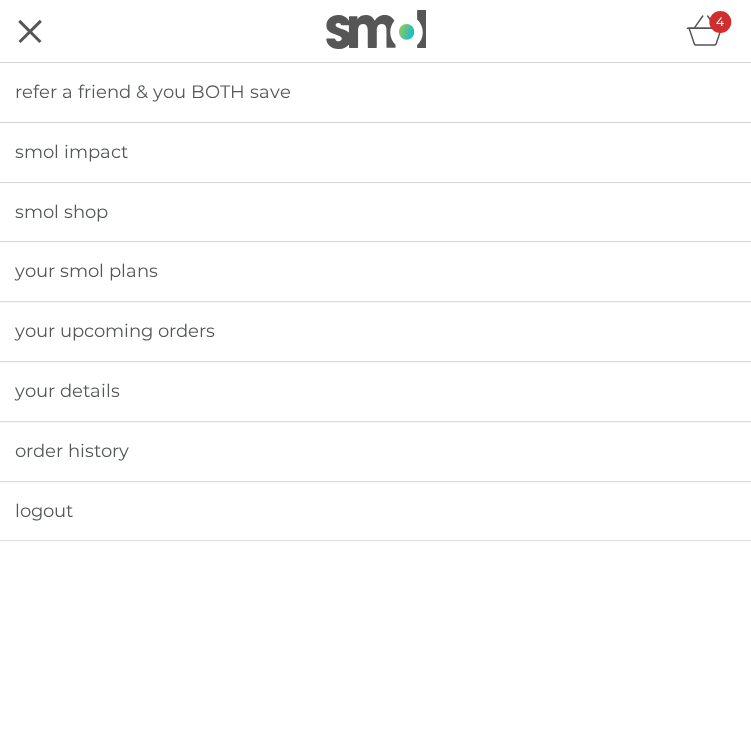 click on "logout" at bounding box center (375, 511) 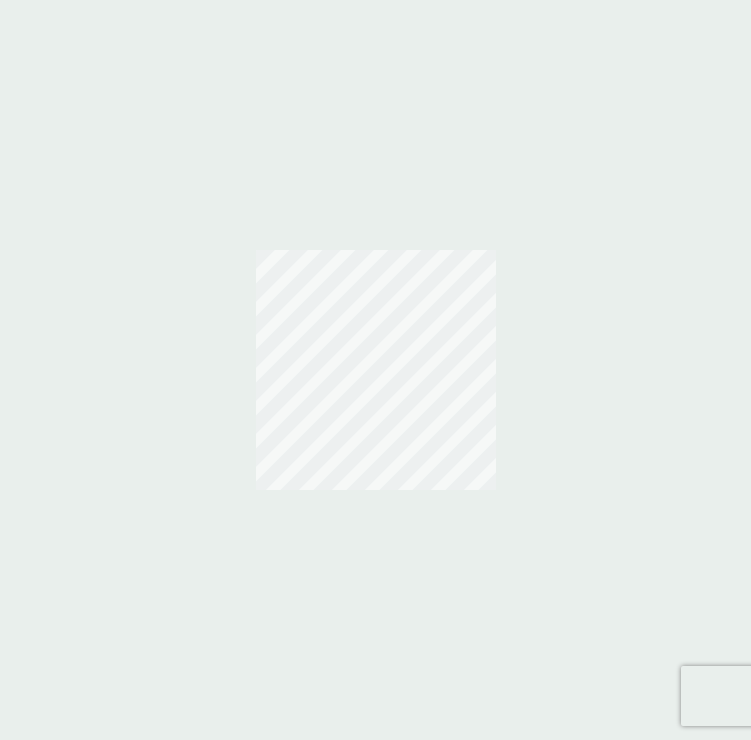 scroll, scrollTop: 0, scrollLeft: 0, axis: both 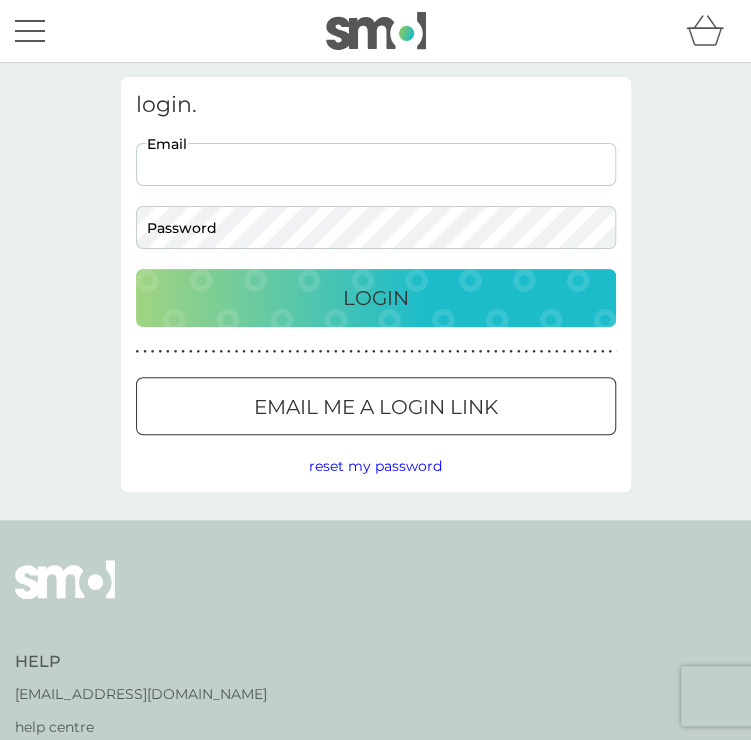 click on "Email" at bounding box center [376, 164] 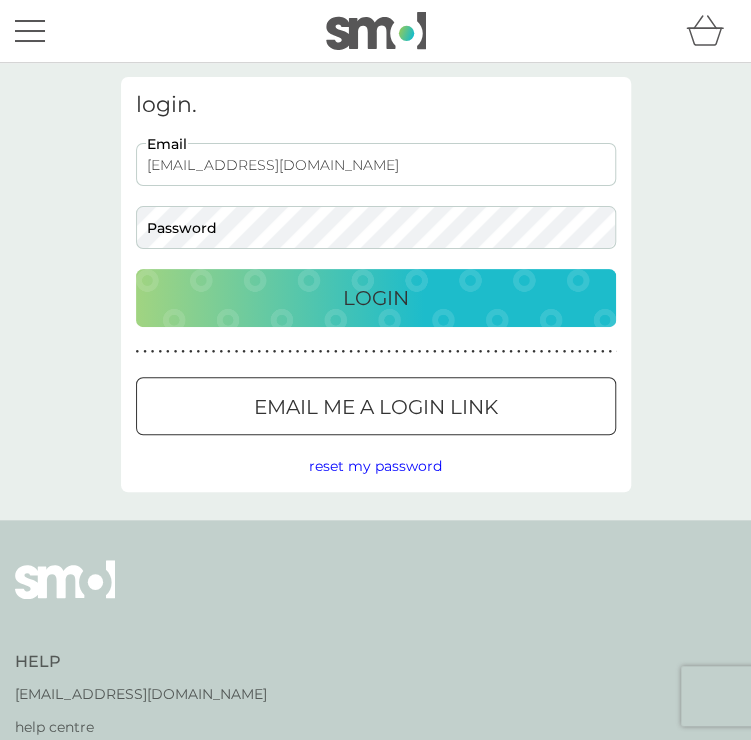type on "[EMAIL_ADDRESS][DOMAIN_NAME]" 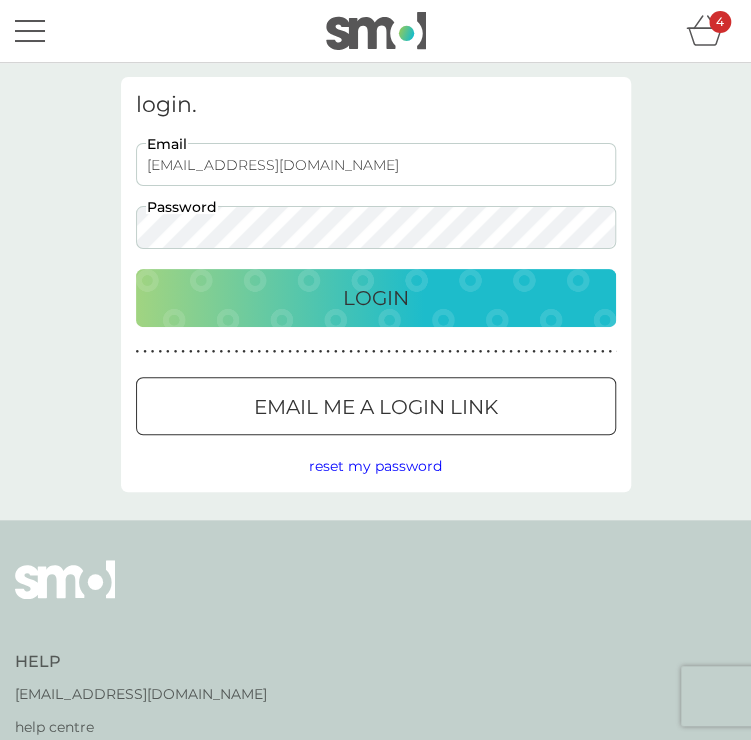 click on "Login" at bounding box center (376, 298) 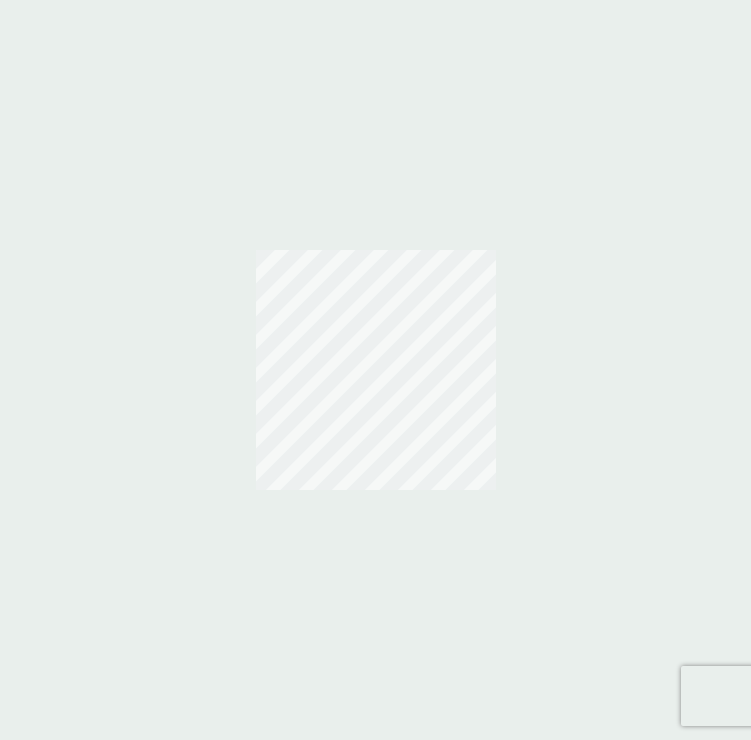 scroll, scrollTop: 0, scrollLeft: 0, axis: both 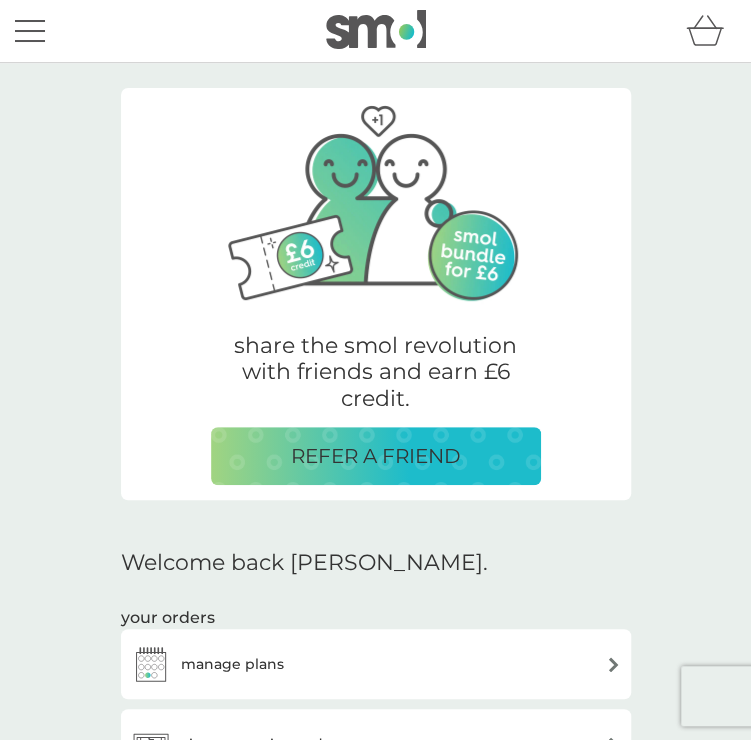 click 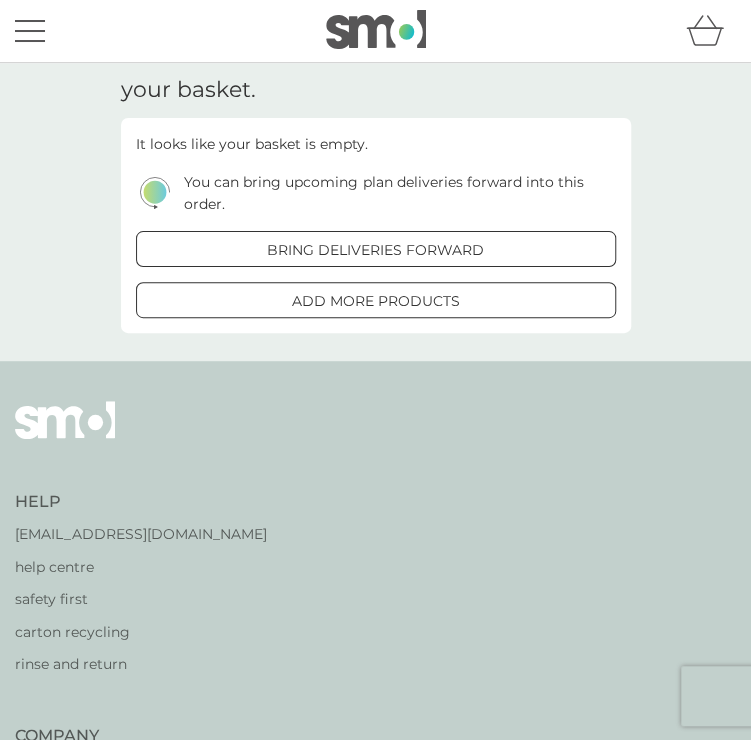 click at bounding box center (376, 249) 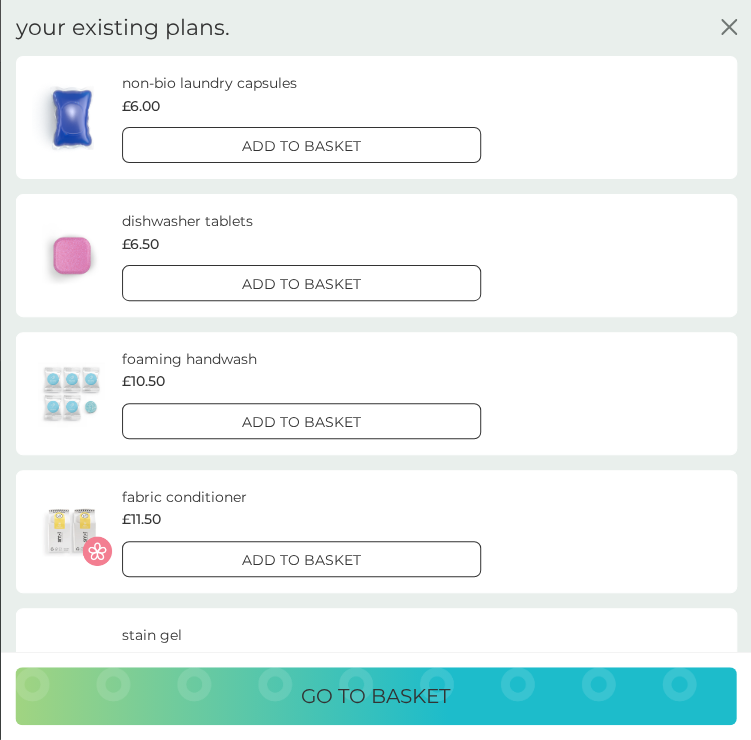click on "close" 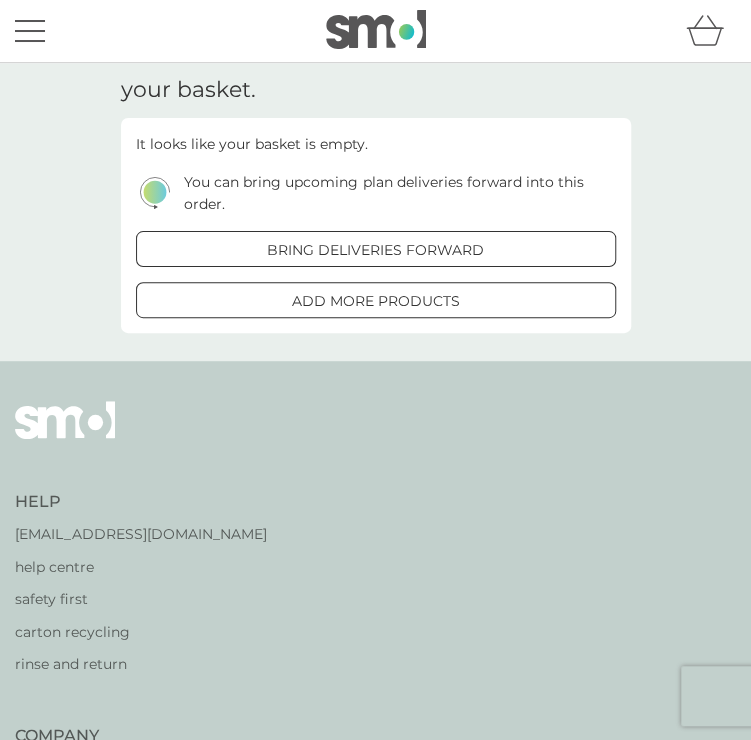 click on "your basket. It looks like your basket is empty. You can bring upcoming plan deliveries forward into this order. bring deliveries forward add more products" at bounding box center [375, 212] 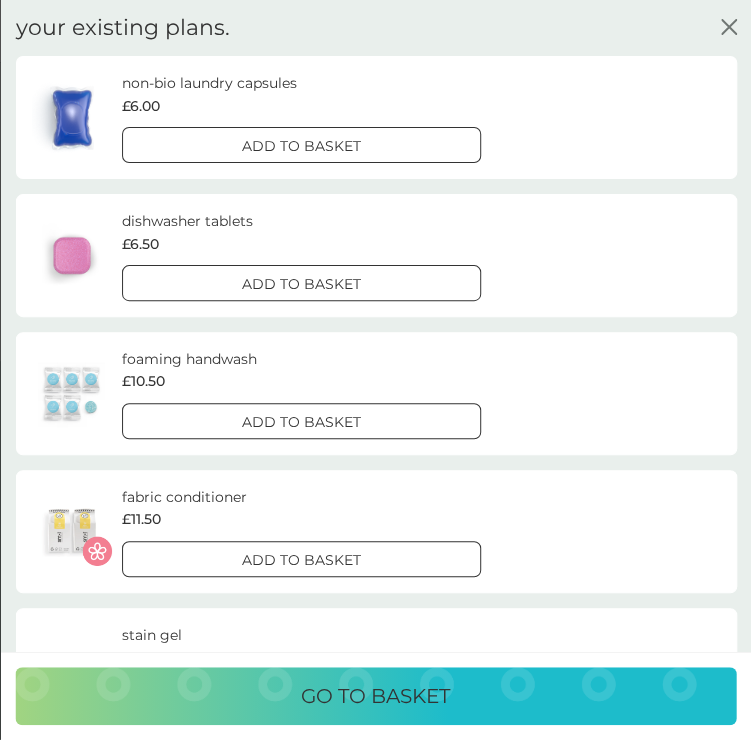 click on "add to basket" at bounding box center (300, 145) 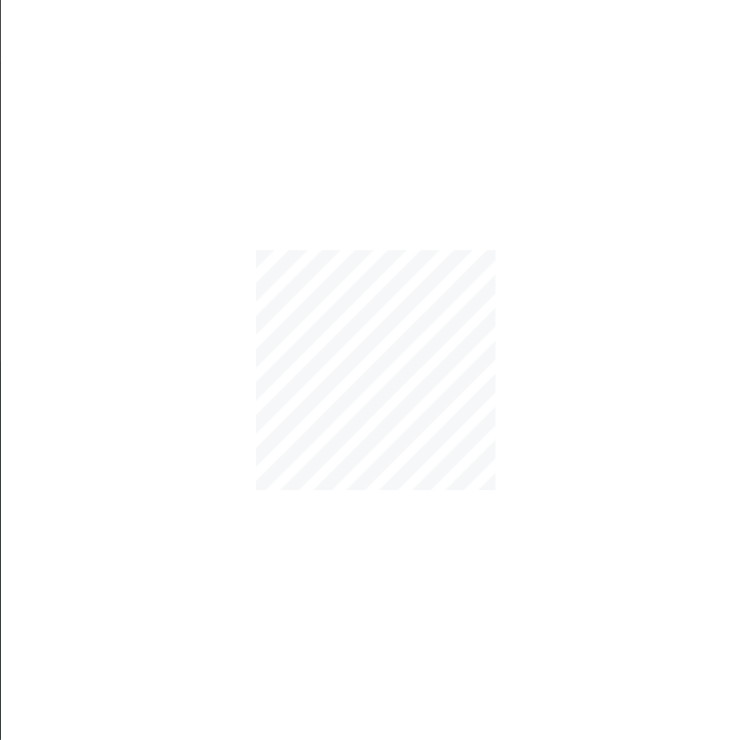 click at bounding box center (375, 370) 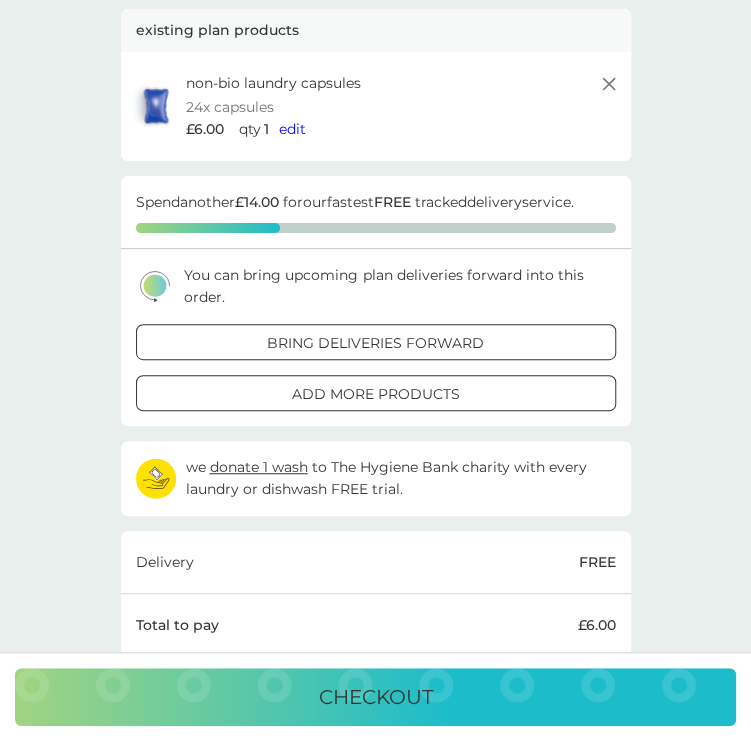 scroll, scrollTop: 0, scrollLeft: 0, axis: both 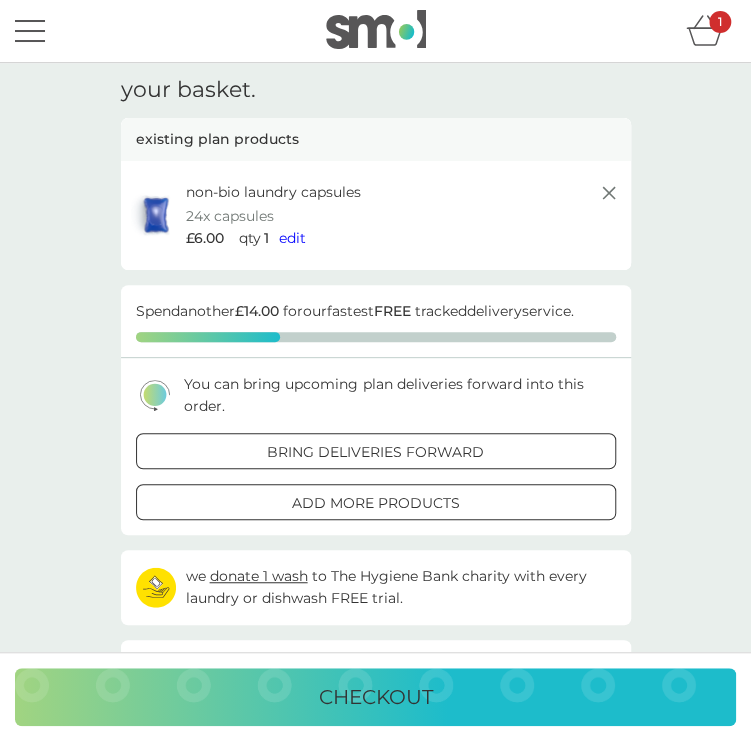 click at bounding box center [30, 31] 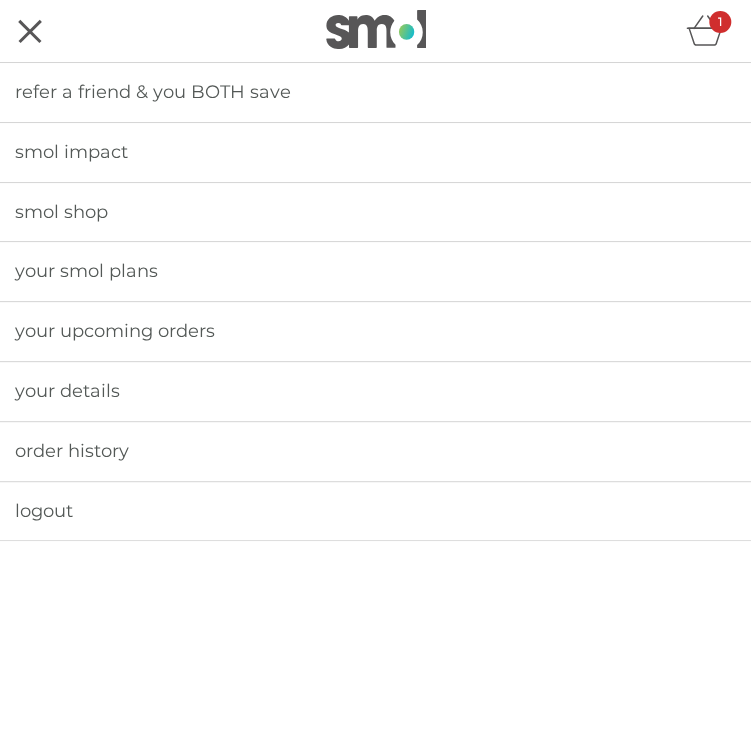 click on "smol shop" at bounding box center (375, 212) 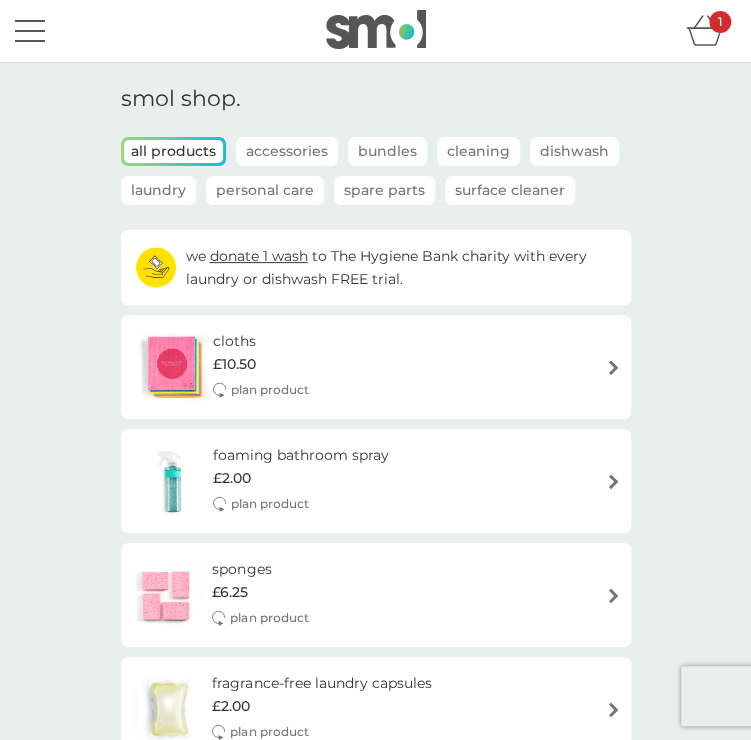 scroll, scrollTop: 0, scrollLeft: 0, axis: both 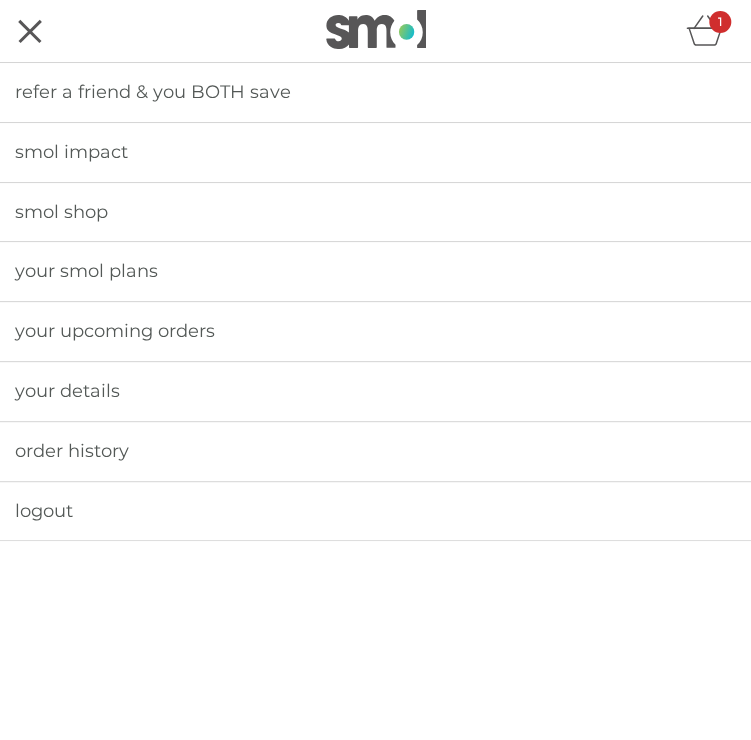 click on "smol shop" at bounding box center [375, 212] 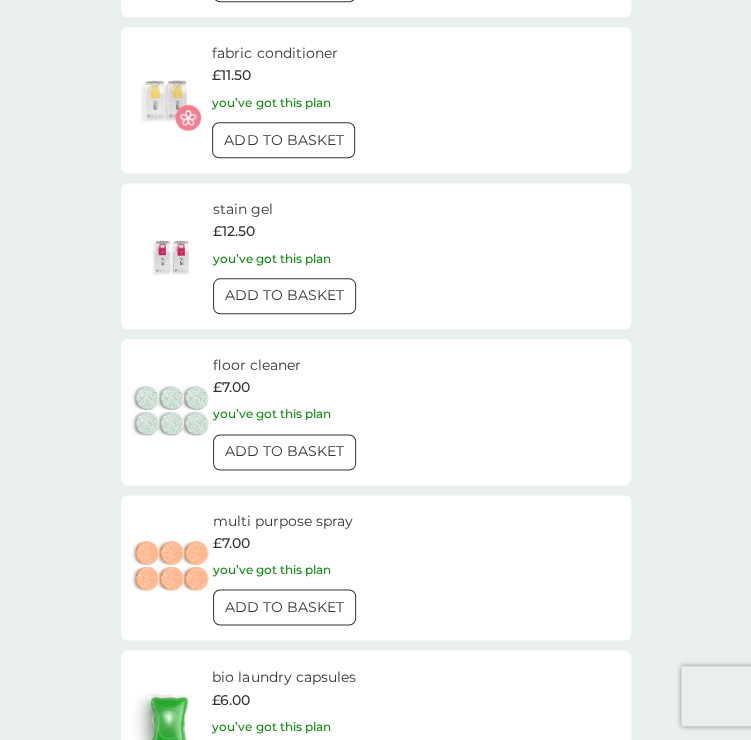 scroll, scrollTop: 2729, scrollLeft: 0, axis: vertical 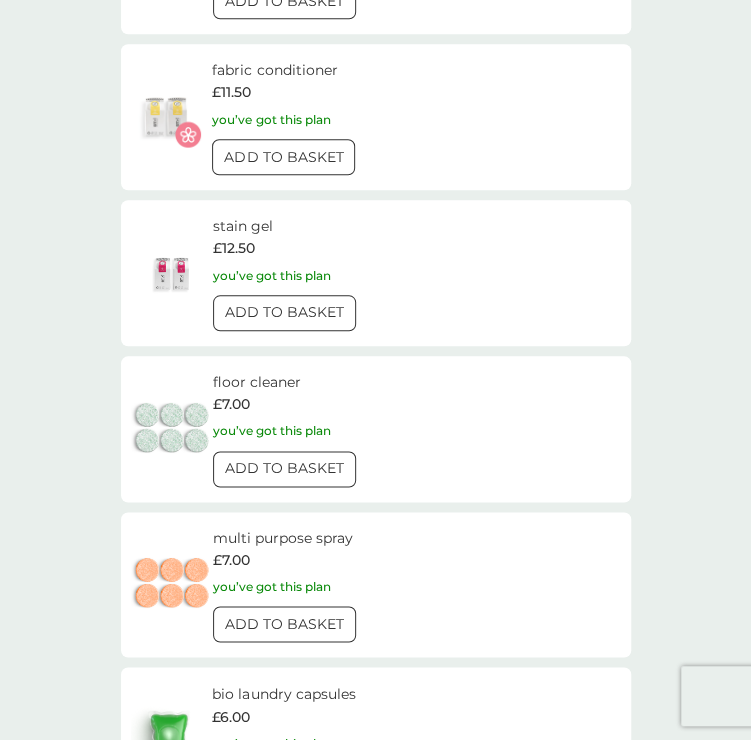 click on "ADD TO BASKET" at bounding box center (284, 469) 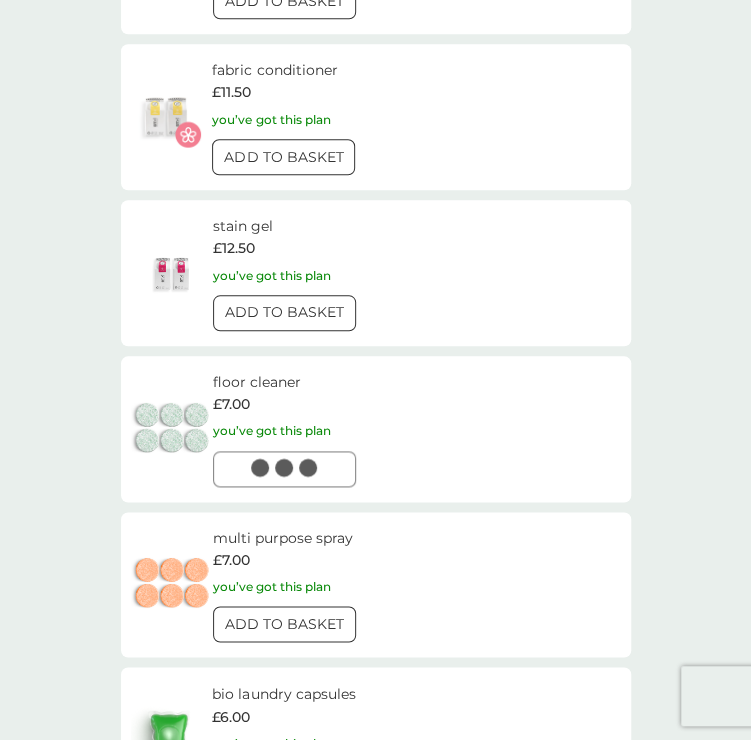 click on "ADD TO BASKET" at bounding box center [284, 313] 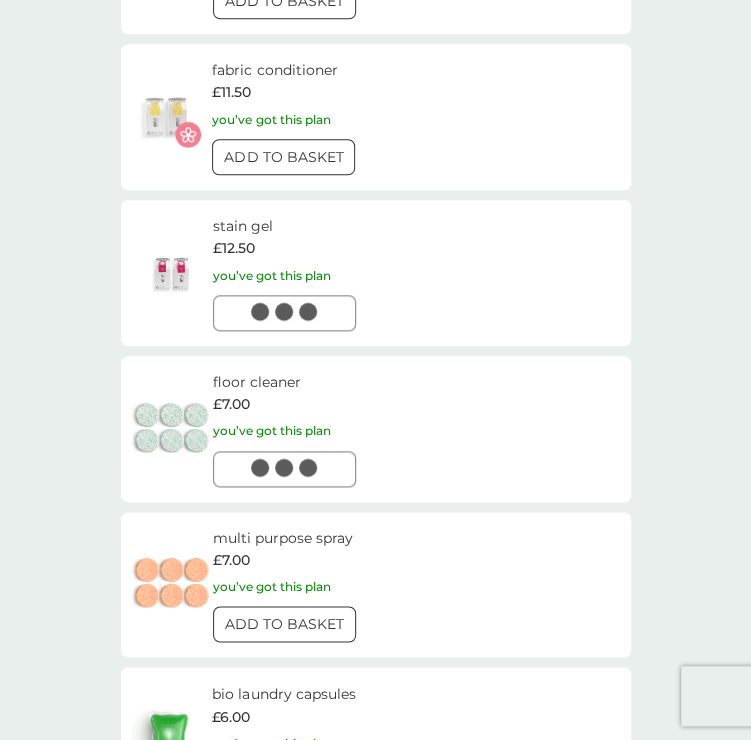 click at bounding box center [284, 156] 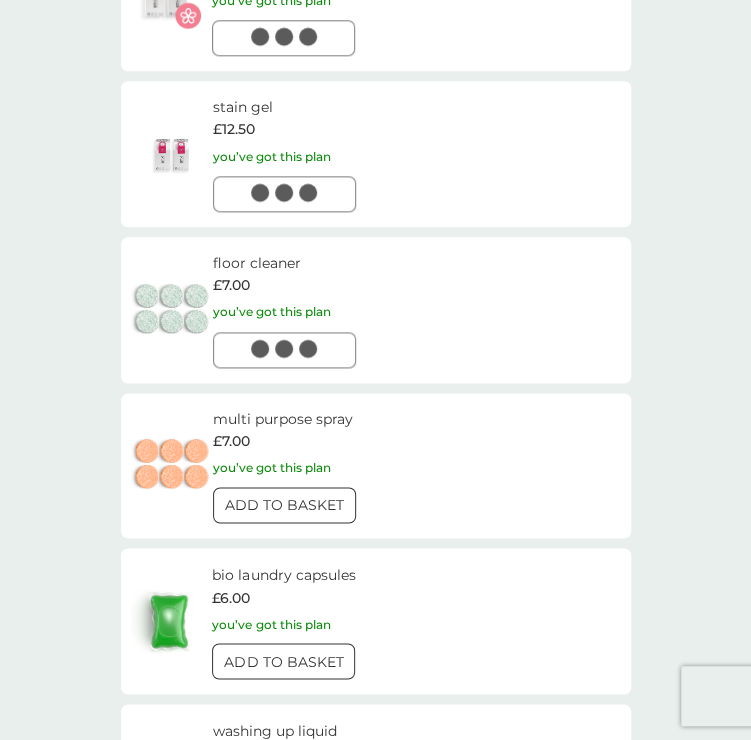 click on "ADD TO BASKET" at bounding box center [284, 505] 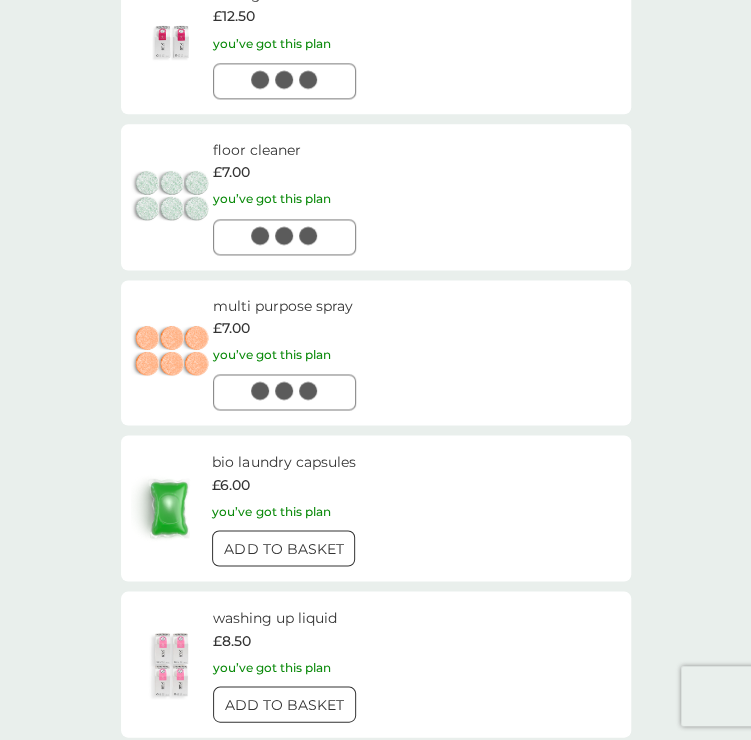 click at bounding box center (284, 548) 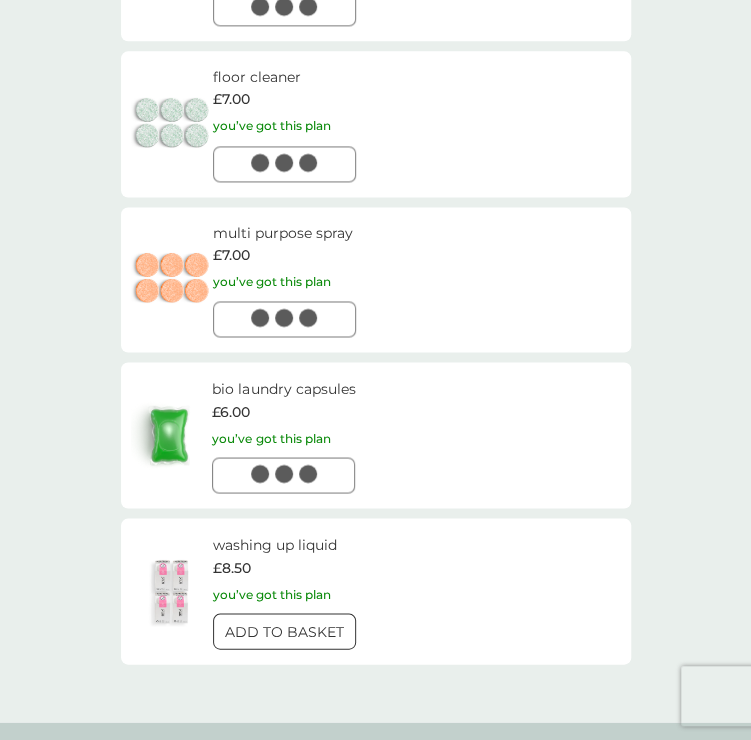 scroll, scrollTop: 3081, scrollLeft: 0, axis: vertical 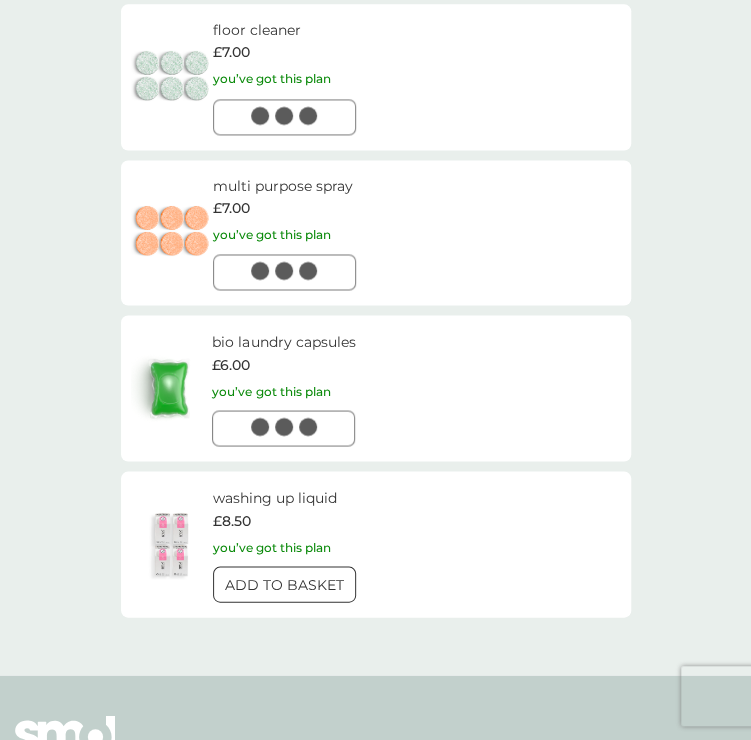 click at bounding box center (284, 583) 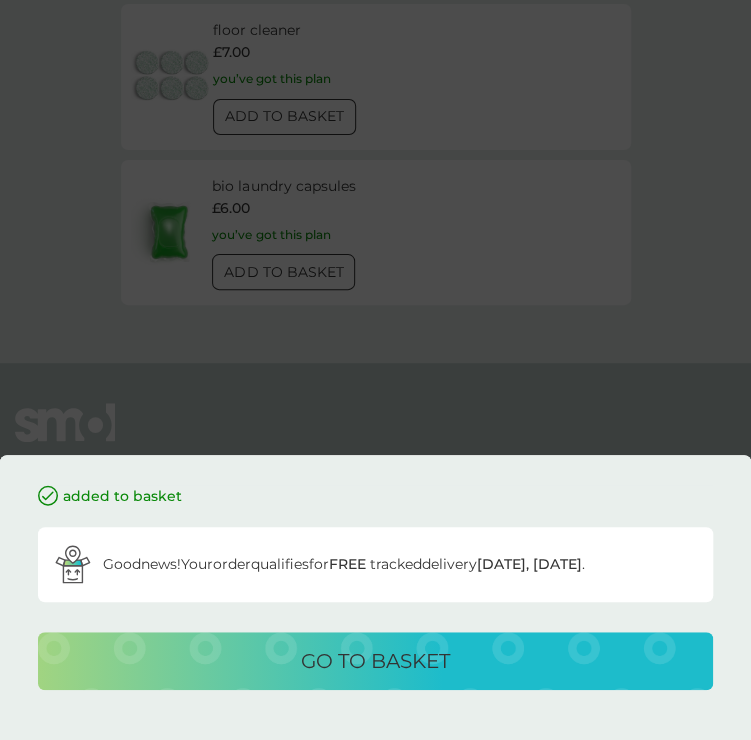 scroll, scrollTop: 3237, scrollLeft: 0, axis: vertical 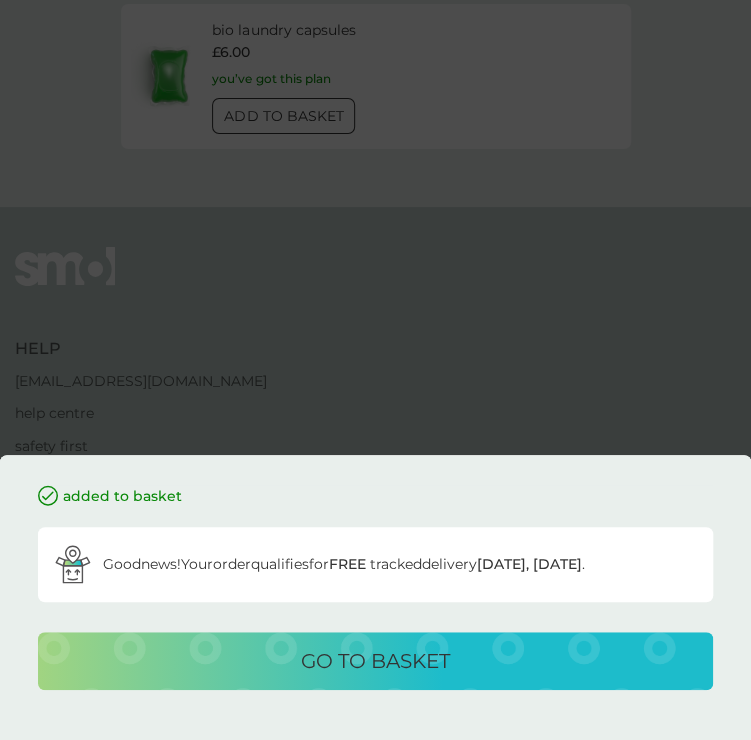 click on "added to basket Good  news!  Your  order  qualifies  for  FREE   tracked  delivery  tomorrow, Friday 11 July .  go to basket" at bounding box center (375, 370) 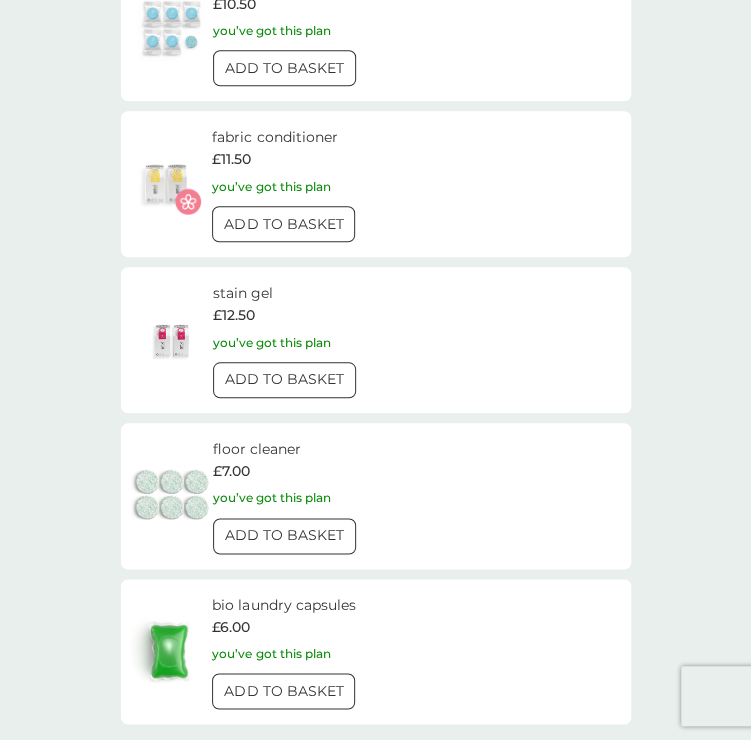 scroll, scrollTop: 2665, scrollLeft: 0, axis: vertical 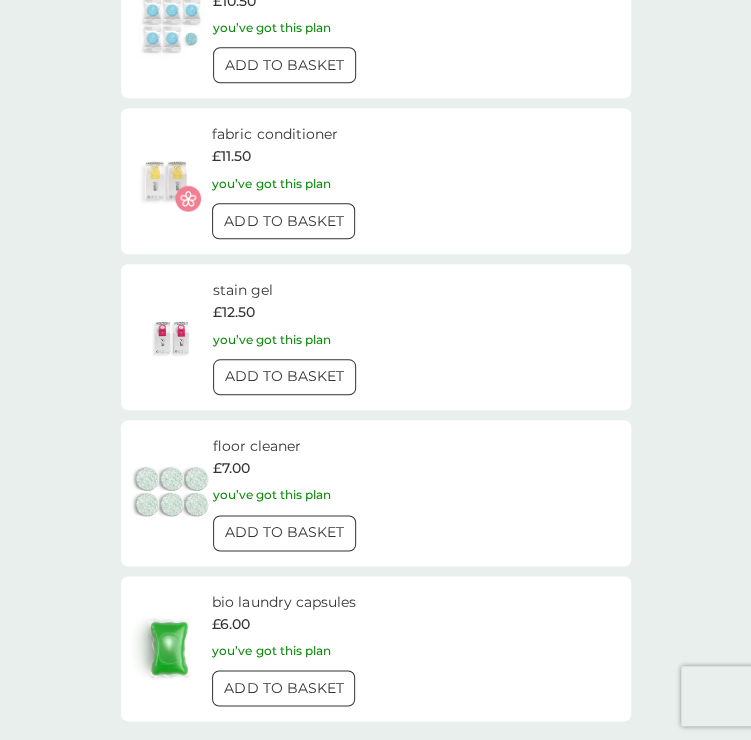 click at bounding box center [284, 688] 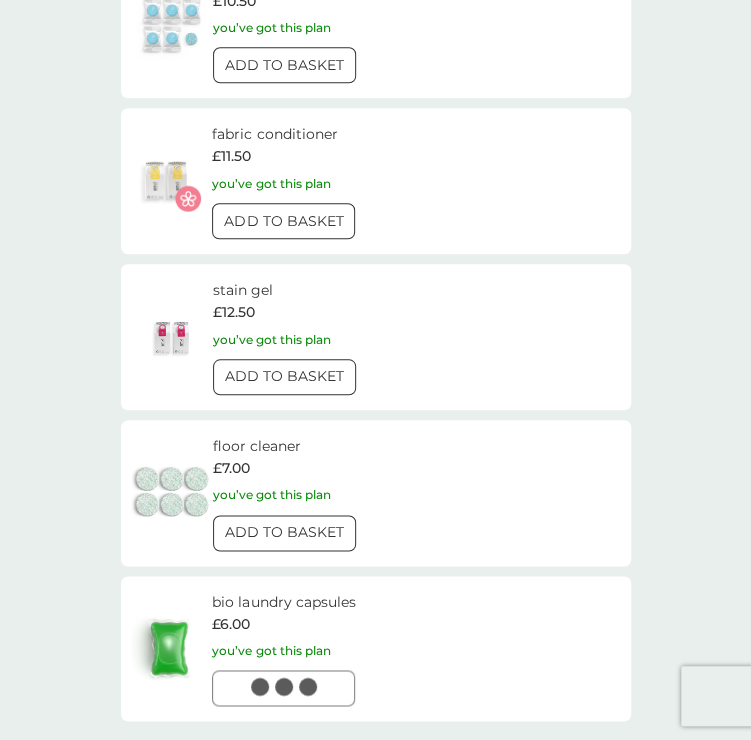 click on "ADD TO BASKET" at bounding box center [284, 533] 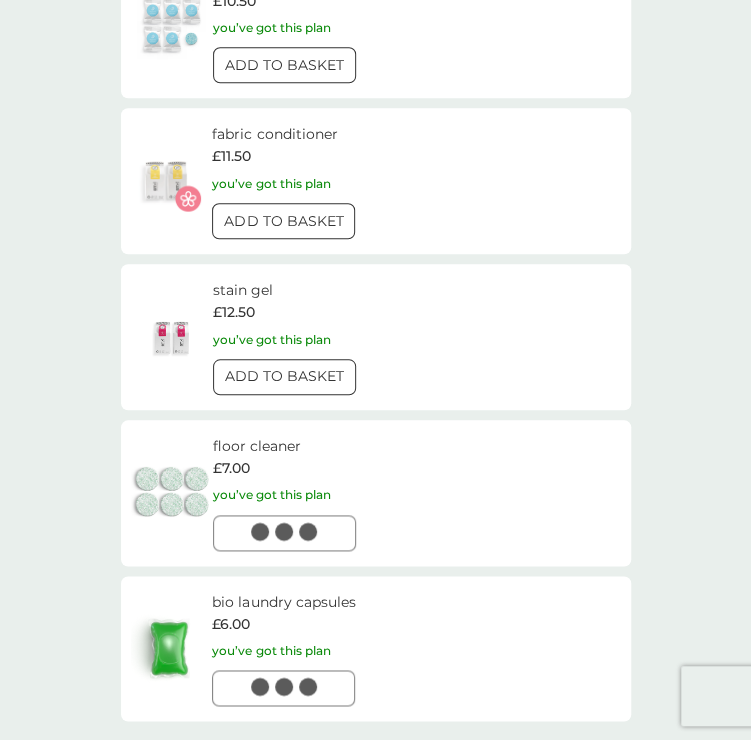 click at bounding box center [260, 375] 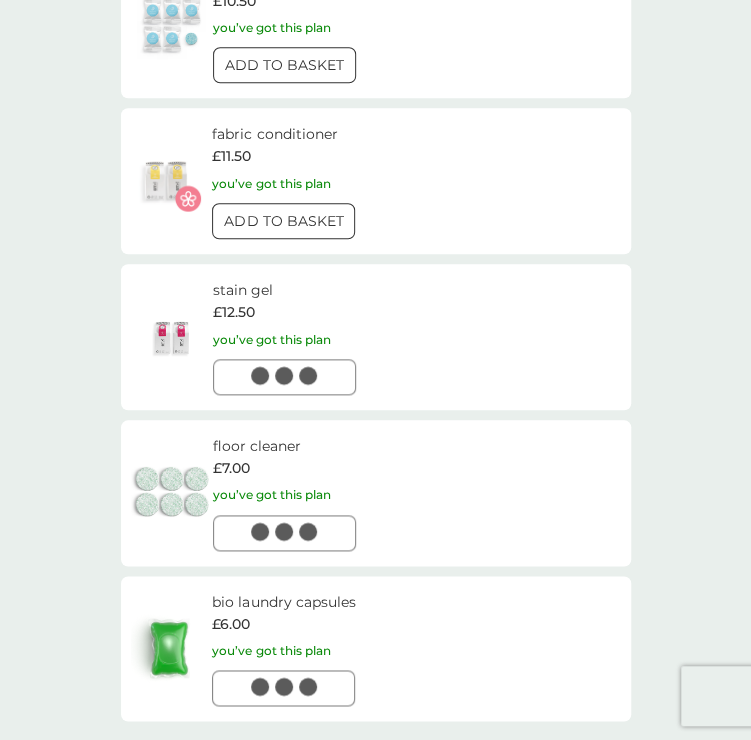click at bounding box center [284, 220] 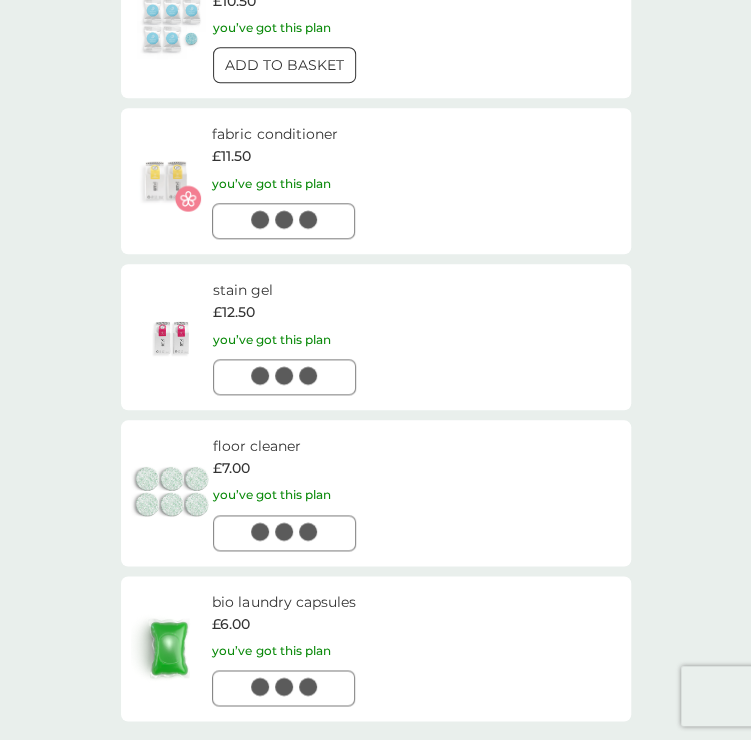 click at bounding box center [284, 65] 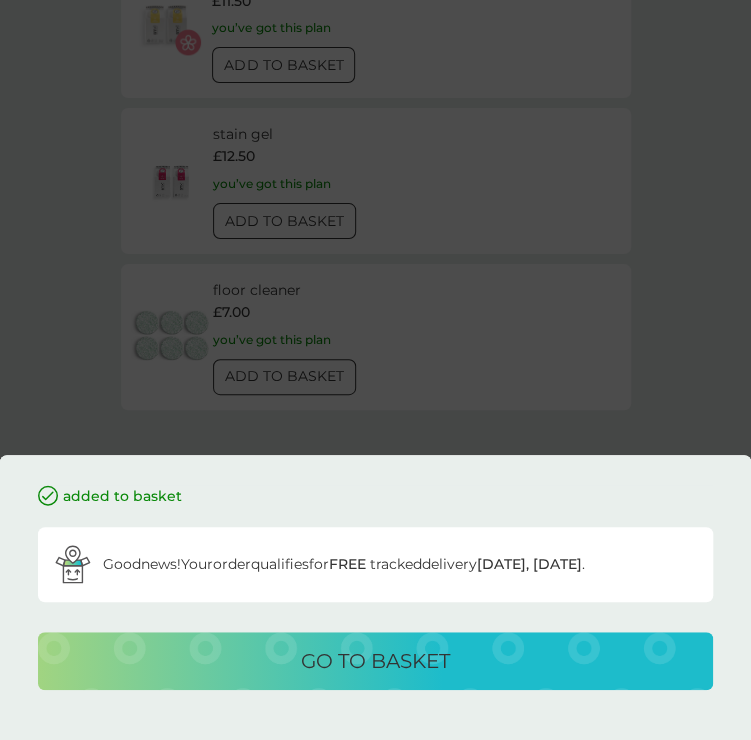 click on "added to basket Good  news!  Your  order  qualifies  for  FREE   tracked  delivery  tomorrow, Friday 11 July .  go to basket" at bounding box center [375, 370] 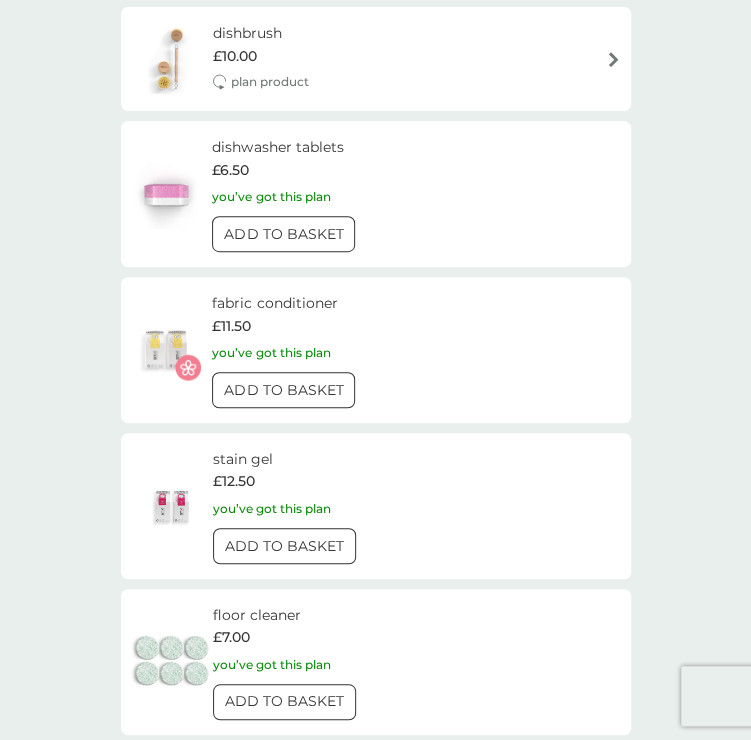 scroll, scrollTop: 2346, scrollLeft: 0, axis: vertical 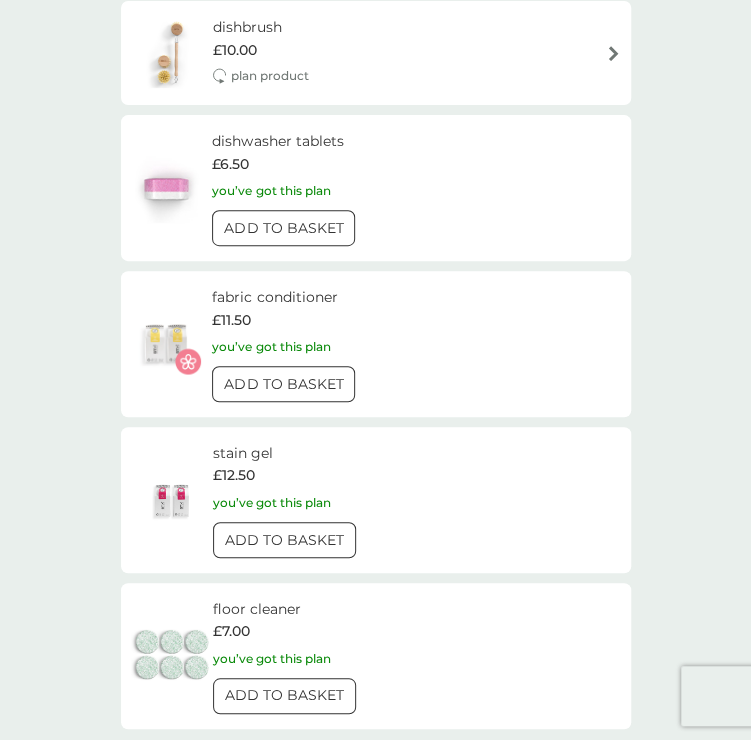 click at bounding box center (284, 228) 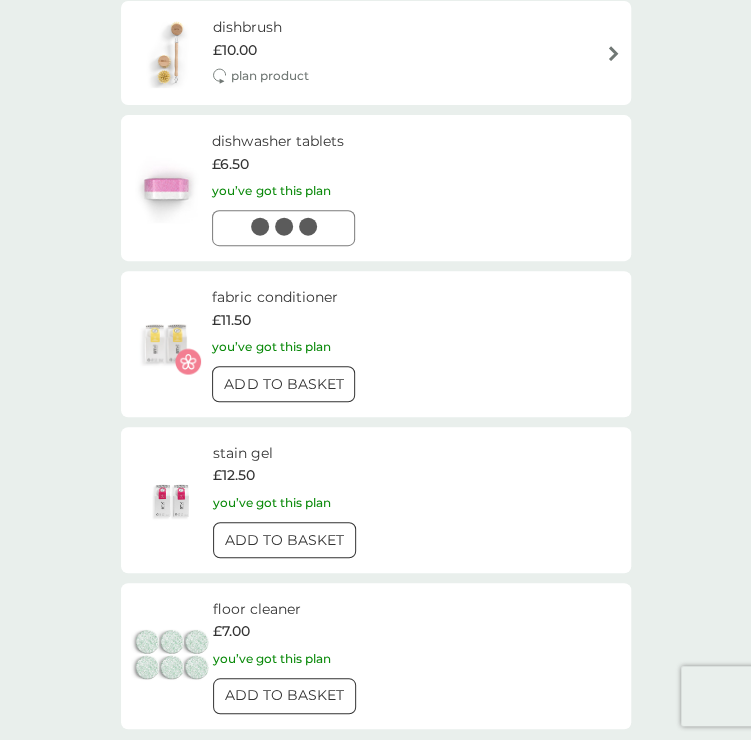 click at bounding box center (284, 384) 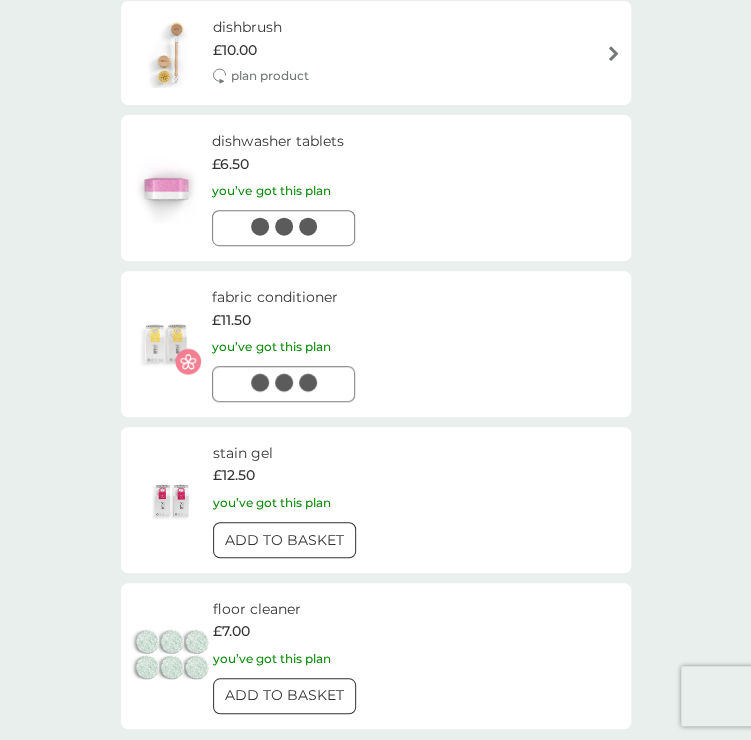 click at bounding box center [284, 539] 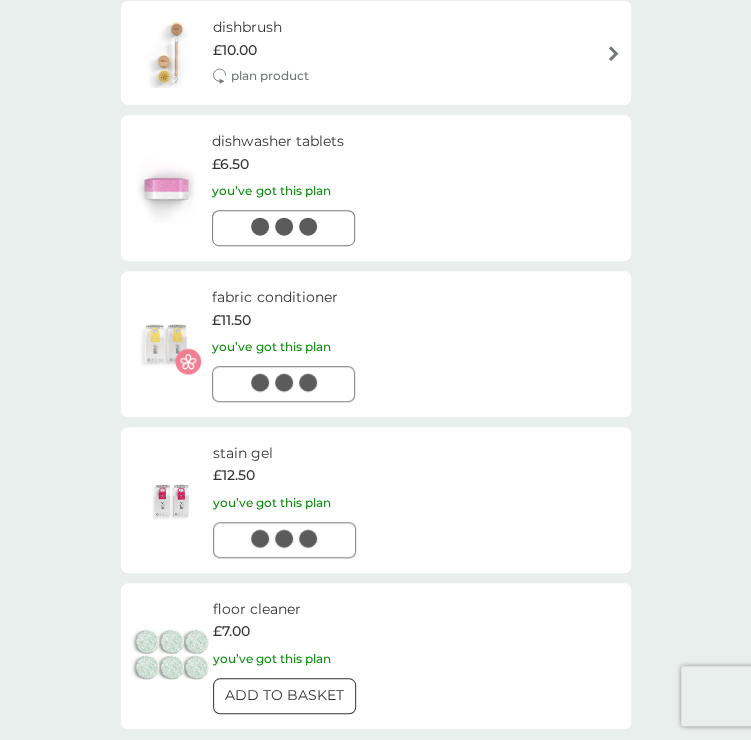 click at bounding box center (284, 695) 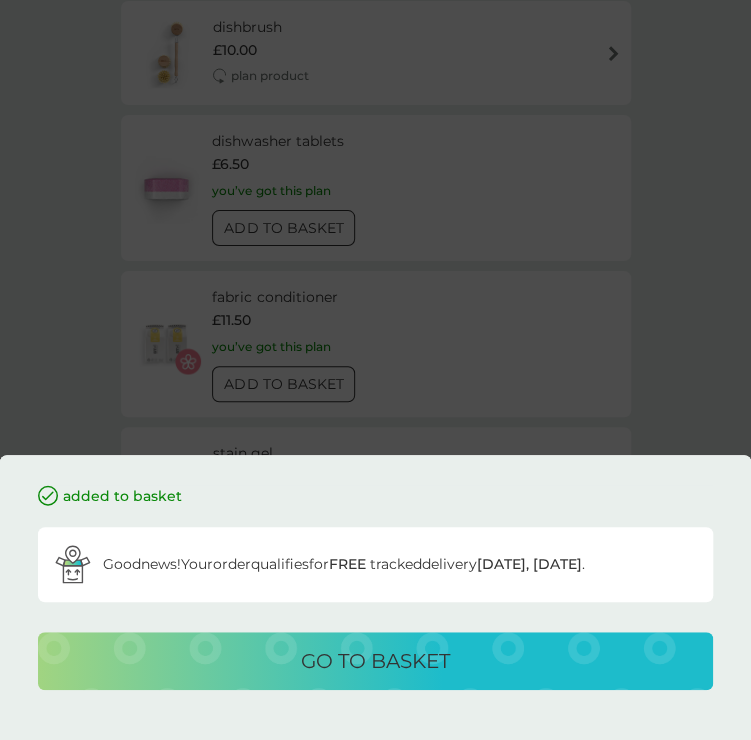 click on "added to basket Good  news!  Your  order  qualifies  for  FREE   tracked  delivery  tomorrow, Friday 11 July .  go to basket" at bounding box center [375, 370] 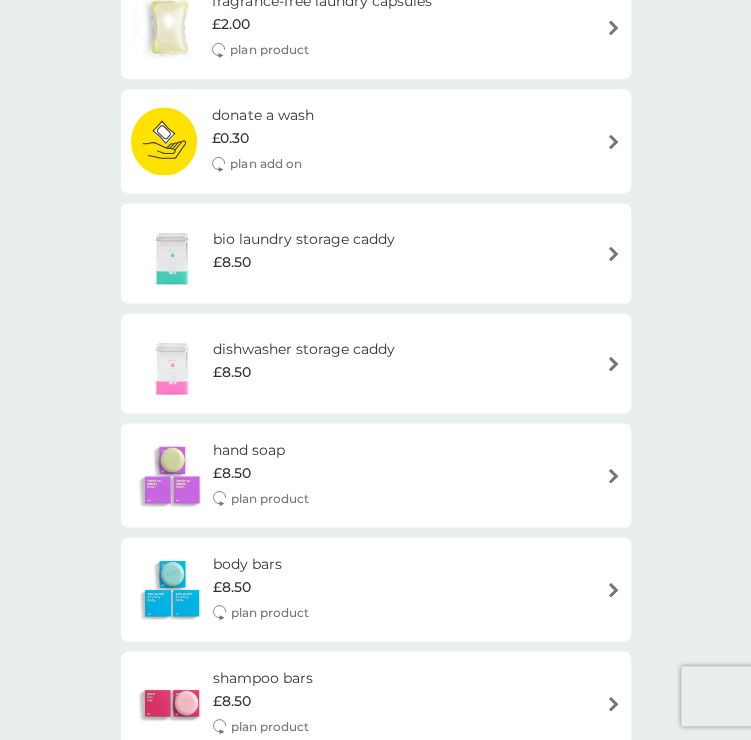 scroll, scrollTop: 684, scrollLeft: 0, axis: vertical 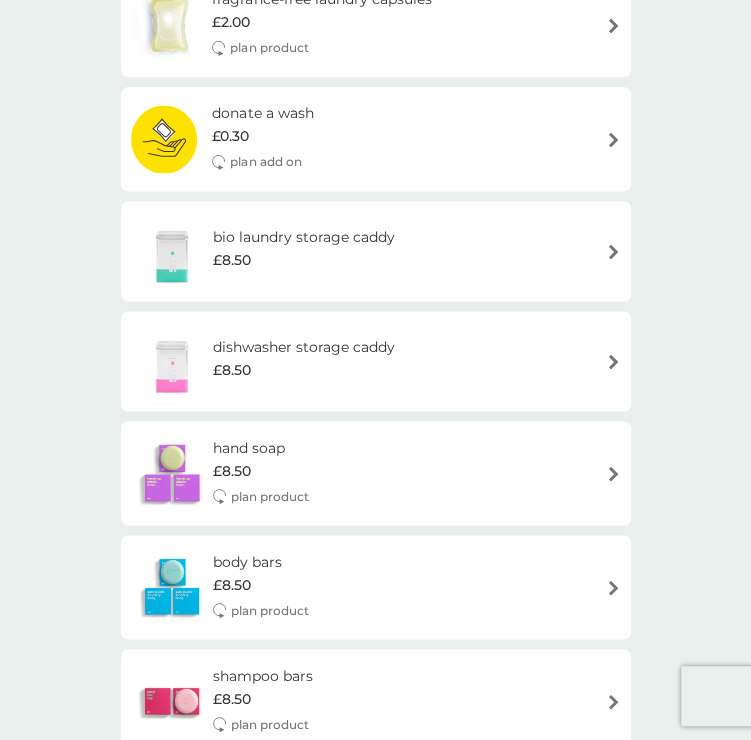 click on "donate a wash £0.30 plan add on" at bounding box center [376, 139] 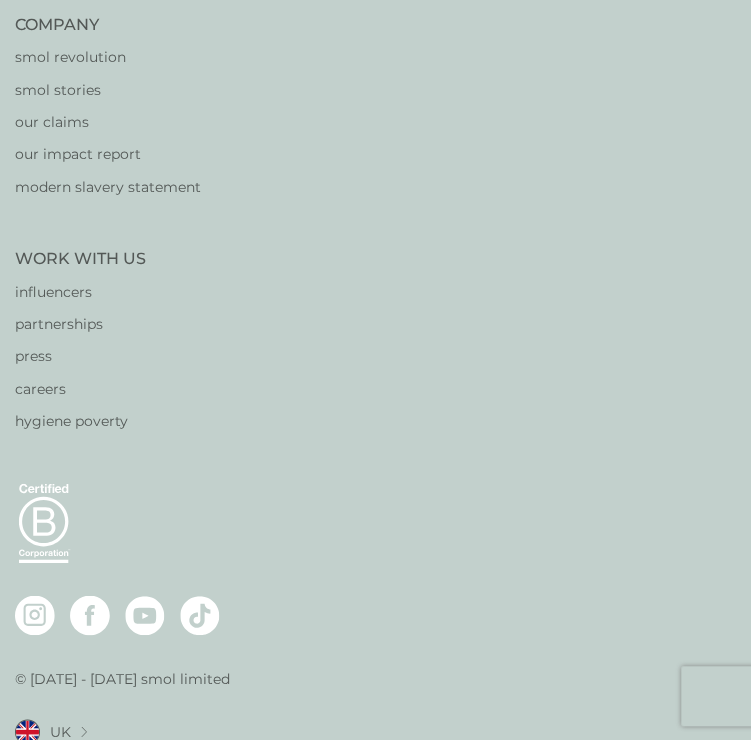 scroll, scrollTop: 0, scrollLeft: 0, axis: both 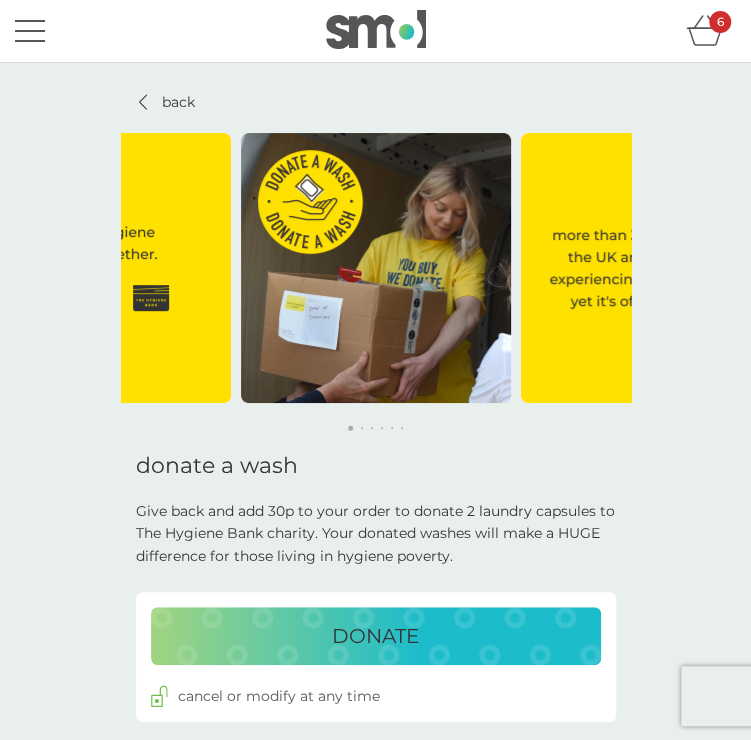 click on "DONATE" at bounding box center (376, 636) 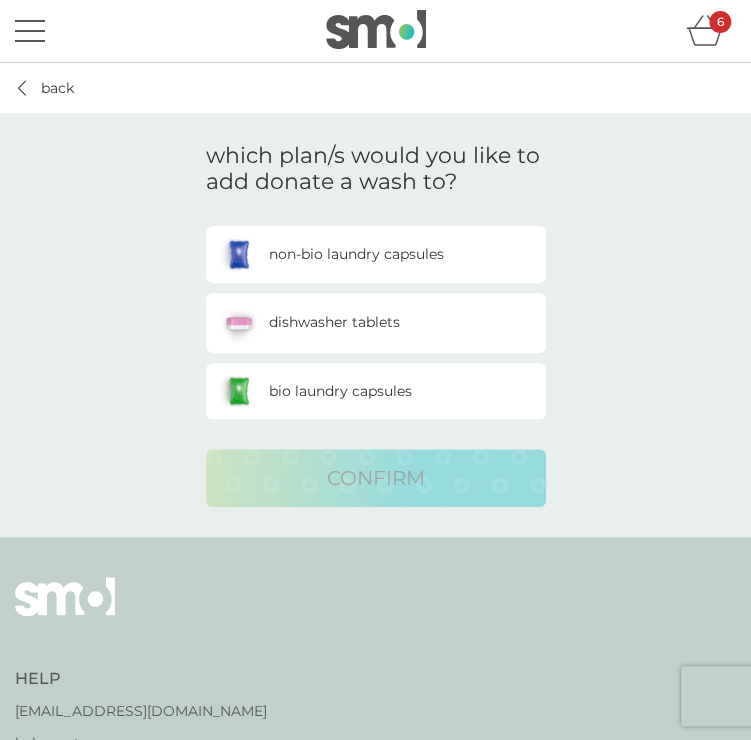 click on "bio laundry capsules" at bounding box center [376, 391] 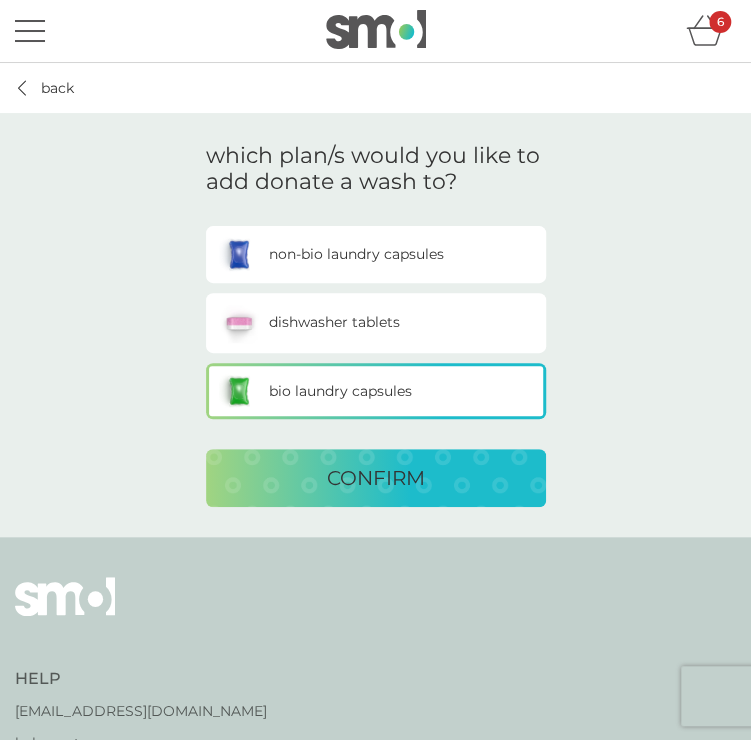 click on "dishwasher tablets" at bounding box center [376, 323] 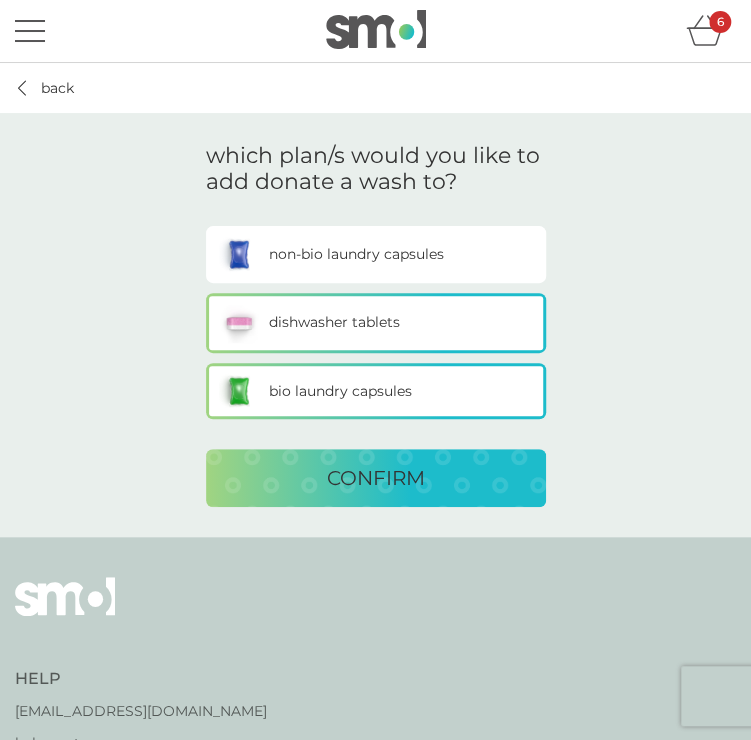 click on "non-bio laundry capsules" at bounding box center [356, 254] 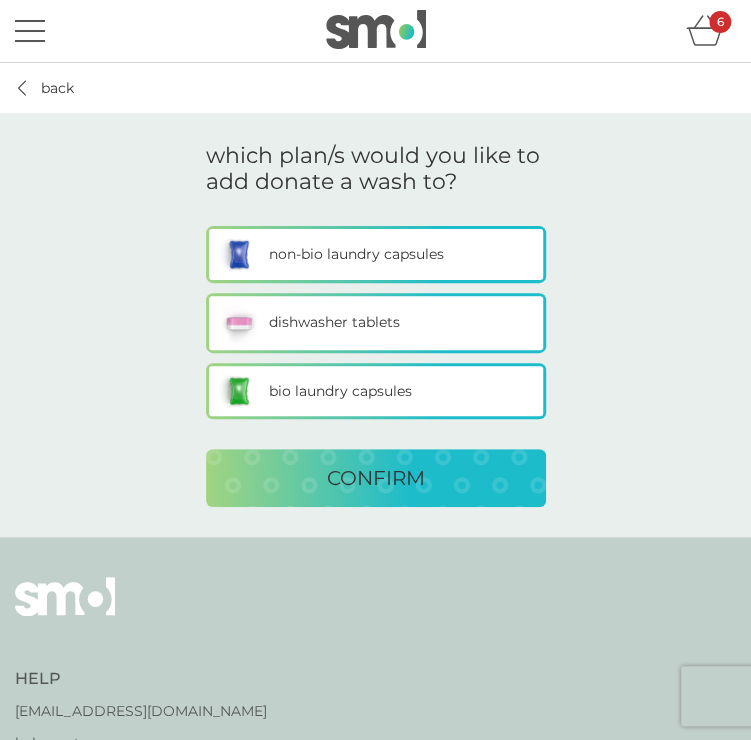 click on "CONFIRM" at bounding box center (376, 478) 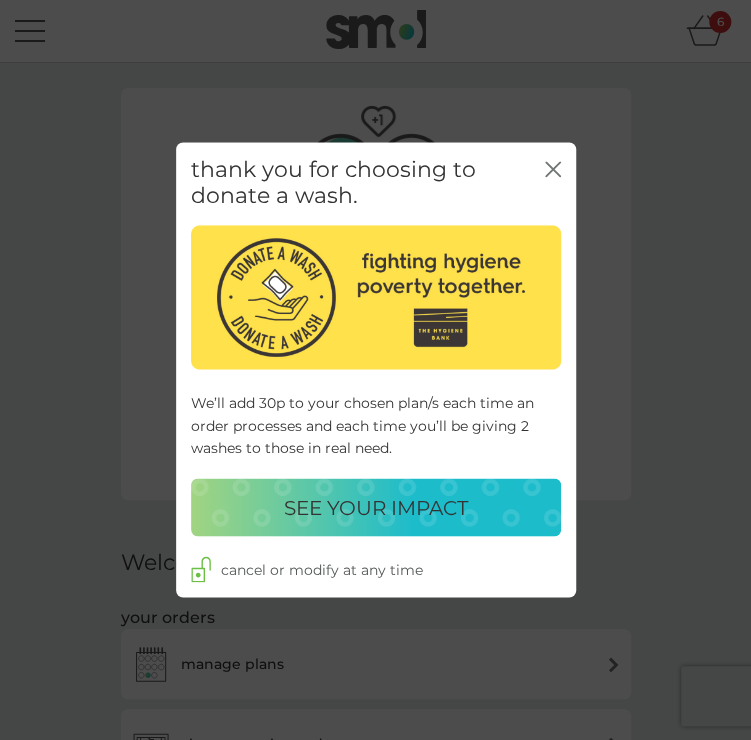 click on "thank you for choosing to donate a wash." at bounding box center [368, 183] 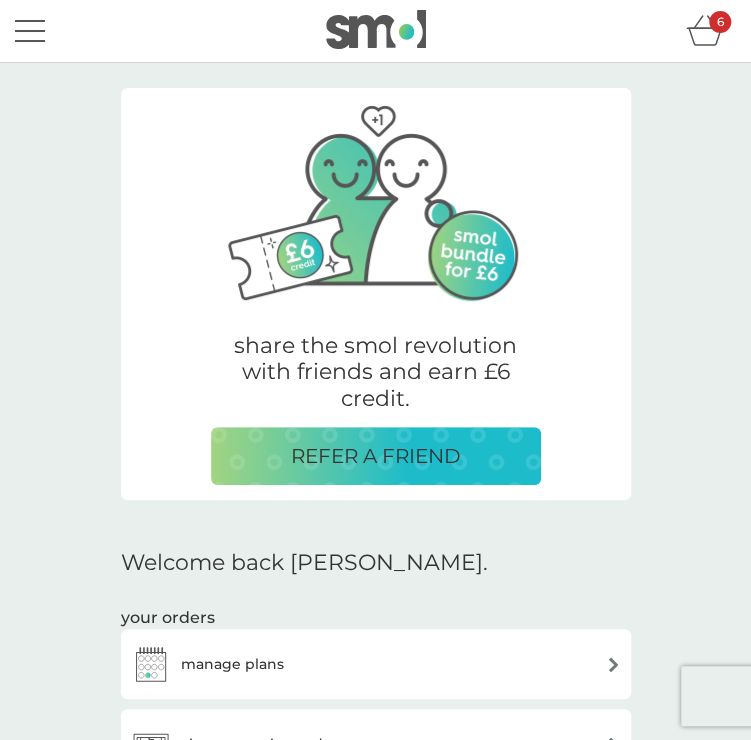 click on "6" at bounding box center [720, 22] 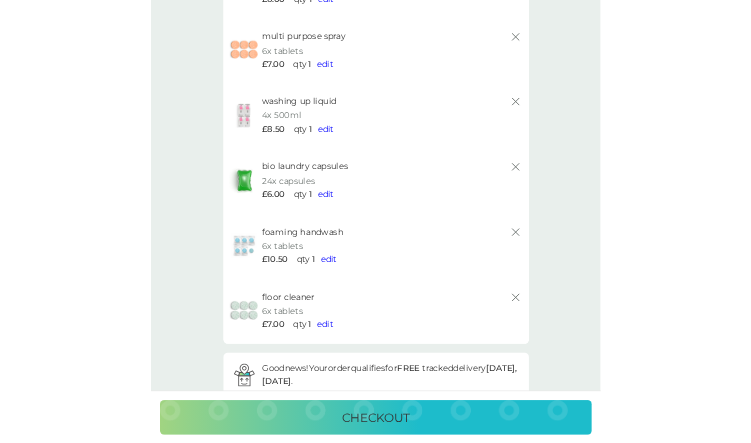scroll, scrollTop: 242, scrollLeft: 0, axis: vertical 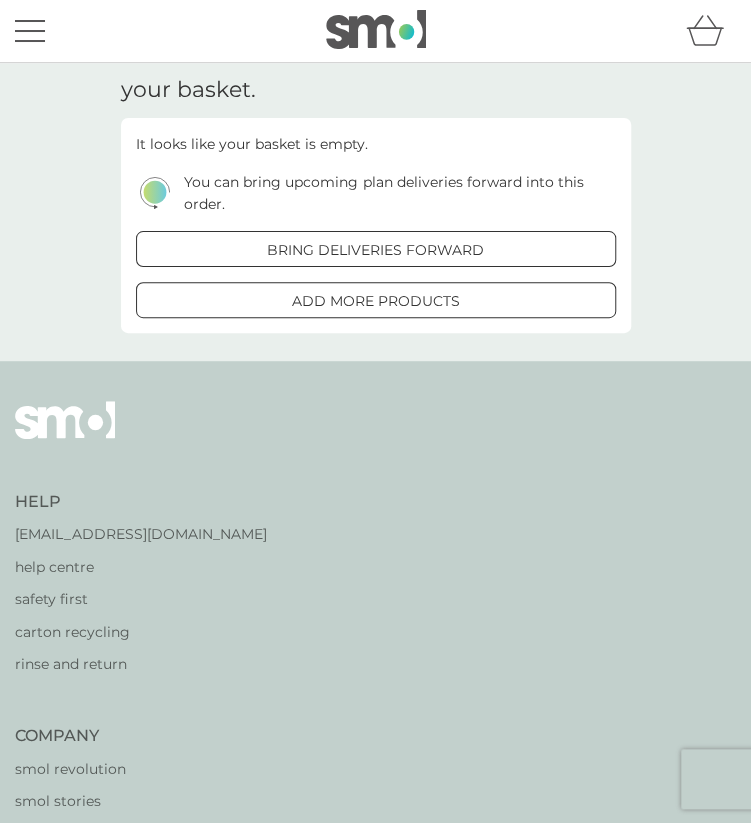 click at bounding box center [376, 29] 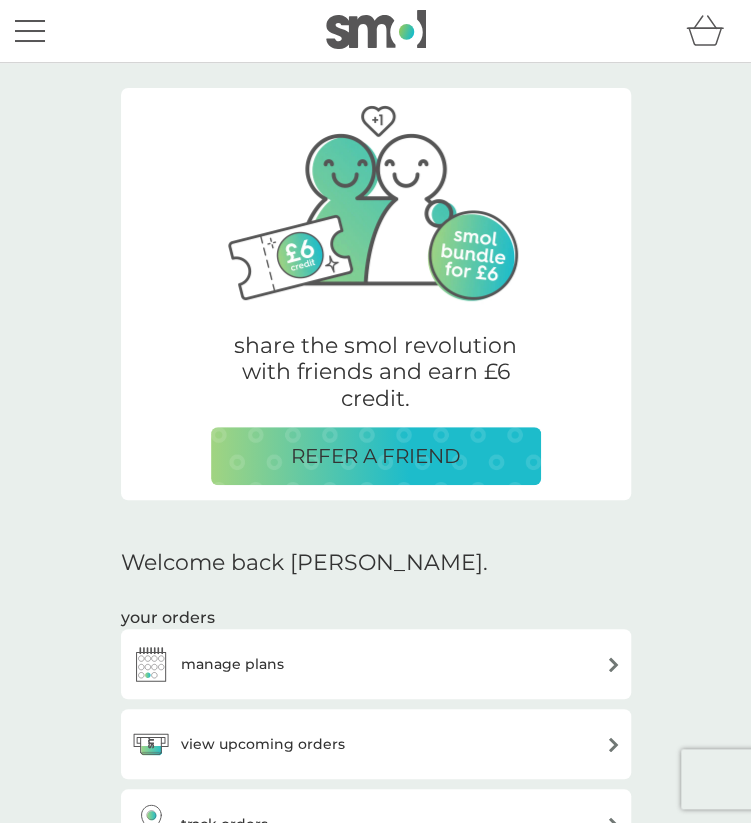 click on "manage plans" at bounding box center [376, 664] 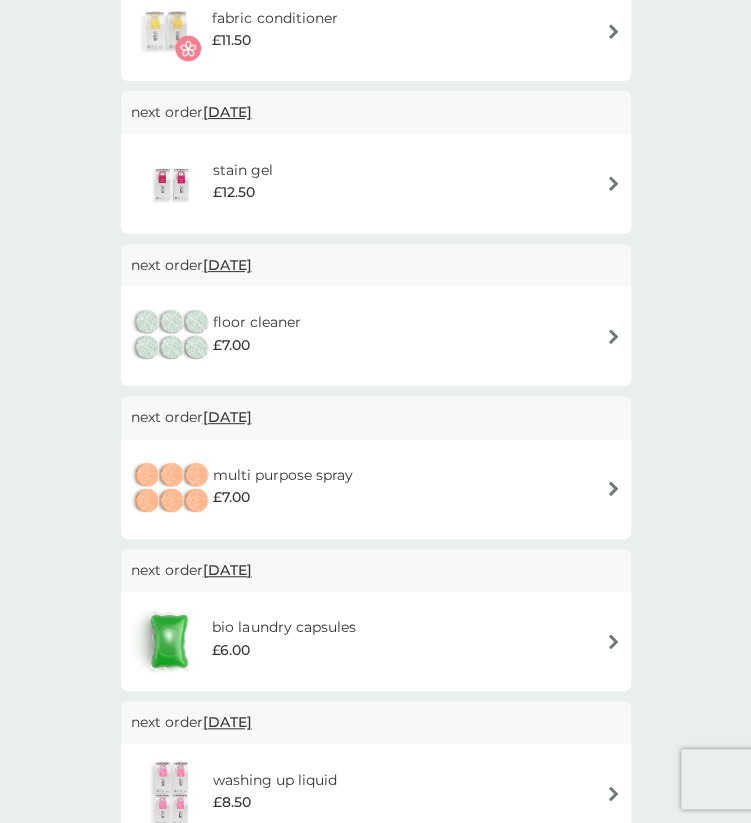 scroll, scrollTop: 691, scrollLeft: 0, axis: vertical 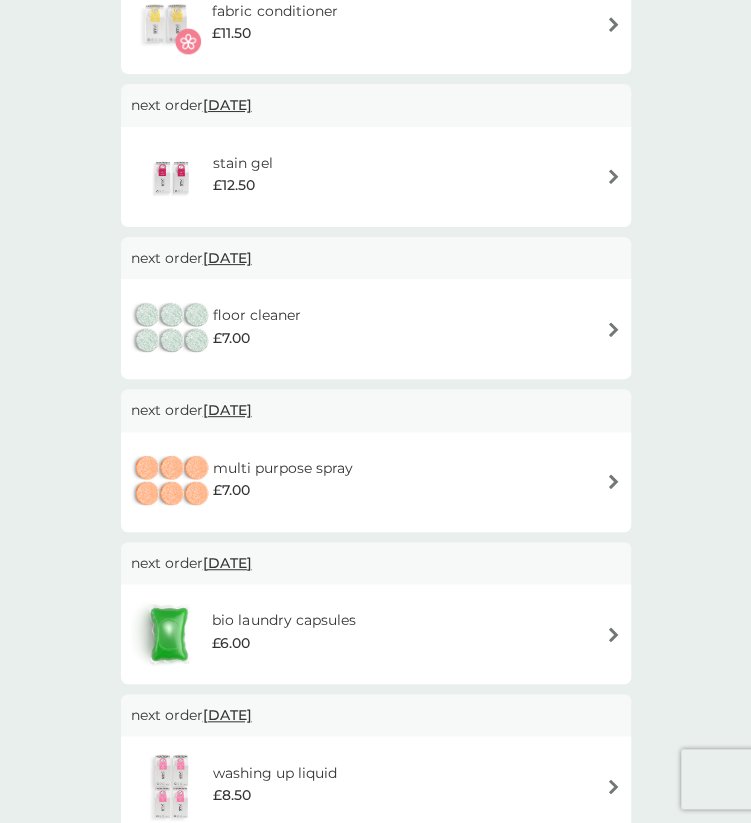 click on "£7.00" at bounding box center (283, 490) 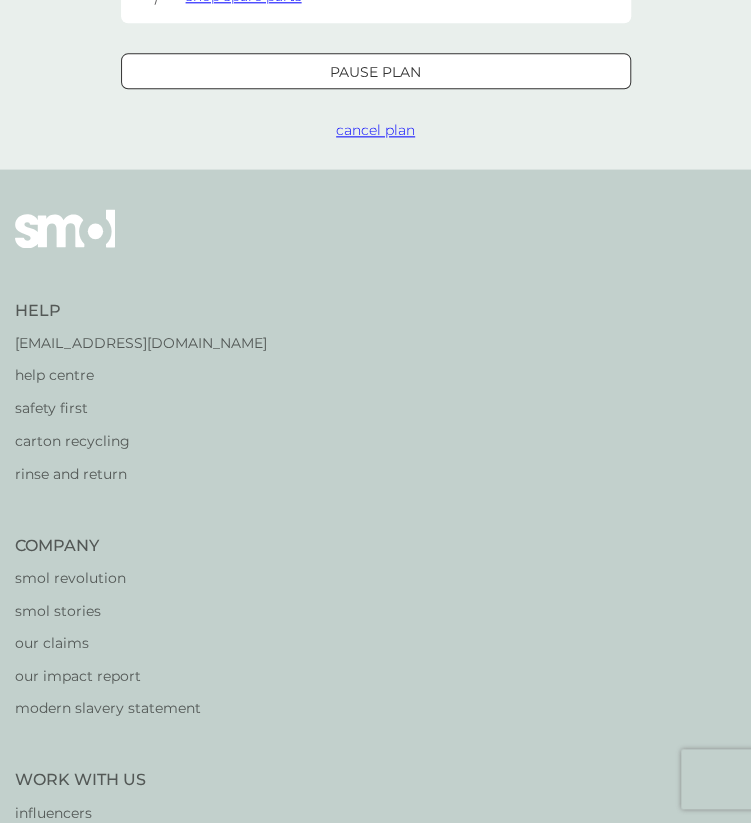 scroll, scrollTop: 0, scrollLeft: 0, axis: both 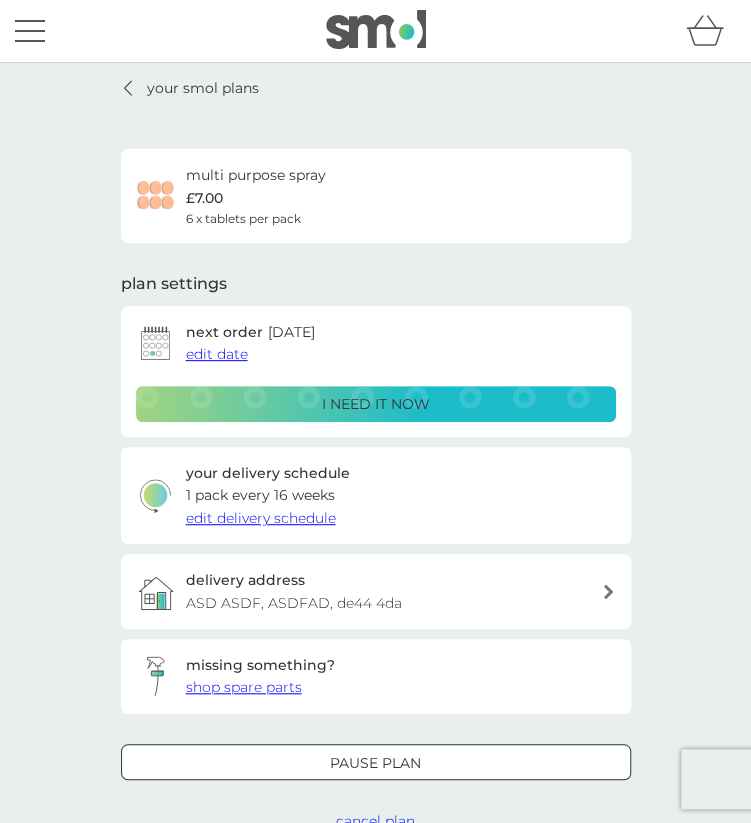 click on "i need it now" at bounding box center (376, 404) 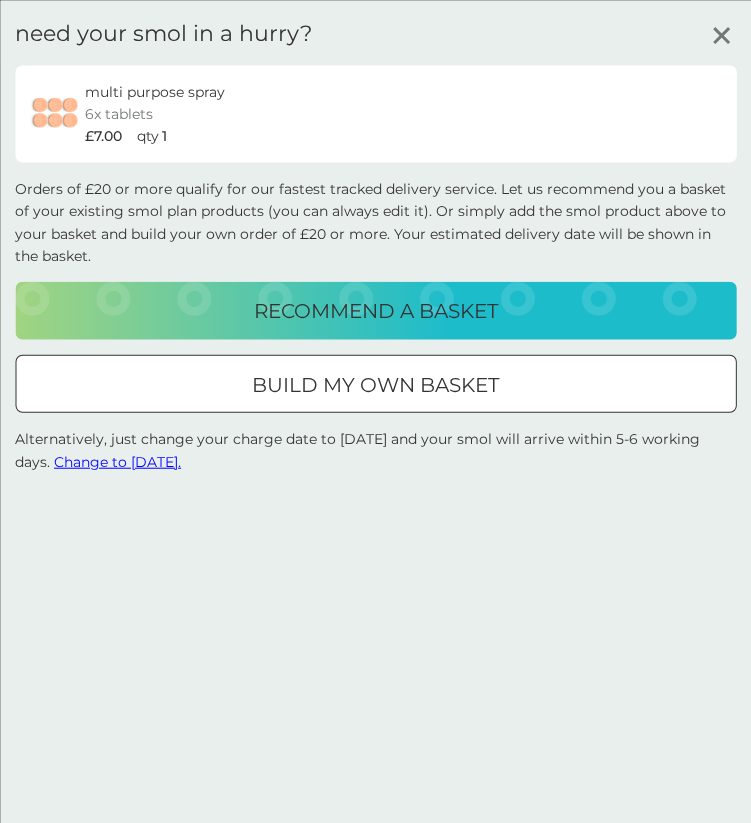 click on "recommend a basket" at bounding box center [375, 311] 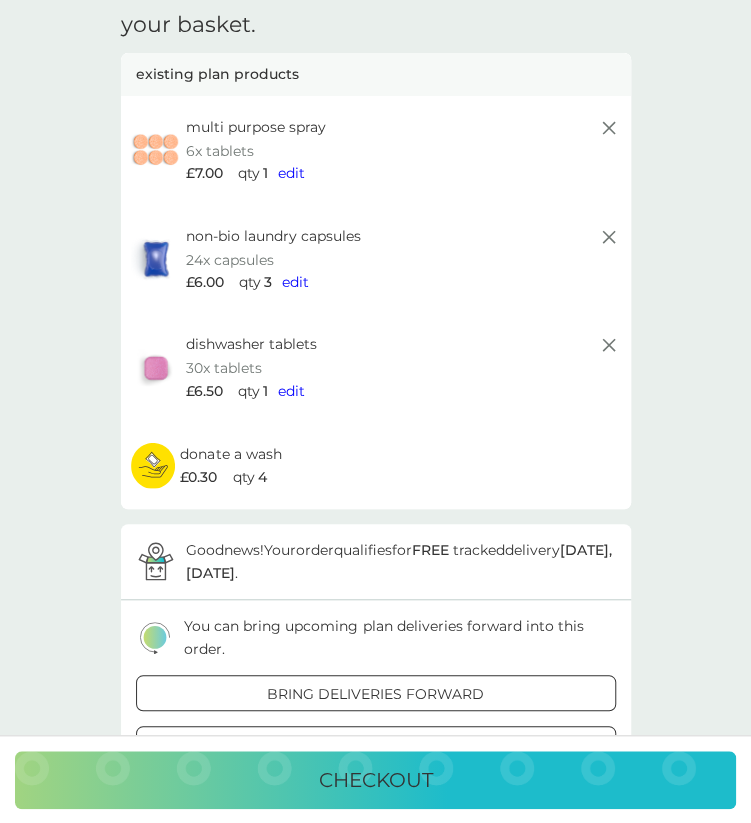 scroll, scrollTop: 0, scrollLeft: 0, axis: both 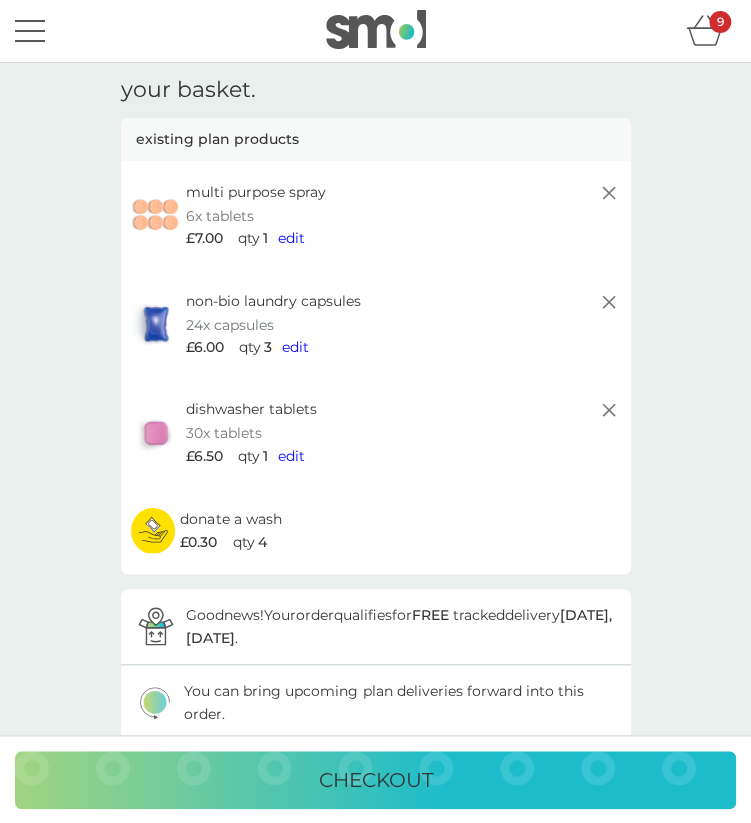 click at bounding box center (376, 29) 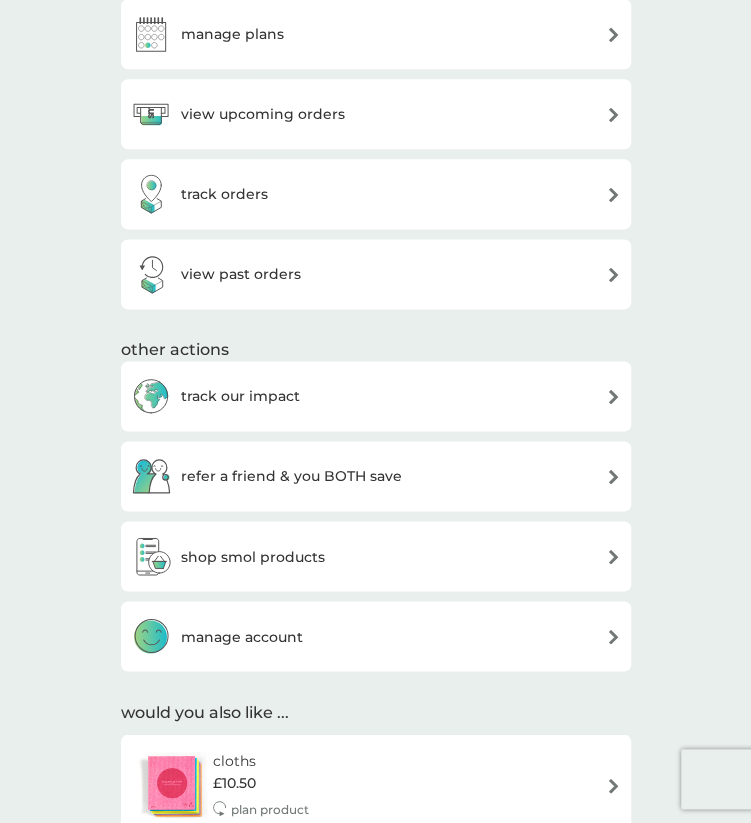 scroll, scrollTop: 640, scrollLeft: 0, axis: vertical 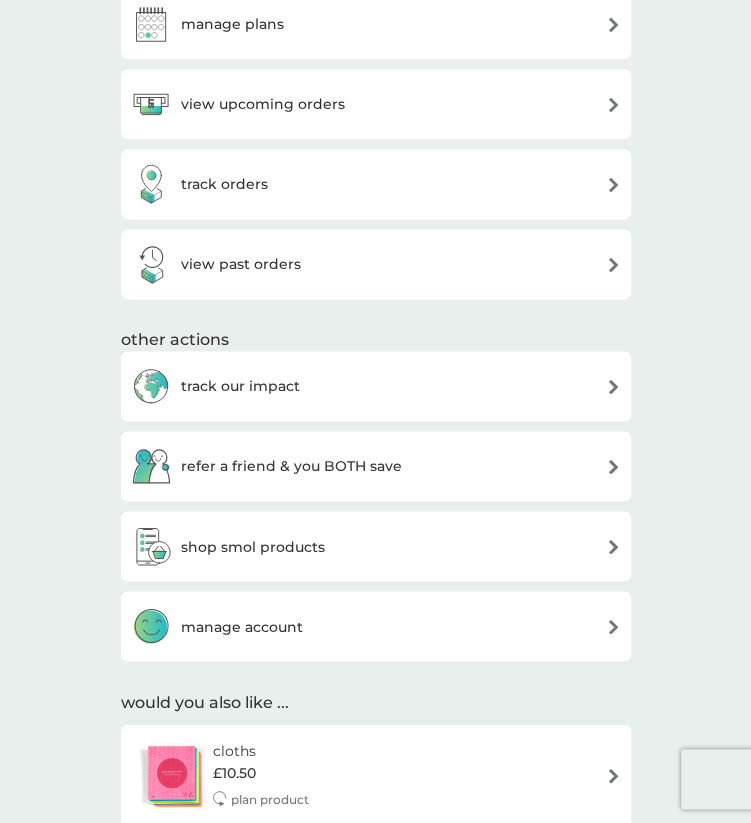 click on "manage account" at bounding box center (217, 626) 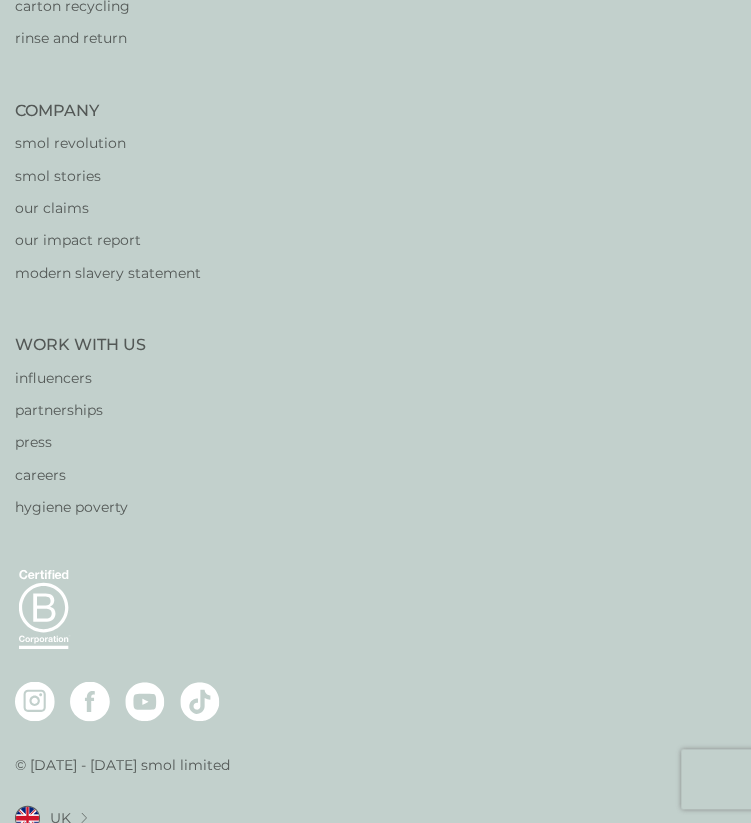 scroll, scrollTop: 0, scrollLeft: 0, axis: both 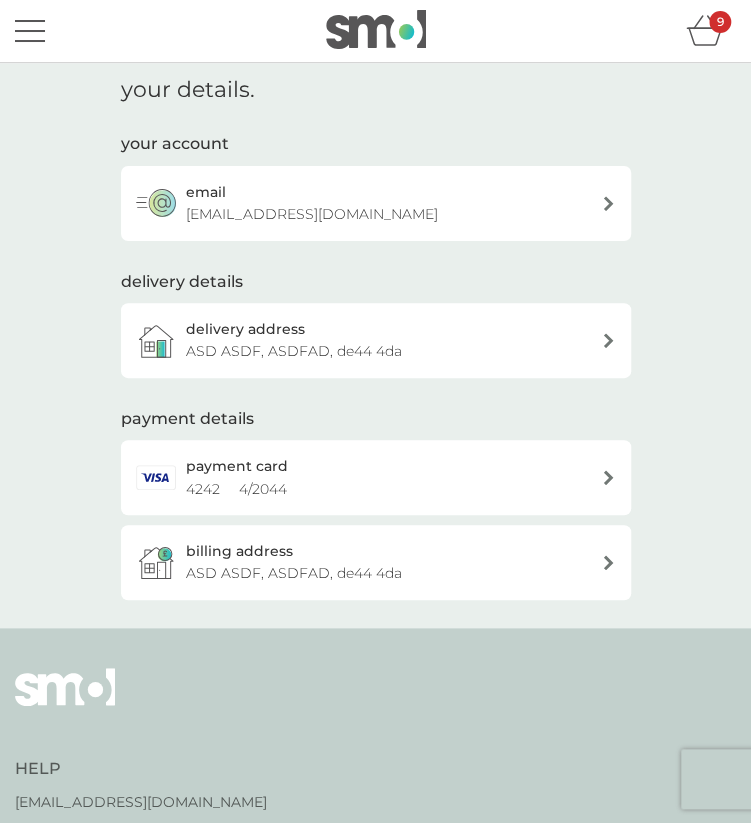 click 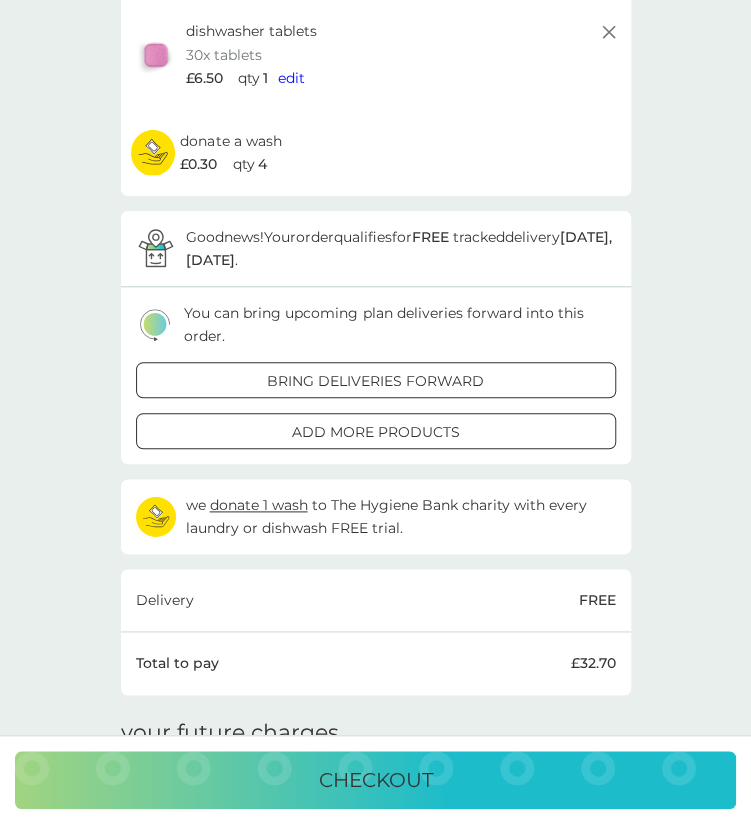 scroll, scrollTop: 389, scrollLeft: 0, axis: vertical 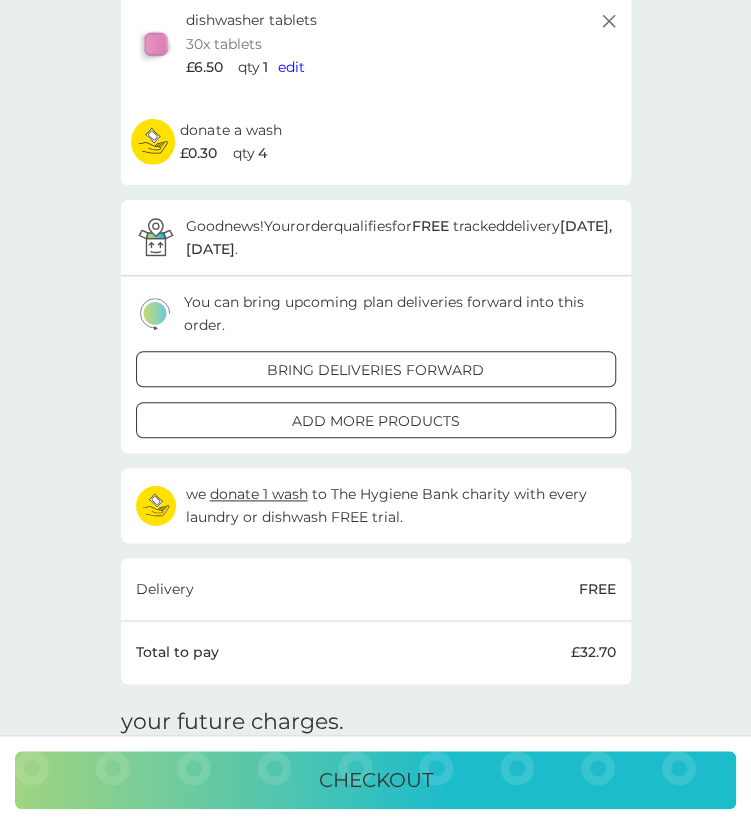 click on "bring deliveries forward" at bounding box center (375, 370) 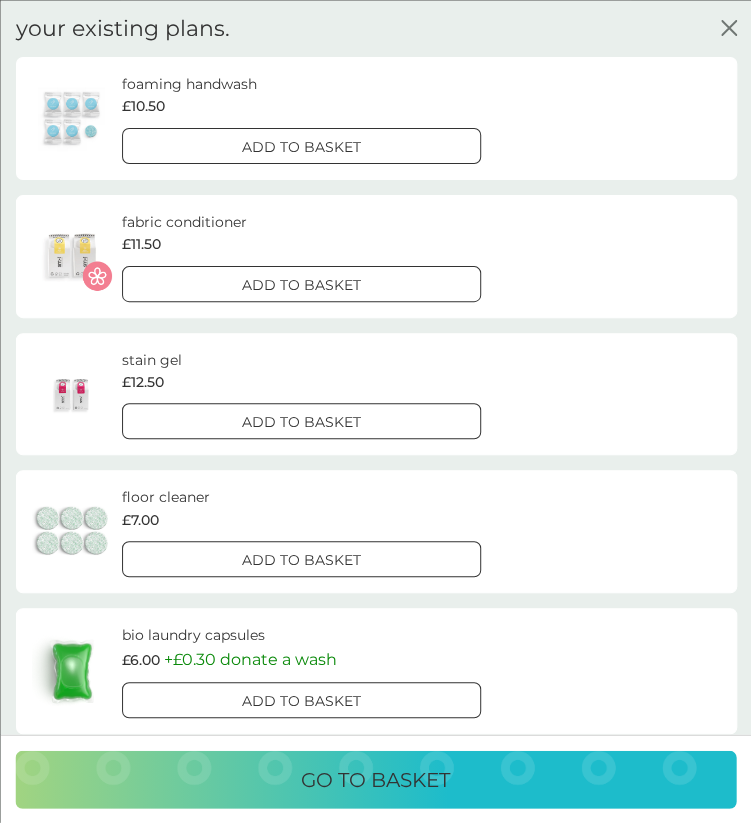 click on "close" 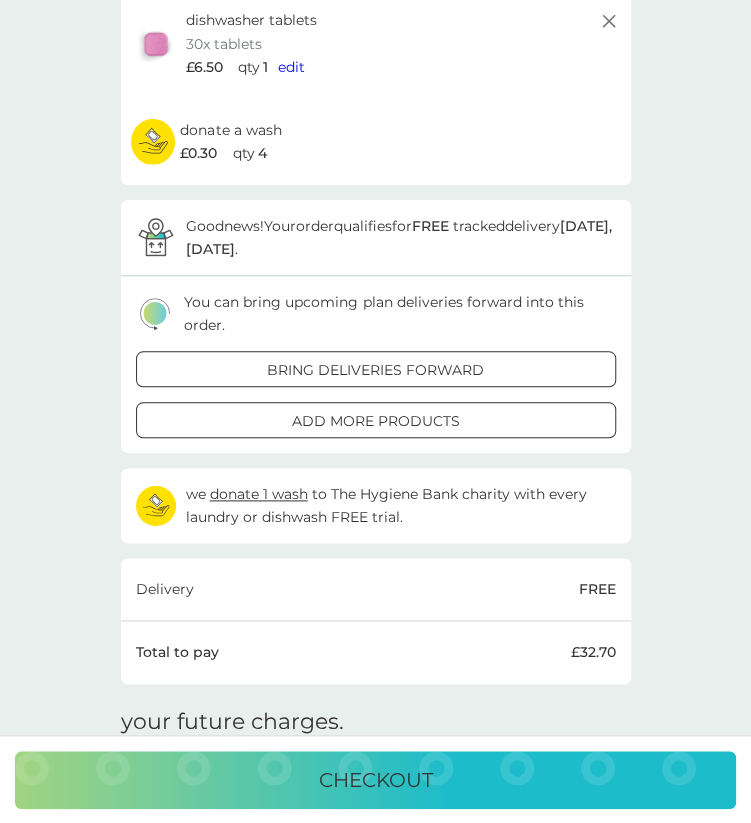 scroll, scrollTop: 0, scrollLeft: 0, axis: both 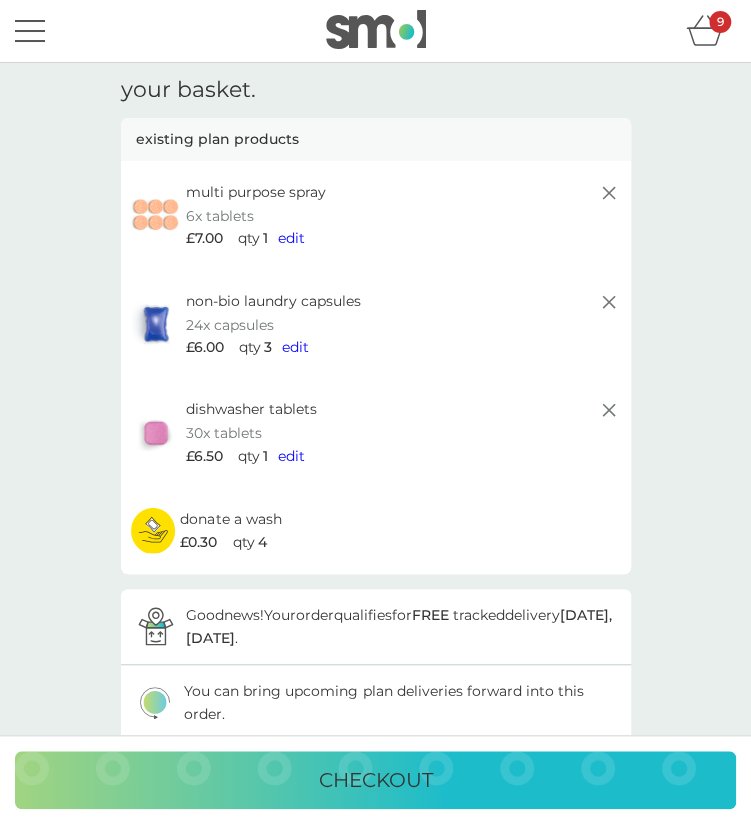 click at bounding box center (376, 29) 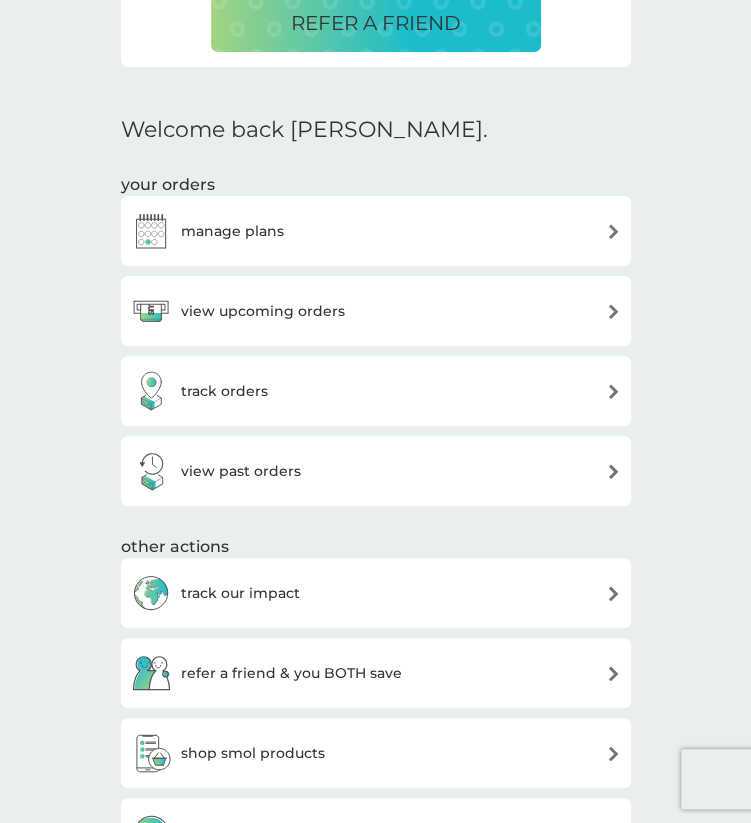 scroll, scrollTop: 534, scrollLeft: 0, axis: vertical 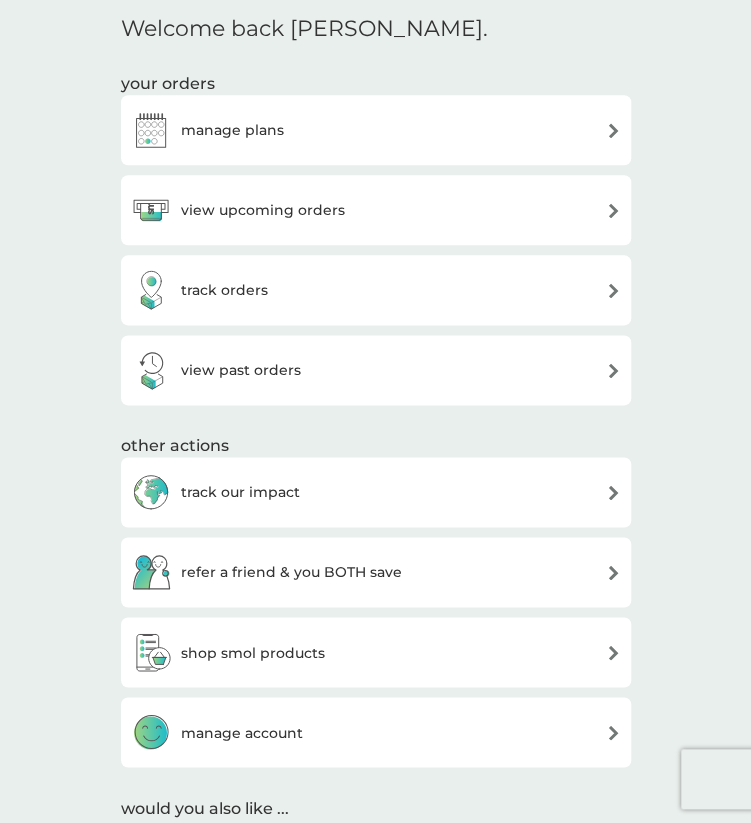 click on "manage account" at bounding box center [242, 732] 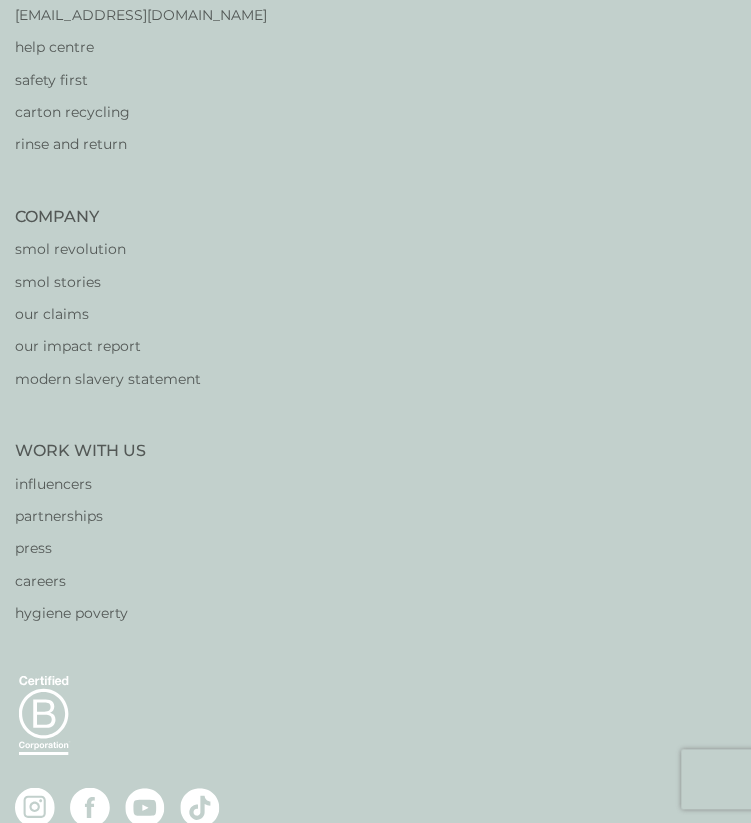 scroll, scrollTop: 0, scrollLeft: 0, axis: both 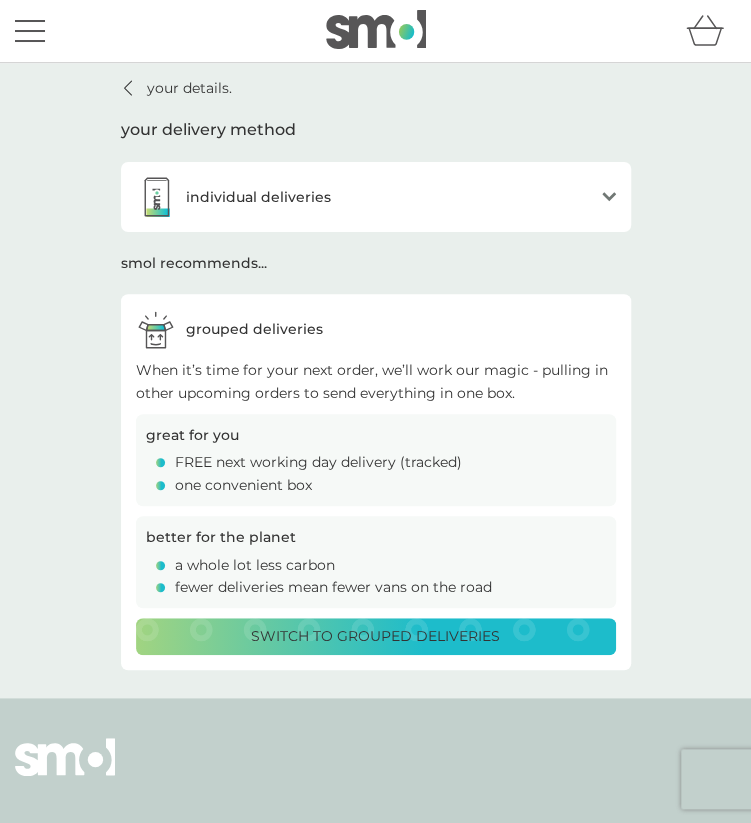 click on "Switch to grouped deliveries" at bounding box center [376, 636] 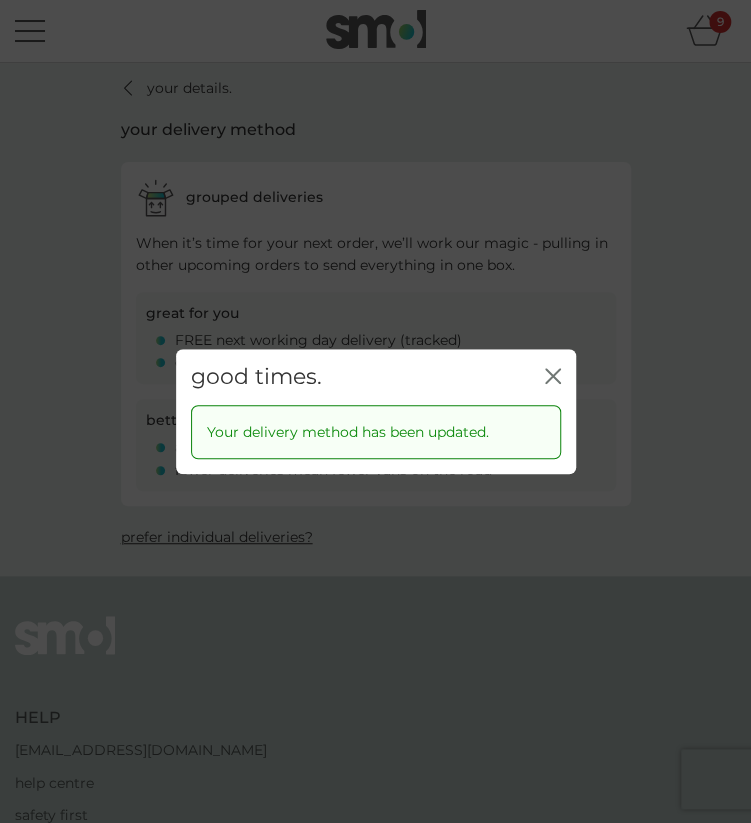 click on "good times. close" at bounding box center [376, 377] 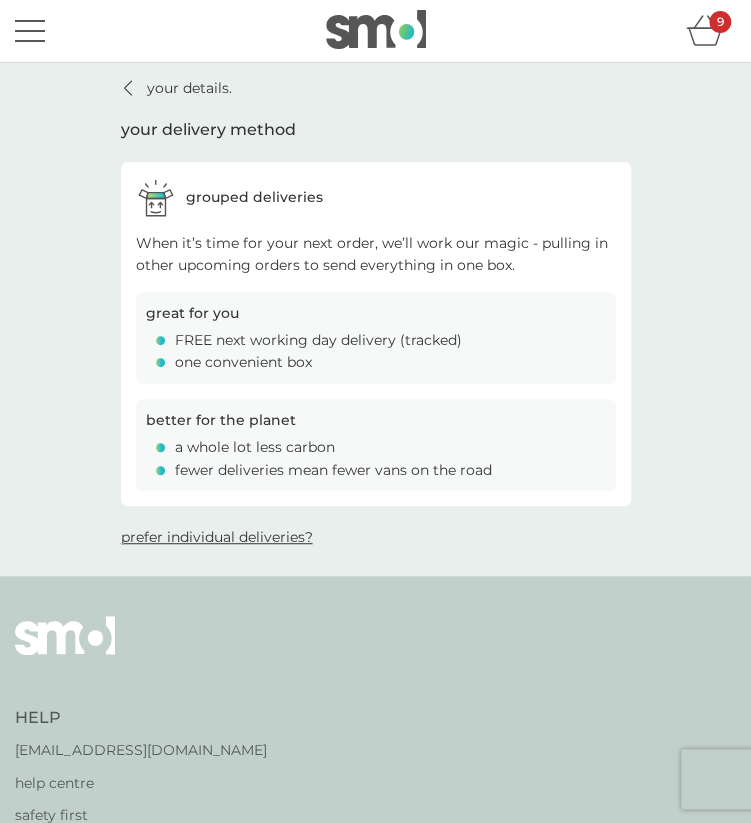 click 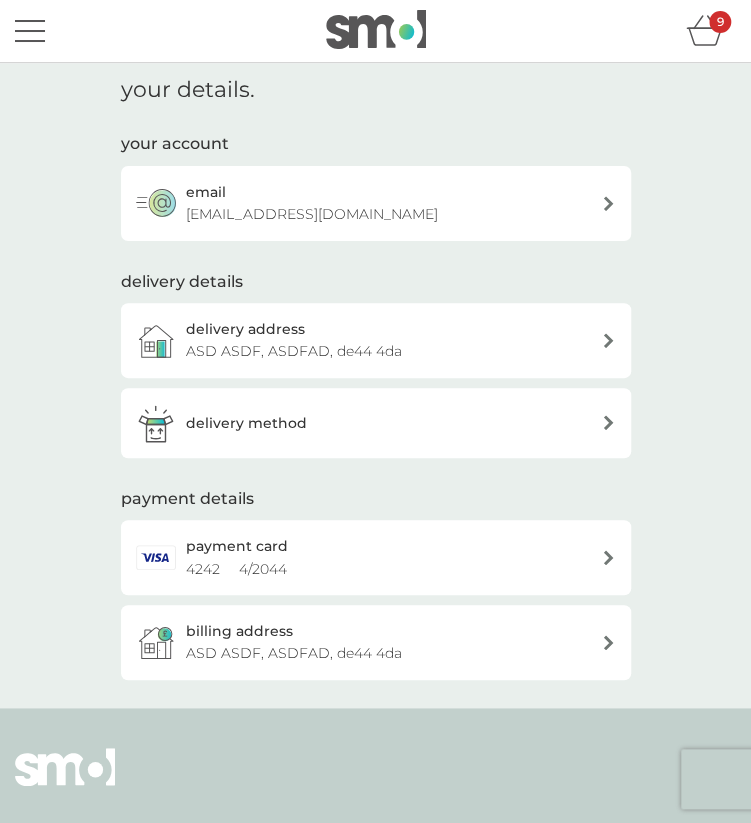 click 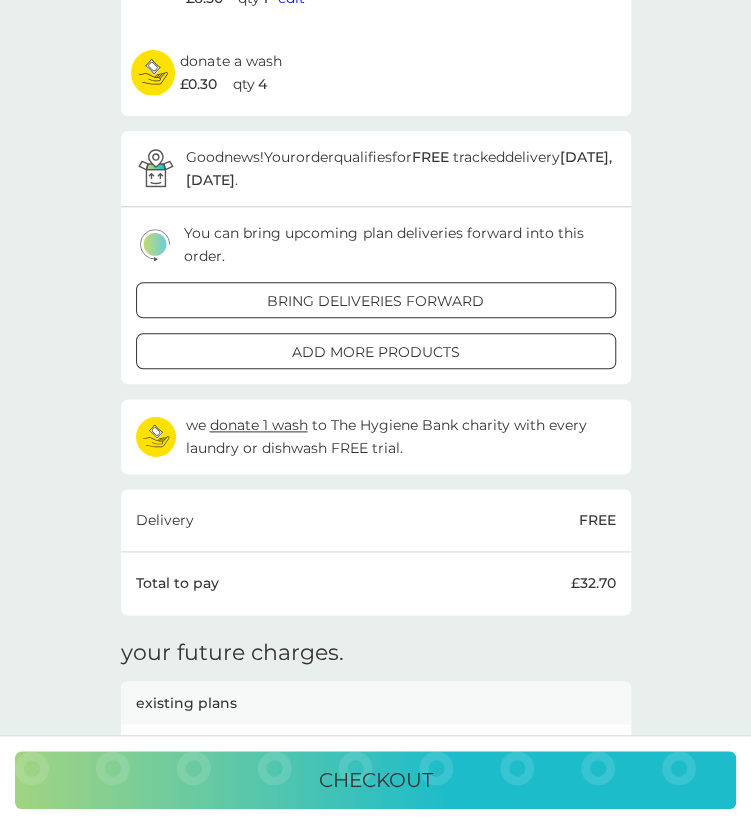 scroll, scrollTop: 464, scrollLeft: 0, axis: vertical 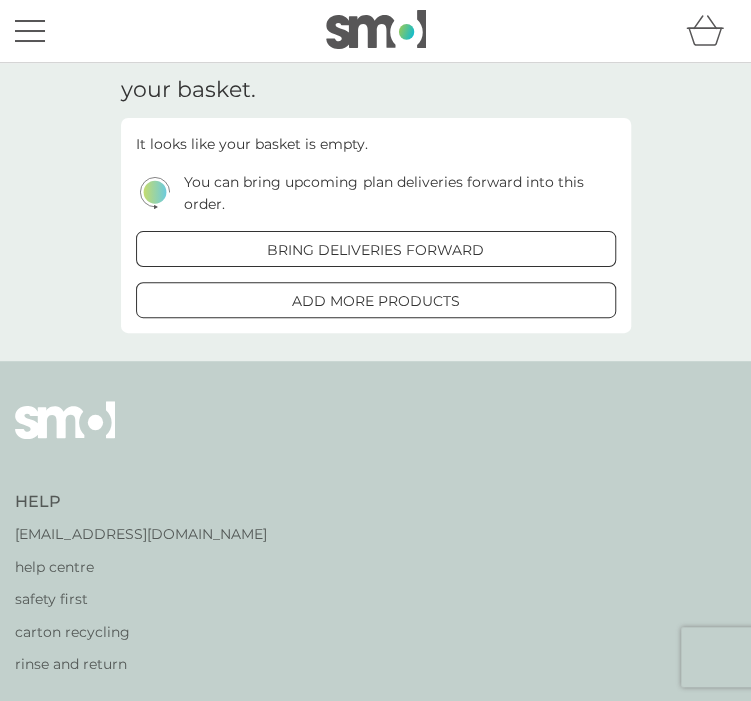 click at bounding box center (376, 42) 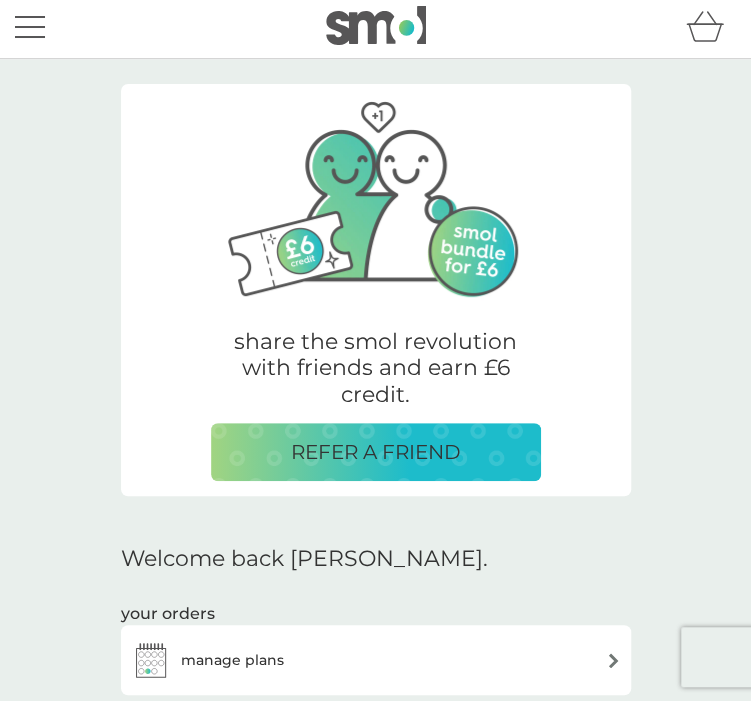 scroll, scrollTop: 6, scrollLeft: 0, axis: vertical 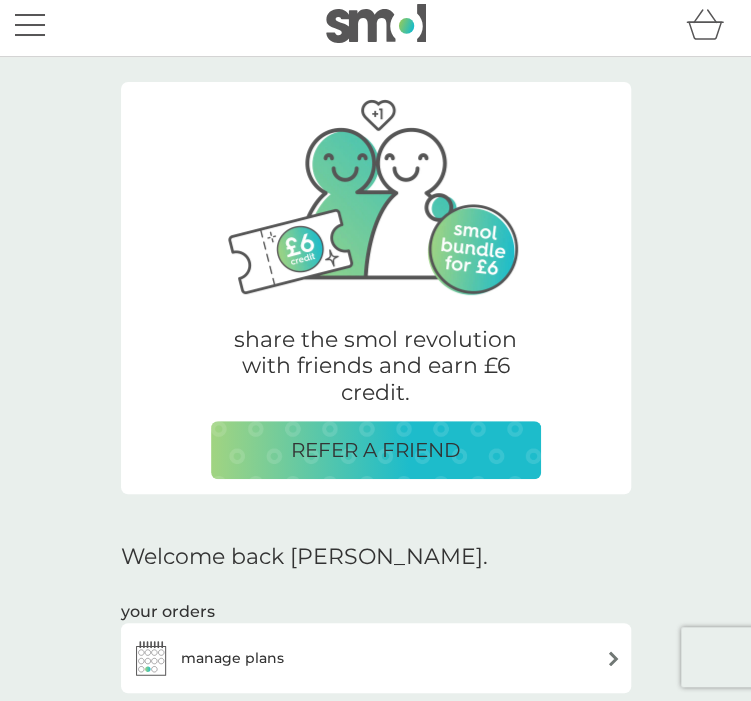 click 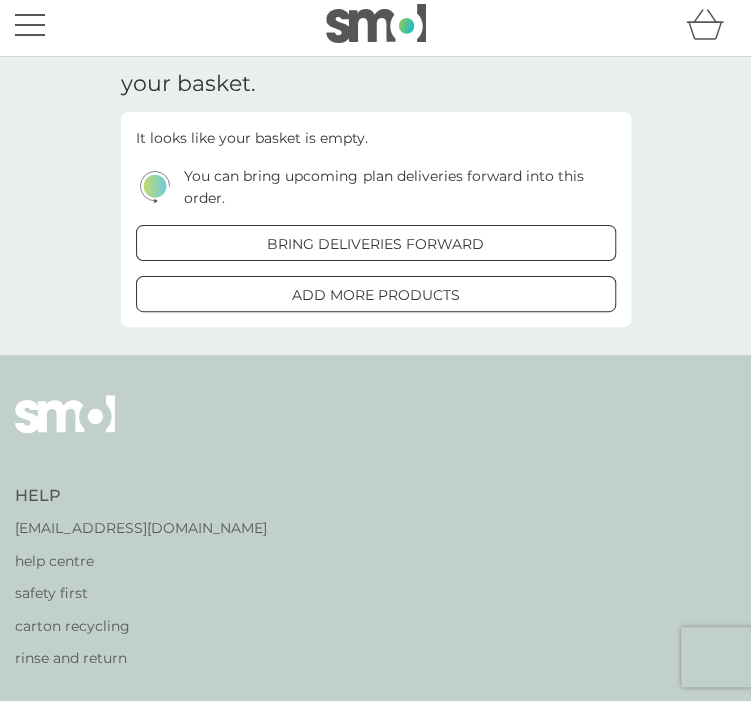 scroll, scrollTop: 0, scrollLeft: 0, axis: both 